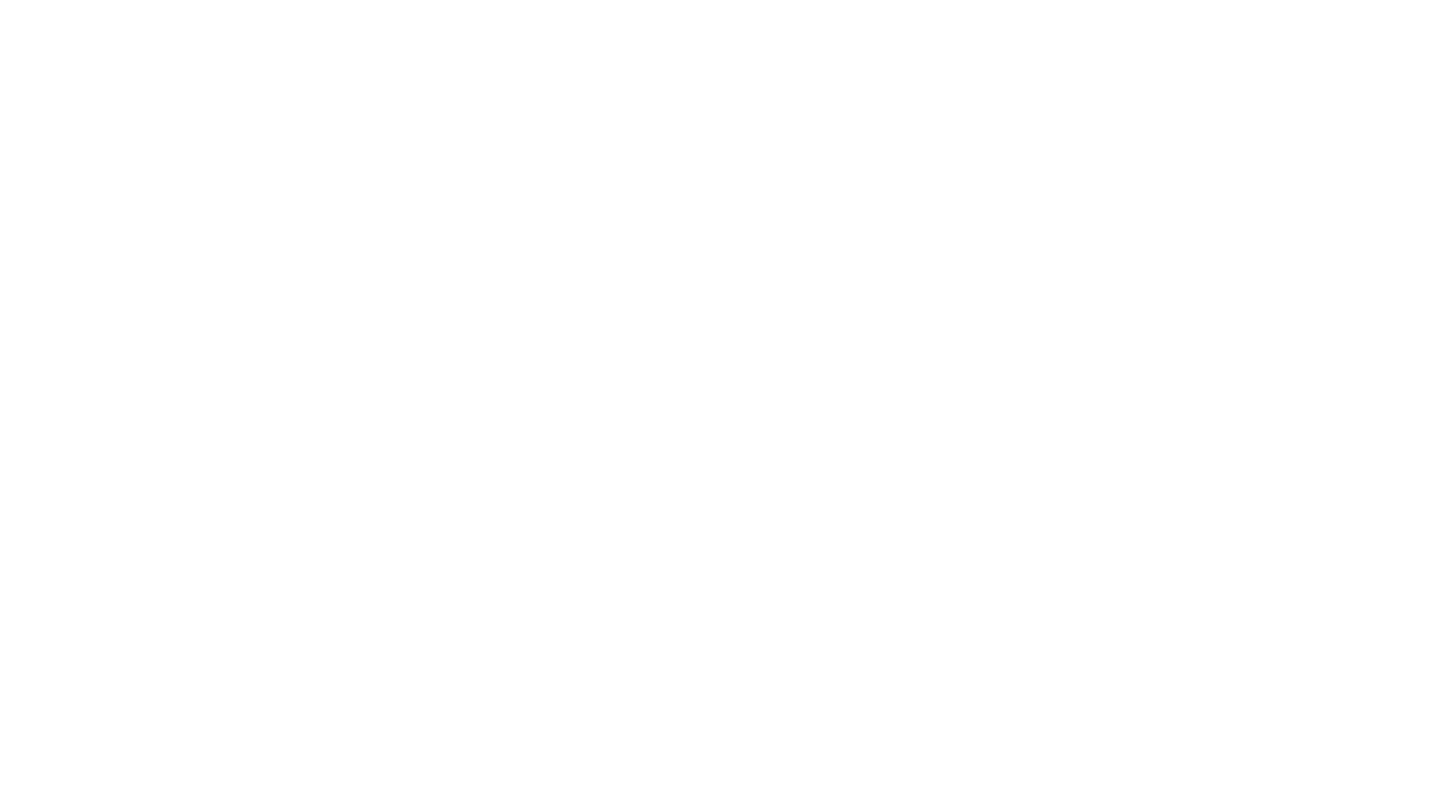 scroll, scrollTop: 0, scrollLeft: 0, axis: both 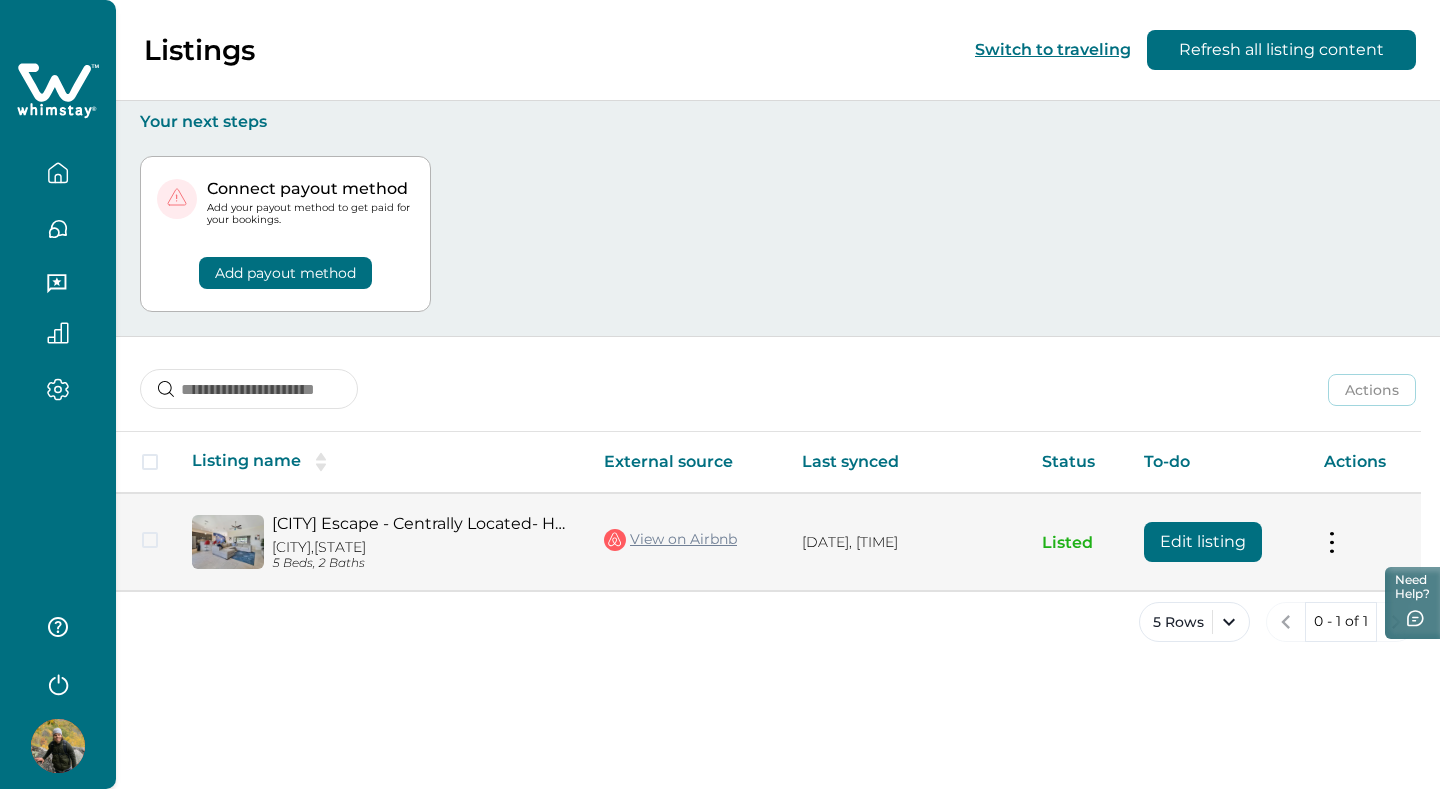 click on "[CITY] Escape - Centrally Located- Heated Pool" at bounding box center (422, 523) 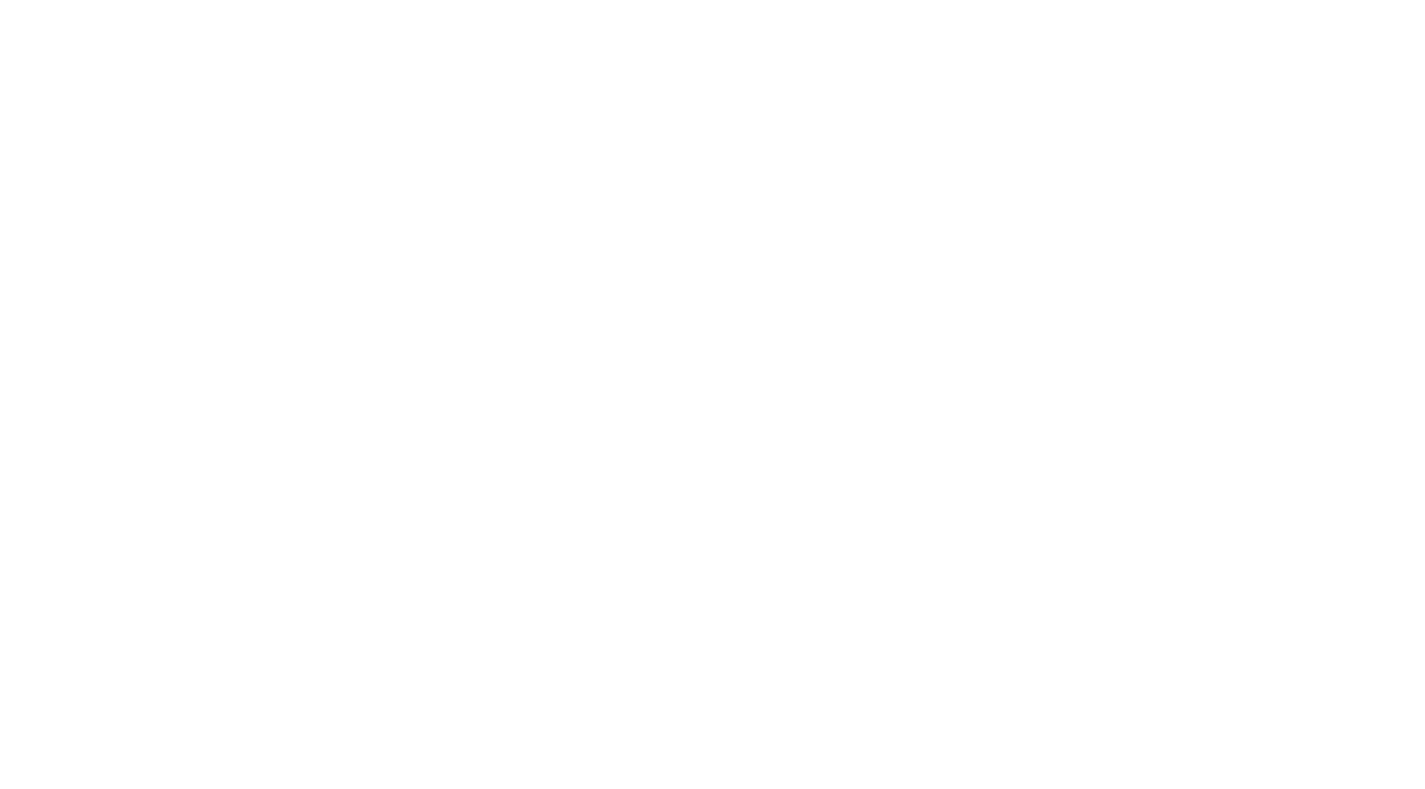 scroll, scrollTop: 0, scrollLeft: 0, axis: both 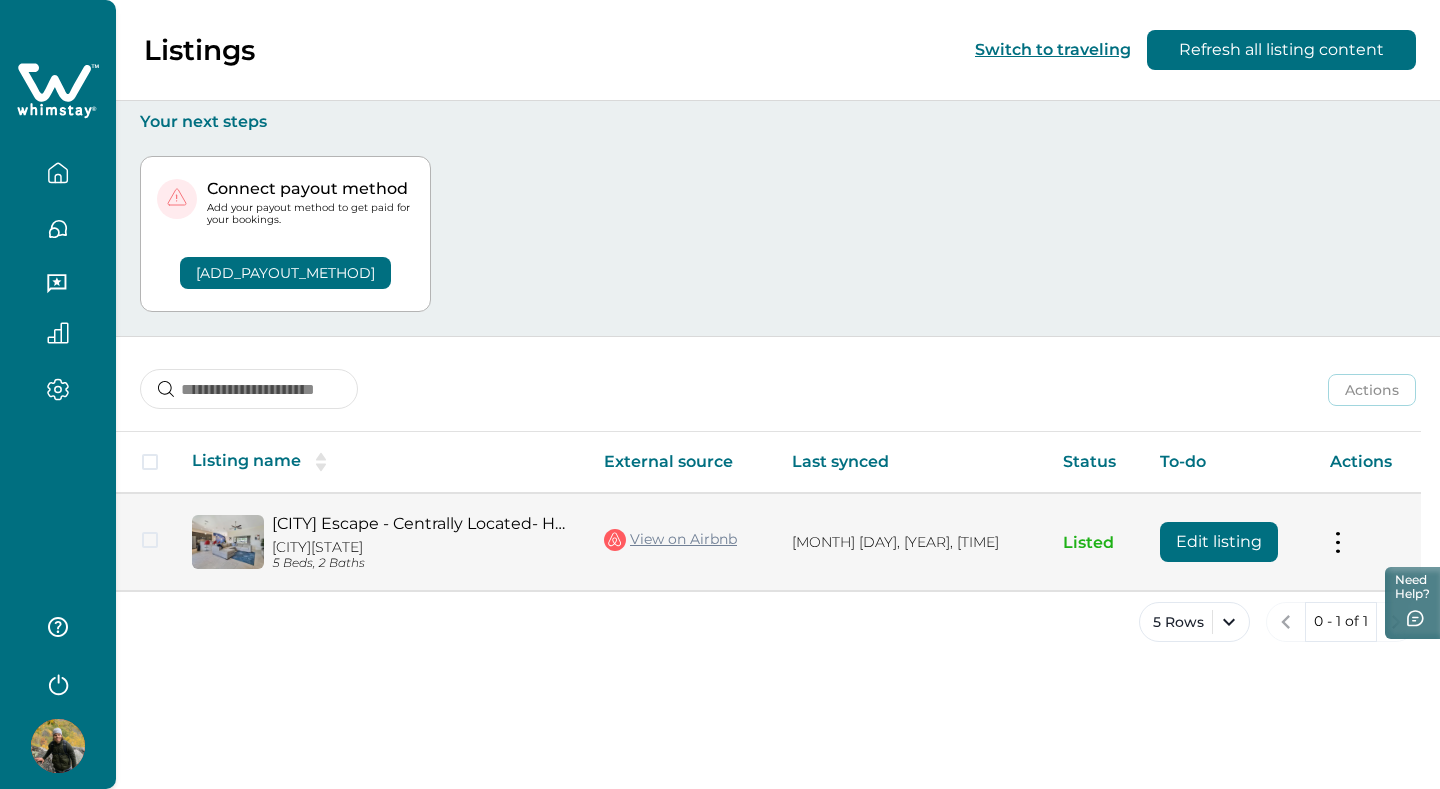 click on "Edit listing" at bounding box center [1219, 542] 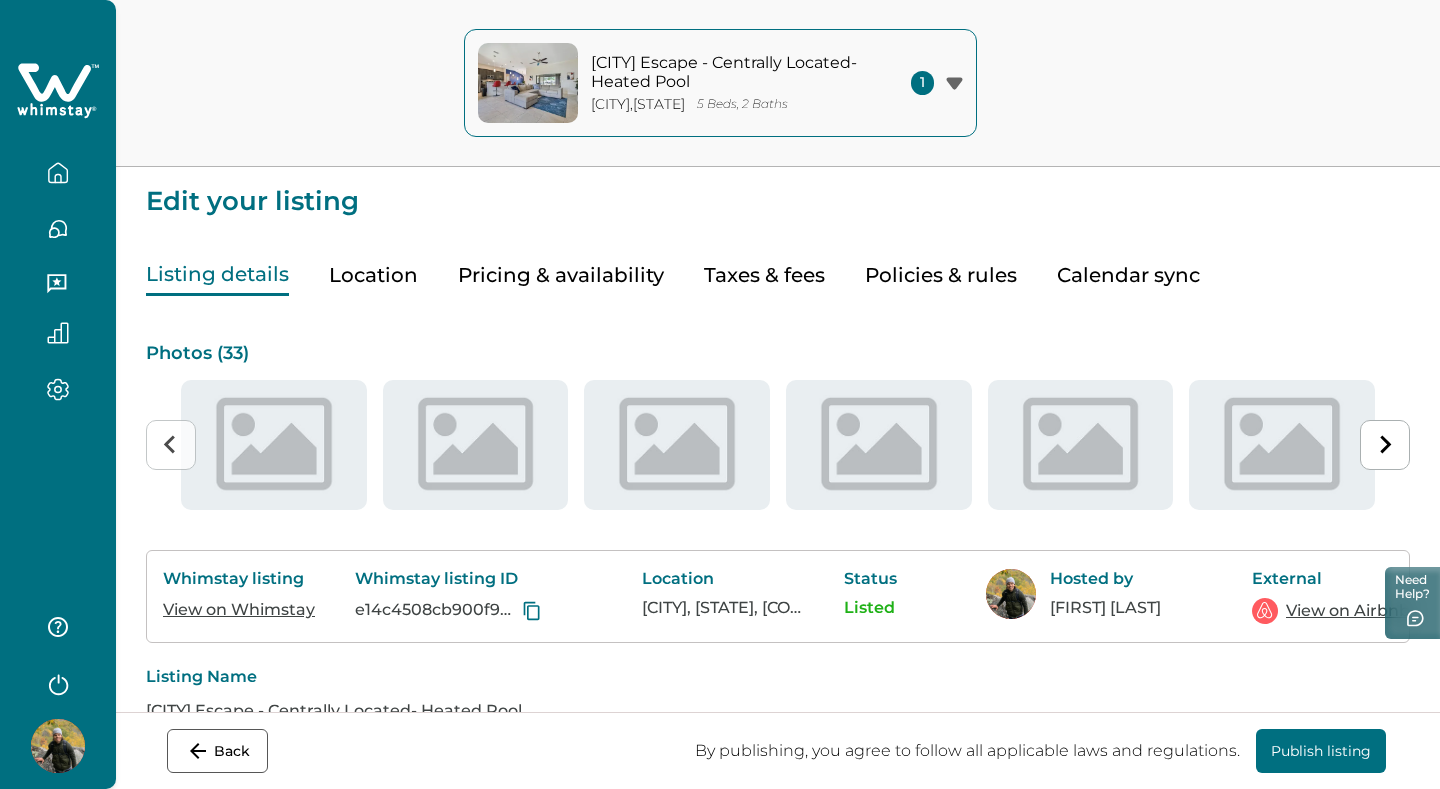 click on "Pricing & availability" at bounding box center [561, 275] 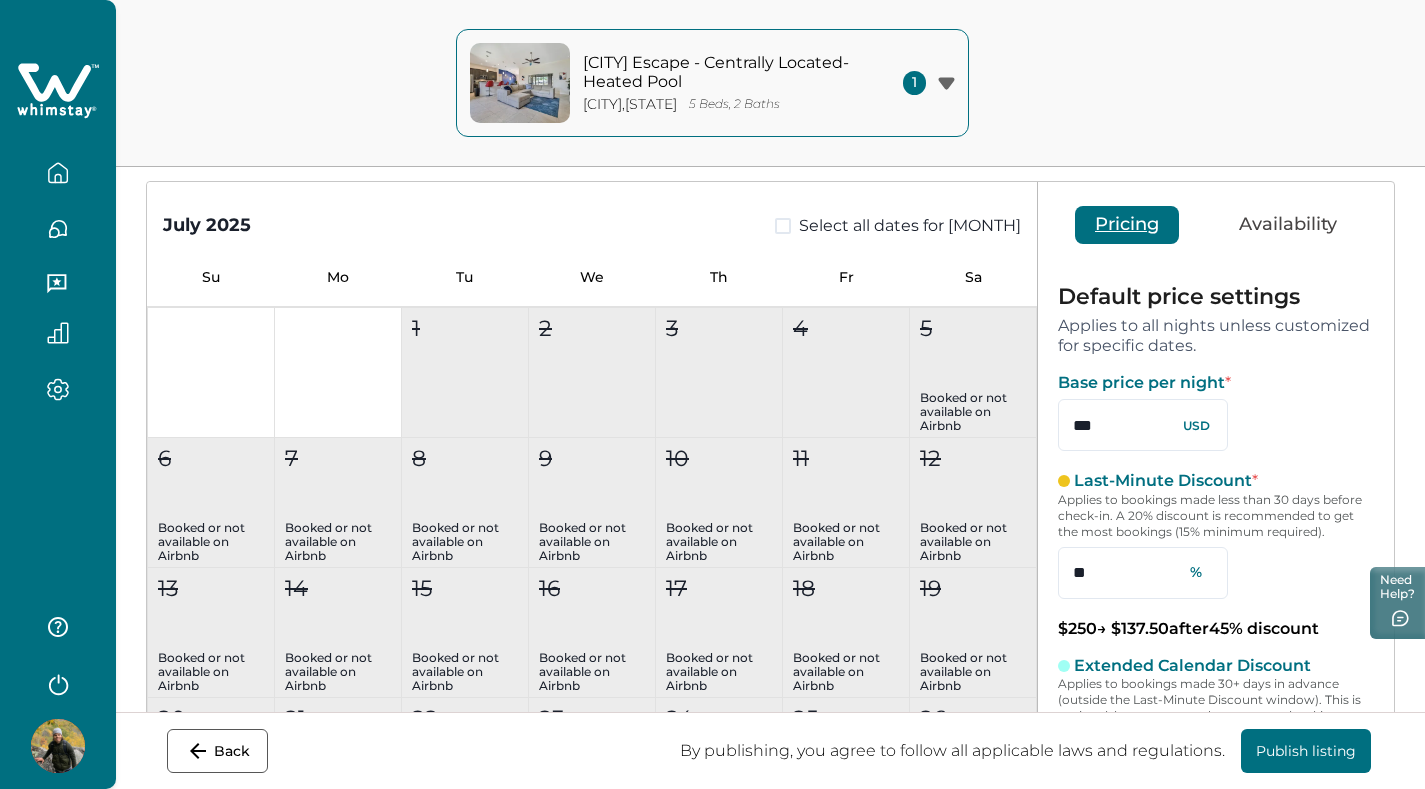 scroll, scrollTop: 163, scrollLeft: 0, axis: vertical 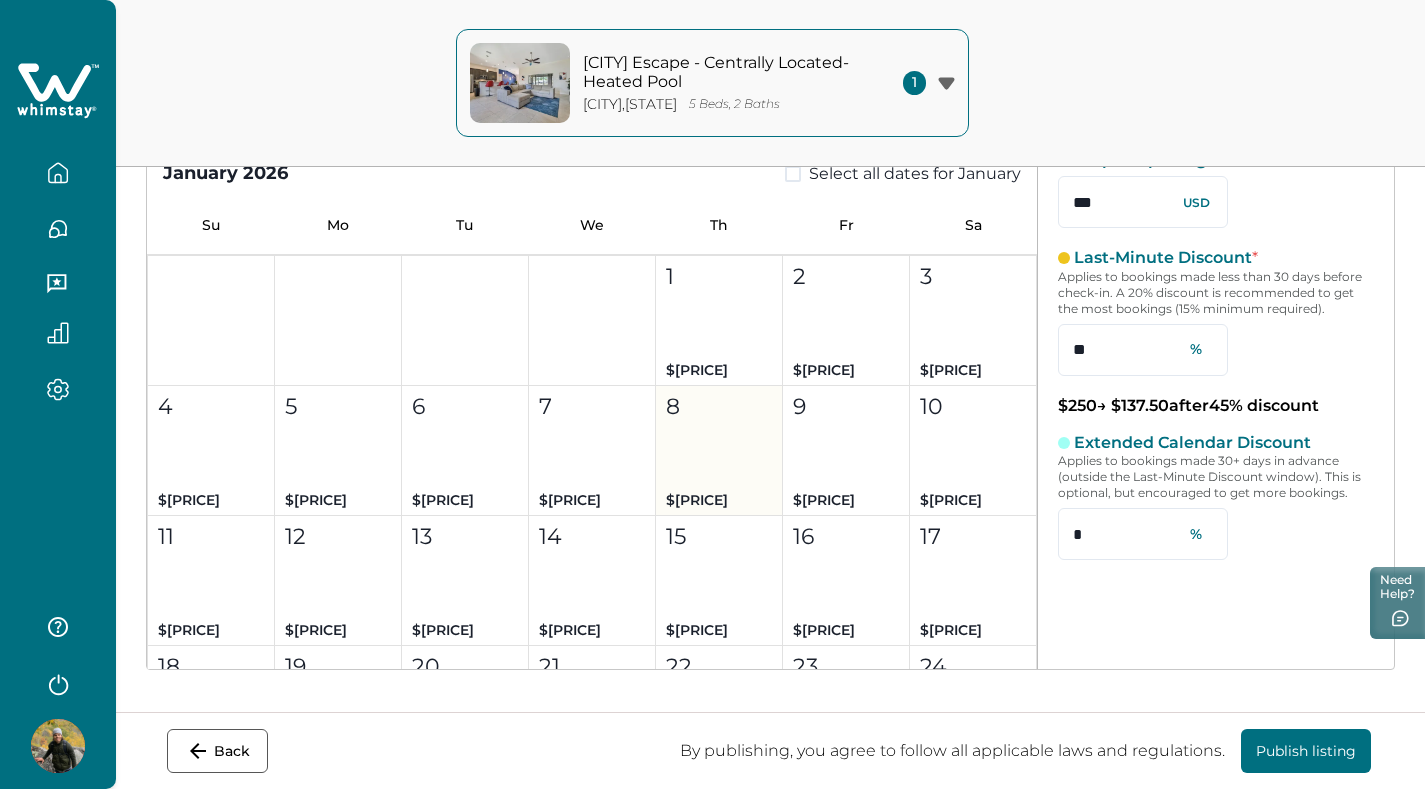 click on "1 $[PRICE]" at bounding box center [719, 321] 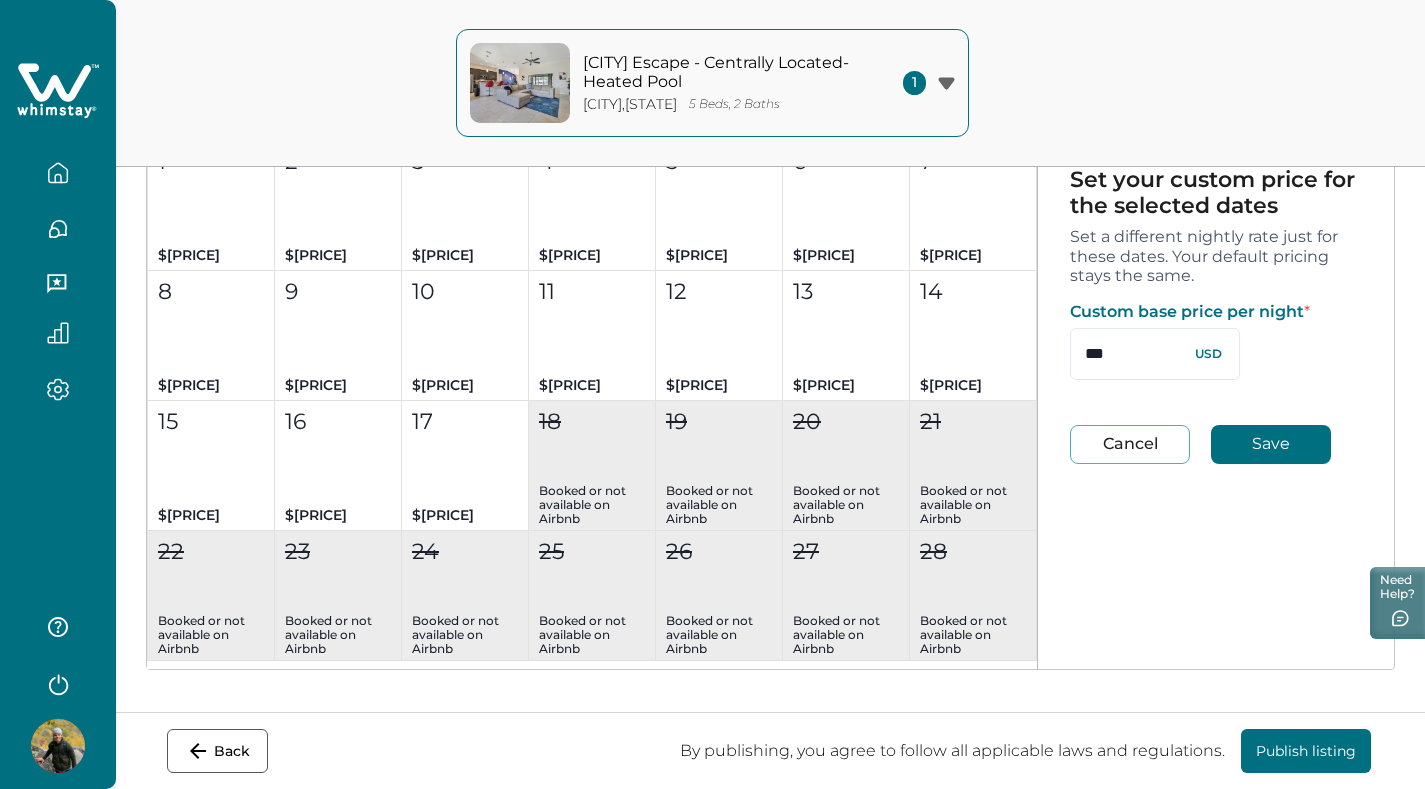 scroll, scrollTop: 5636, scrollLeft: 0, axis: vertical 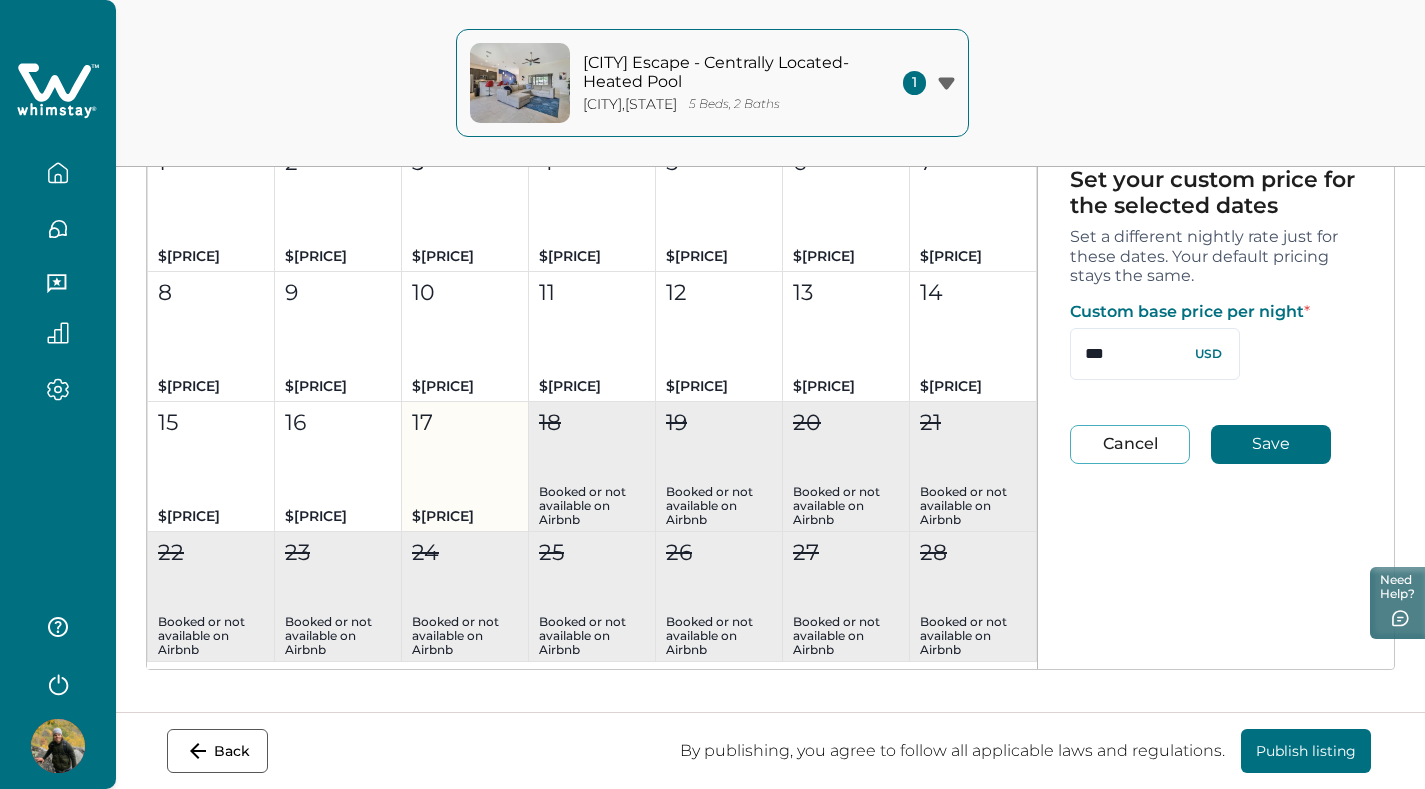 type 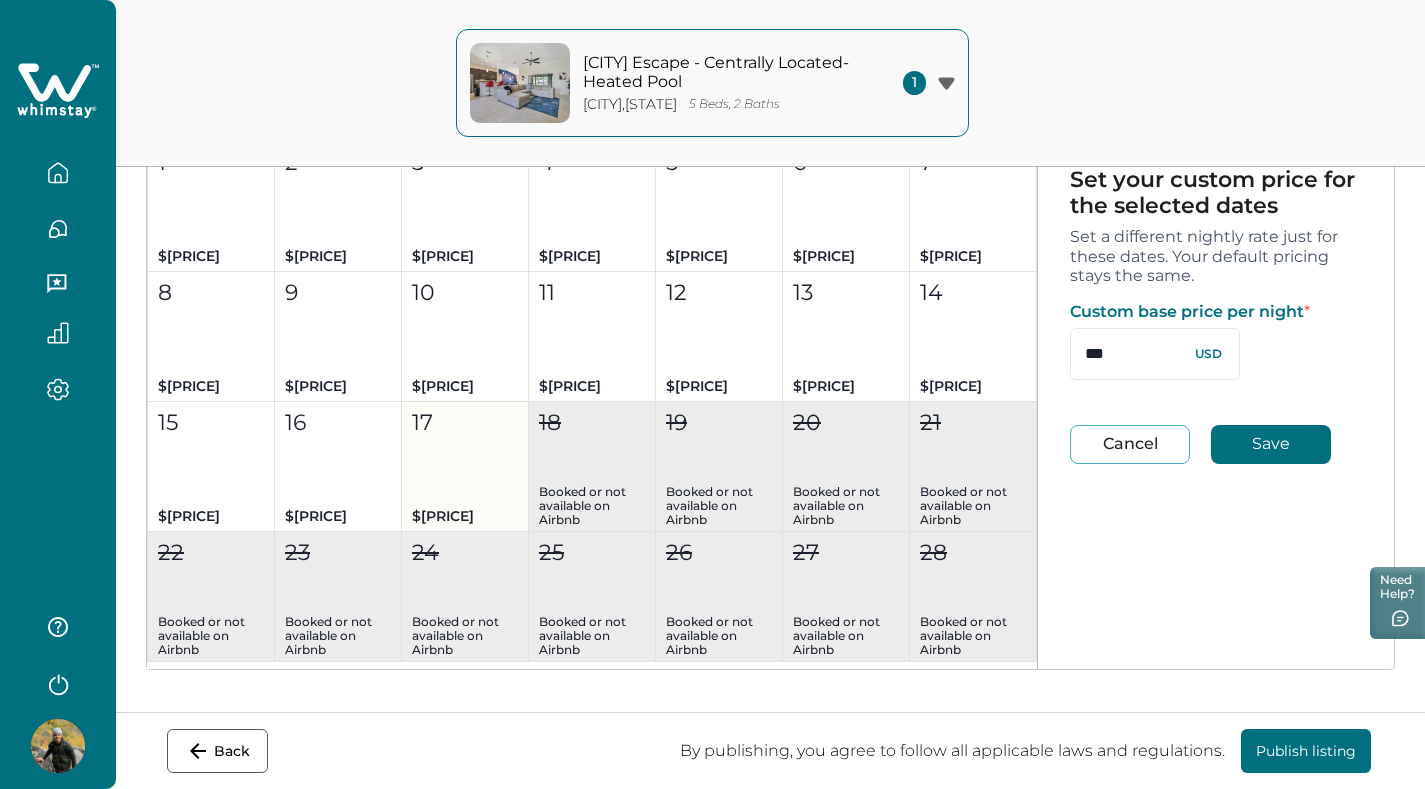 click on "17 $[PRICE]" at bounding box center [465, 467] 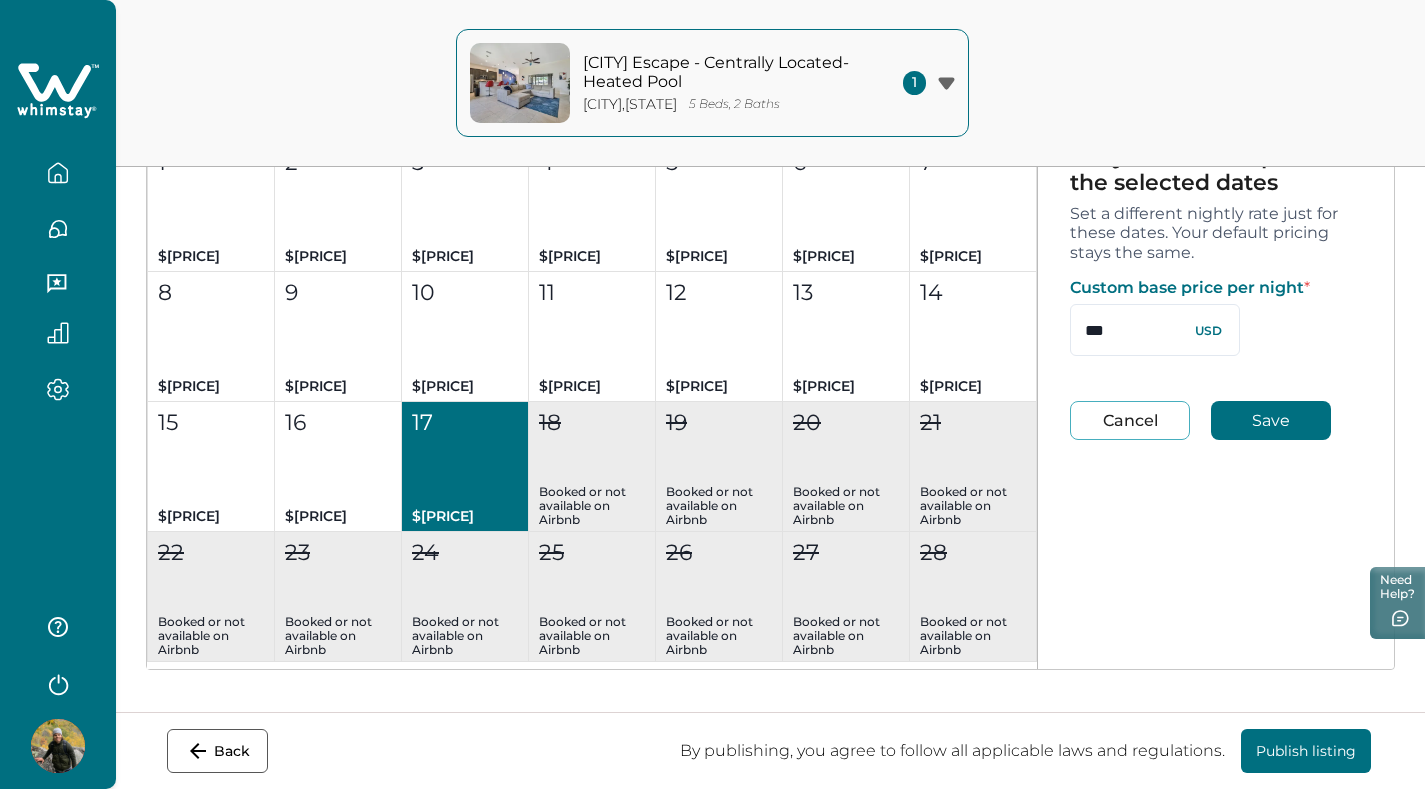 type 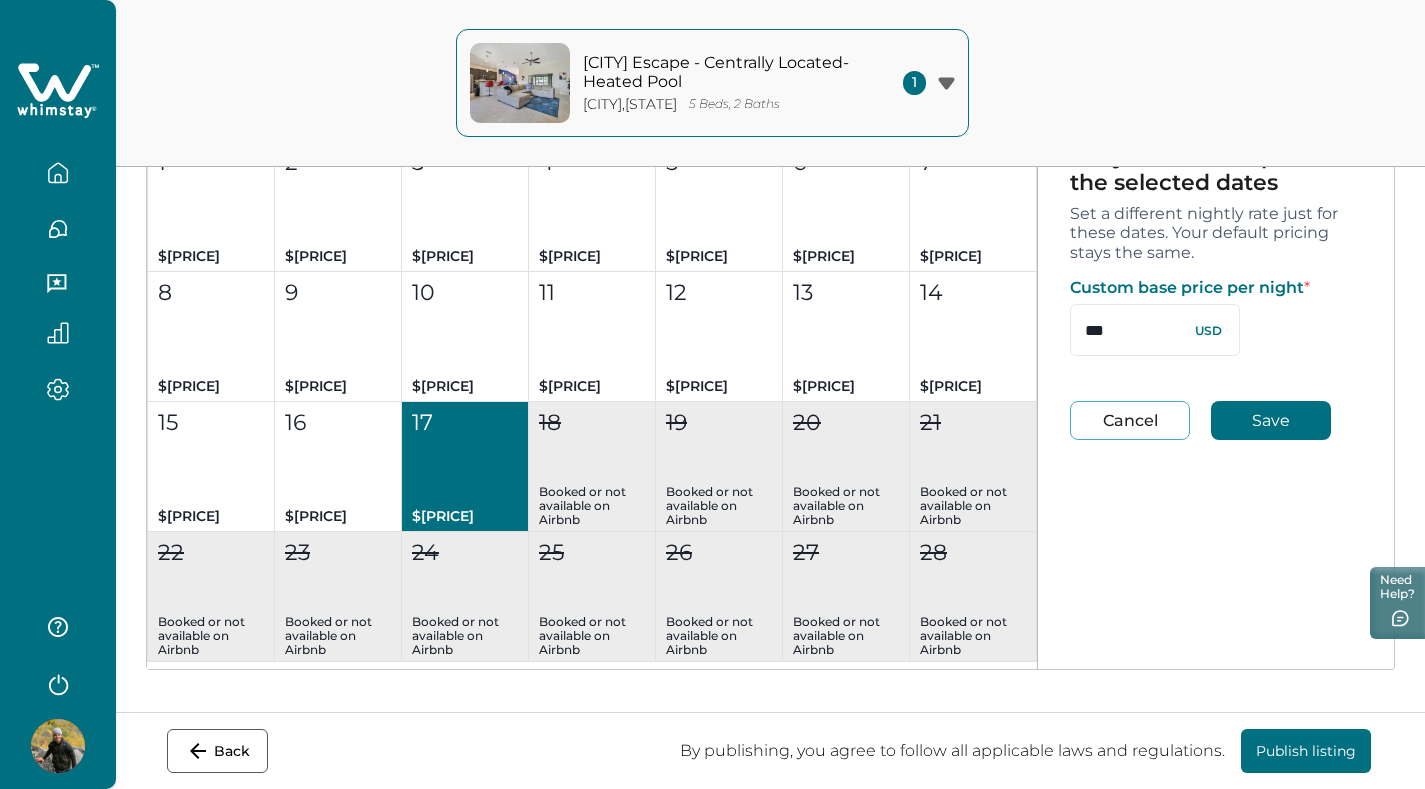 click on "17 $[PRICE]" at bounding box center (465, 467) 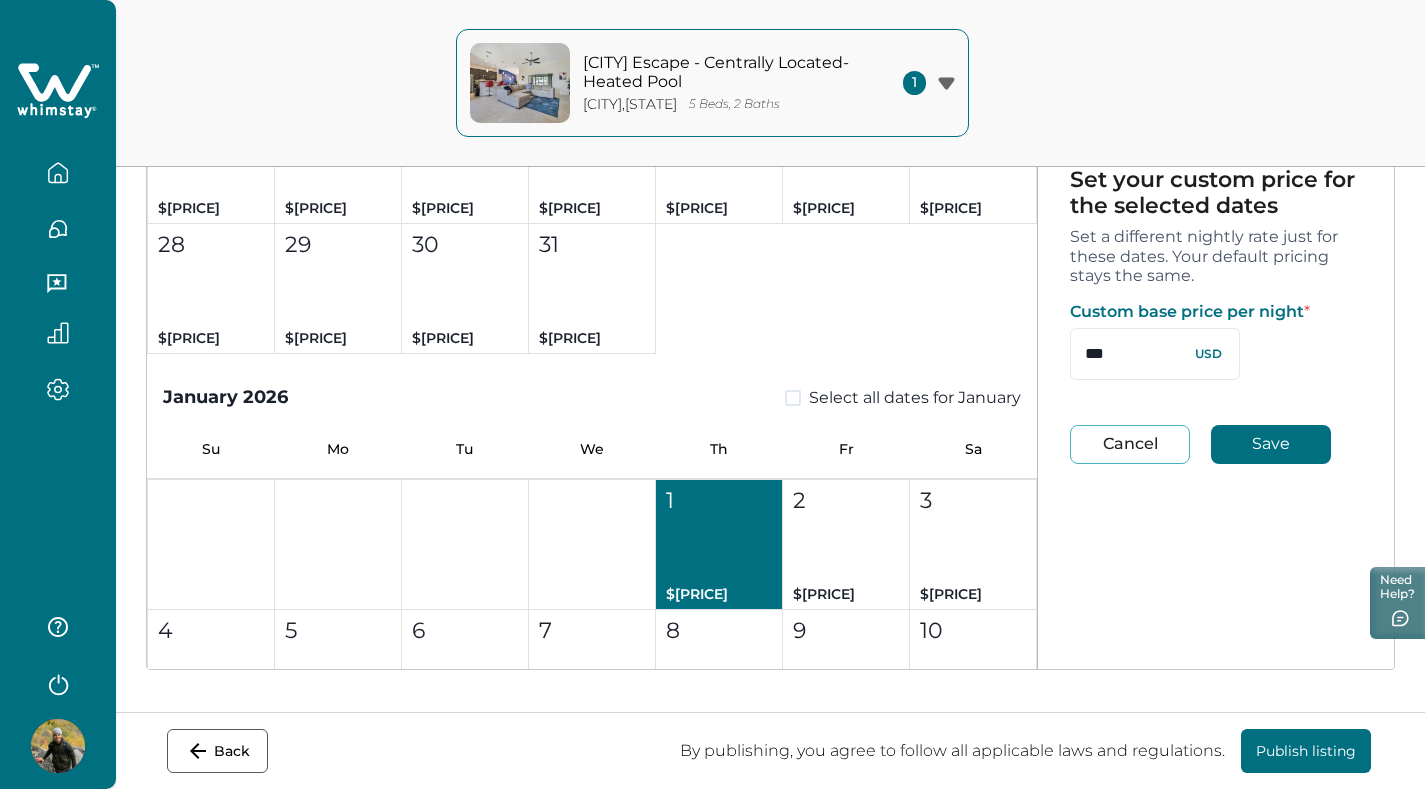 scroll, scrollTop: 4592, scrollLeft: 0, axis: vertical 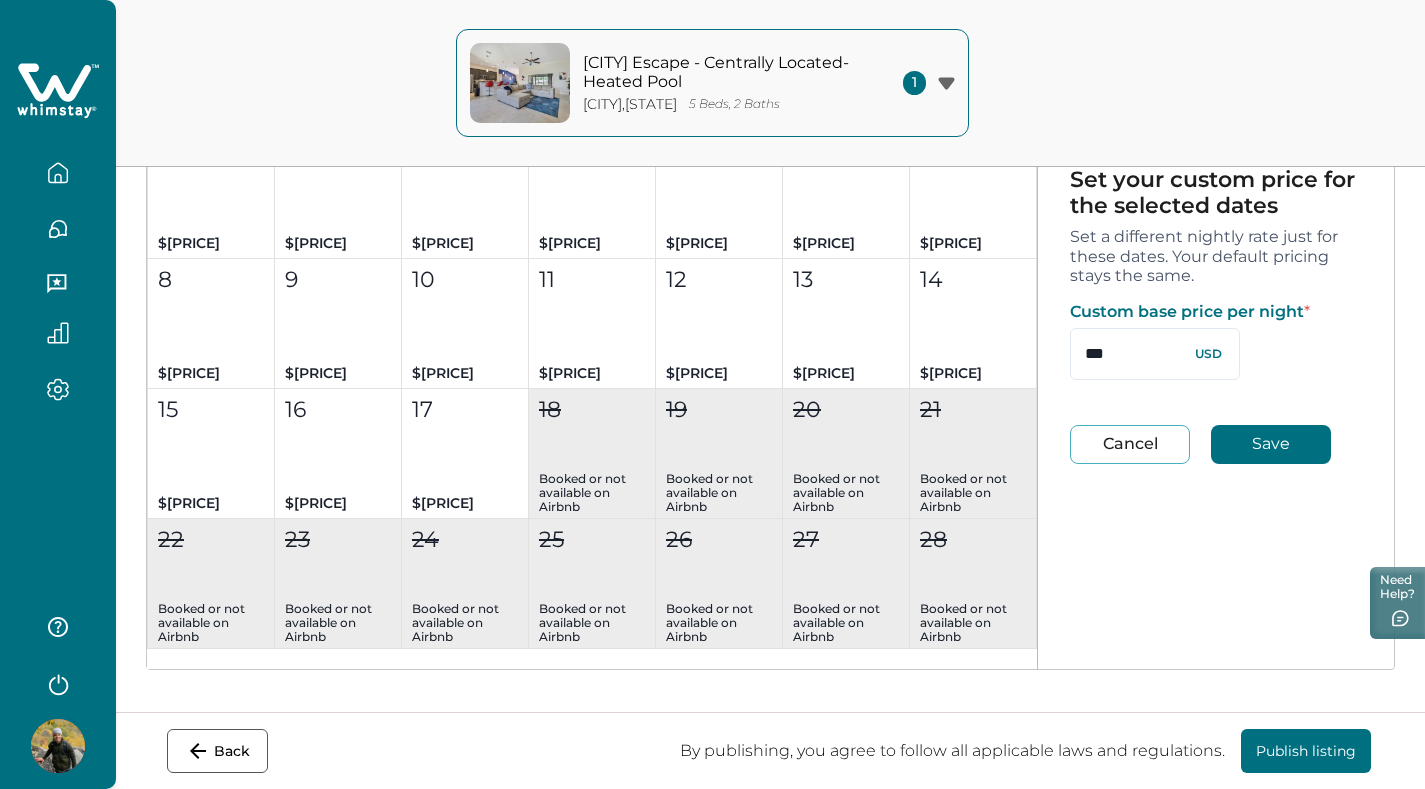 click on "[MONTH] [YEAR] Select all dates for [MONTH] Su Mo Tu We Th Fr Sa 1 2 3 4 5 Booked or not available on Airbnb 6 Booked or not available on Airbnb 7 Booked or not available on Airbnb 8 Booked or not available on Airbnb 9 Booked or not available on Airbnb 10 Booked or not available on Airbnb 11 Booked or not available on Airbnb 12 Booked or not available on Airbnb 13 Booked or not available on Airbnb 14 Booked or not available on Airbnb 15 Booked or not available on Airbnb 16 Booked or not available on Airbnb 17 Booked or not available on Airbnb 18 Booked or not available on Airbnb 19 Booked or not available on Airbnb 20 Booked or not available on Airbnb 21 Booked or not available on Airbnb 22 Booked or not available on Airbnb 23 Booked or not available on Airbnb 24 Booked or not available on Airbnb 25 Booked or not available on Airbnb 26 Booked or not available on Airbnb 27 Booked or not available on Airbnb 28 Booked or not available on Airbnb 29 Booked or not available on Airbnb 30 Booked or not available on Airbnb" at bounding box center (592, -516) 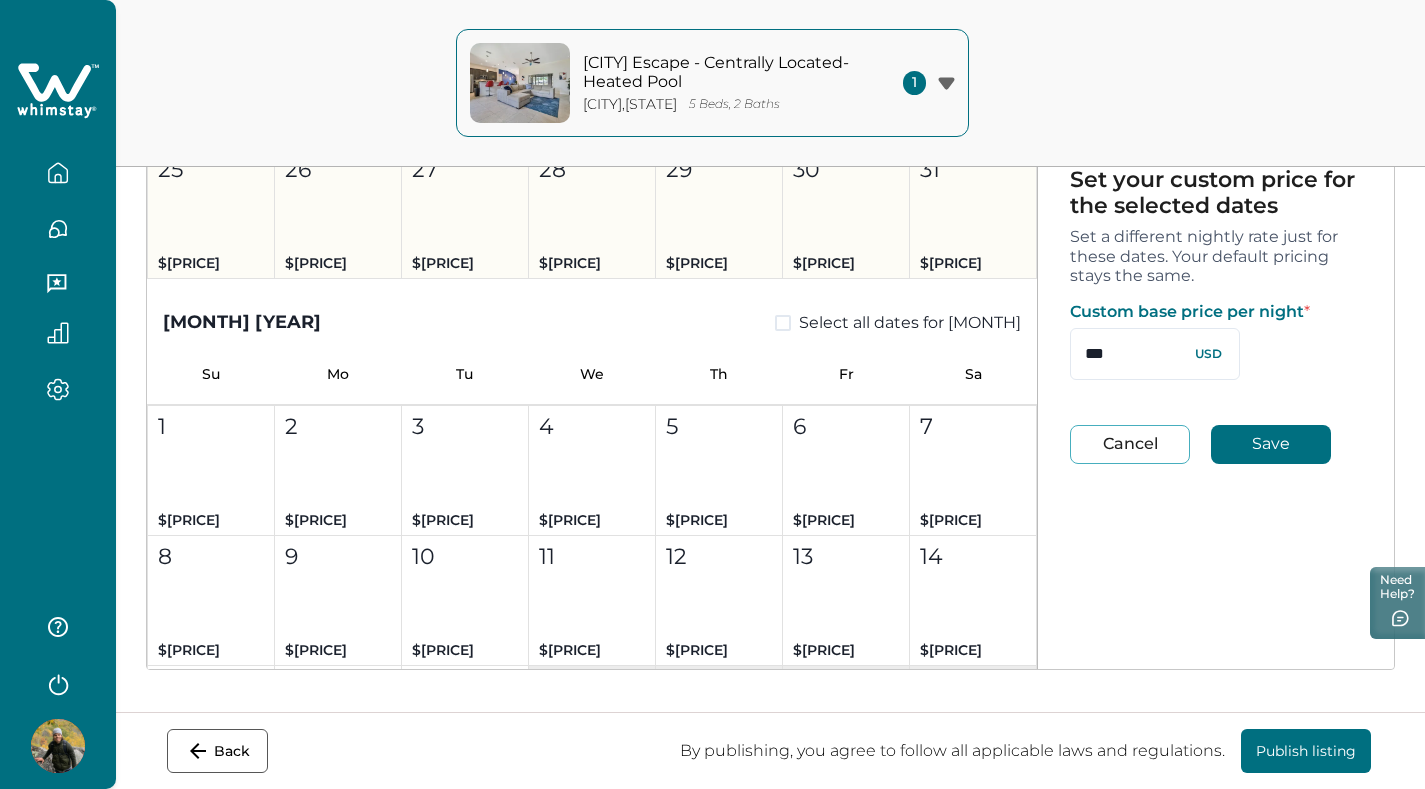 scroll, scrollTop: 5367, scrollLeft: 0, axis: vertical 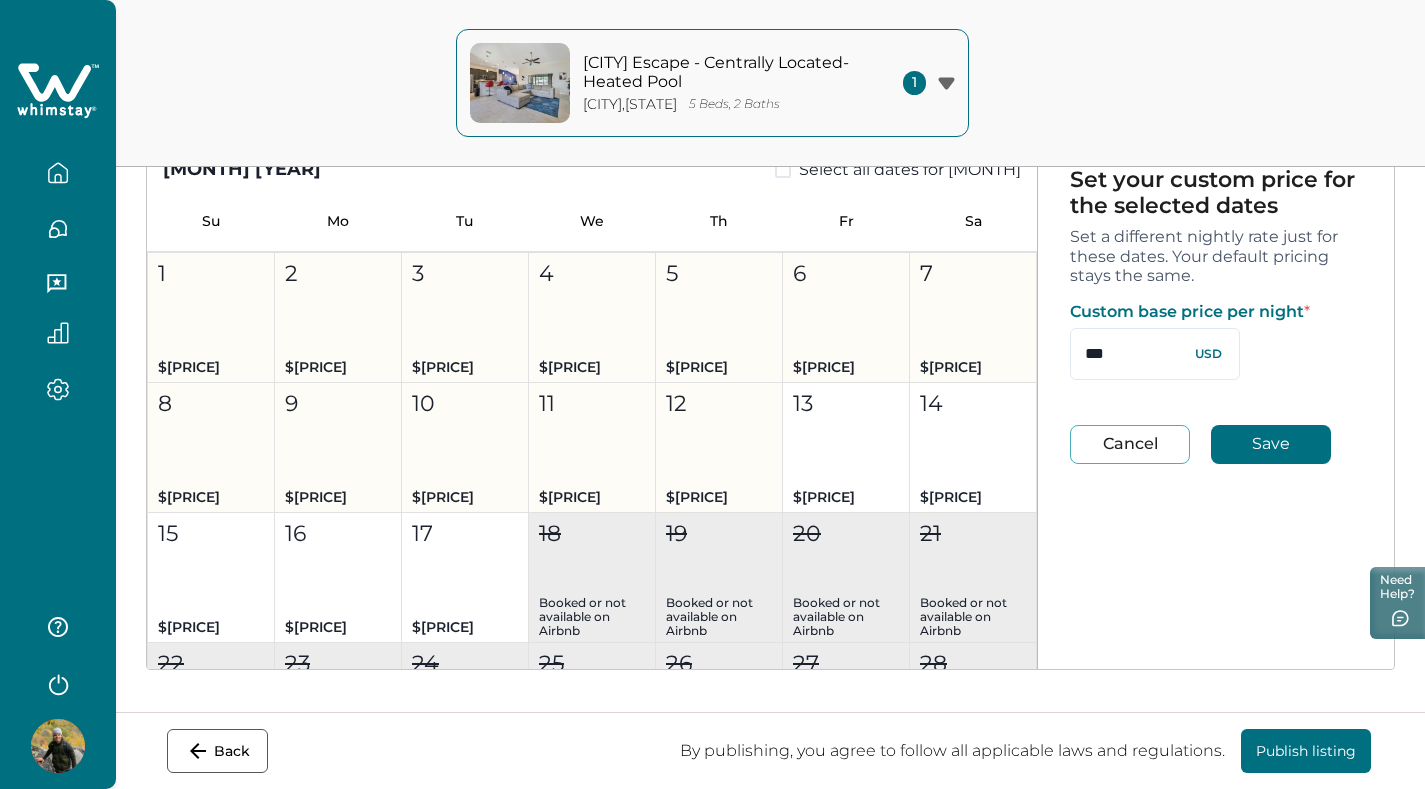 click on "1 $[PRICE] 2 $[PRICE] 3 $[PRICE] 4 $[PRICE] 5 $[PRICE] 6 $[PRICE] 7 $[PRICE] 8 $[PRICE] 9 $[PRICE] 10 $[PRICE] 11 $[PRICE] 12 $[PRICE] 13 $[PRICE] 14 $[PRICE] 15 $[PRICE] 16 $[PRICE] 17 $[PRICE] 18 Booked or not available on Airbnb 19 Booked or not available on Airbnb 20 Booked or not available on Airbnb 21 Booked or not available on Airbnb 22 Booked or not available on Airbnb 23 Booked or not available on Airbnb 24 Booked or not available on Airbnb 25 Booked or not available on Airbnb 26 Booked or not available on Airbnb 27 Booked or not available on Airbnb 28 Booked or not available on Airbnb" at bounding box center (592, 512) 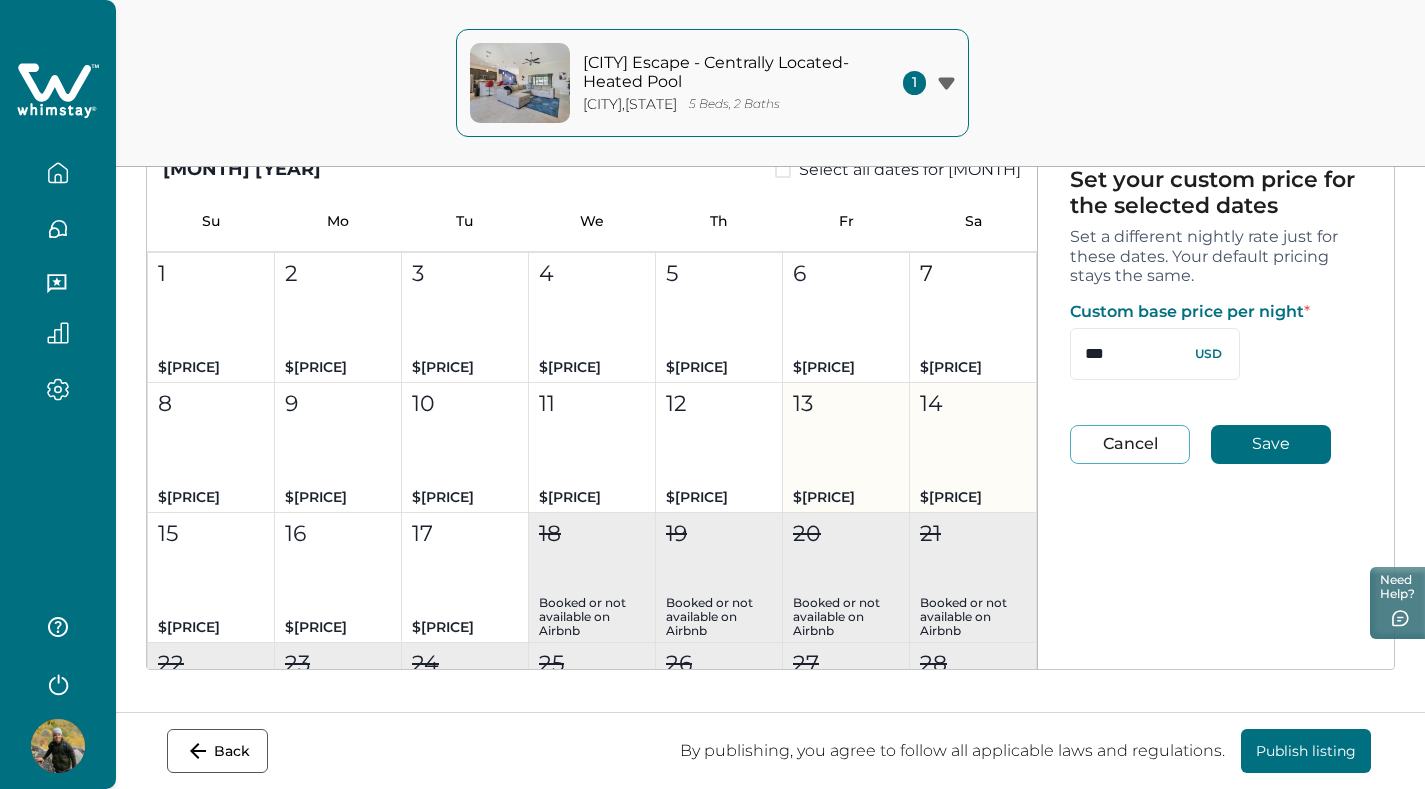 drag, startPoint x: 807, startPoint y: 425, endPoint x: 957, endPoint y: 430, distance: 150.08331 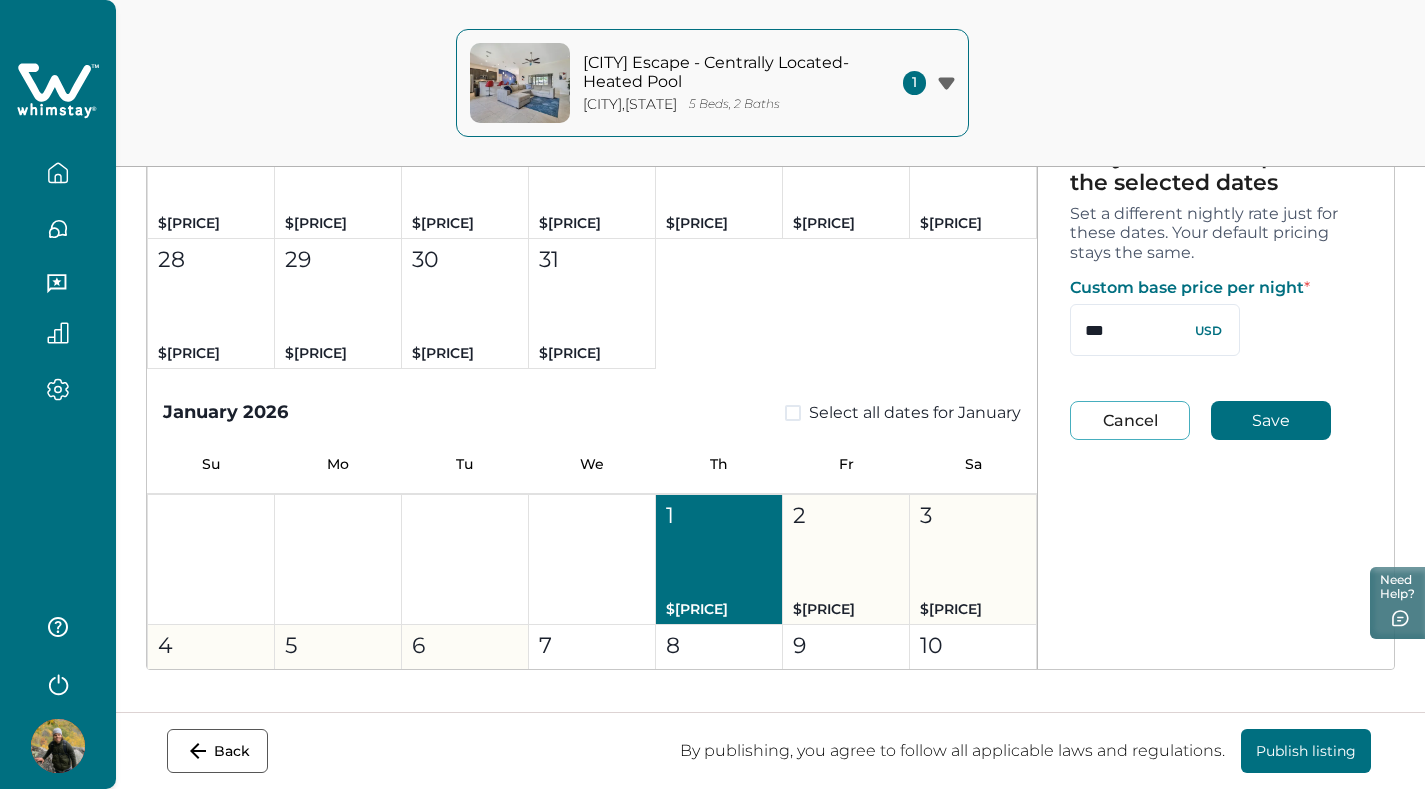 scroll, scrollTop: 4476, scrollLeft: 0, axis: vertical 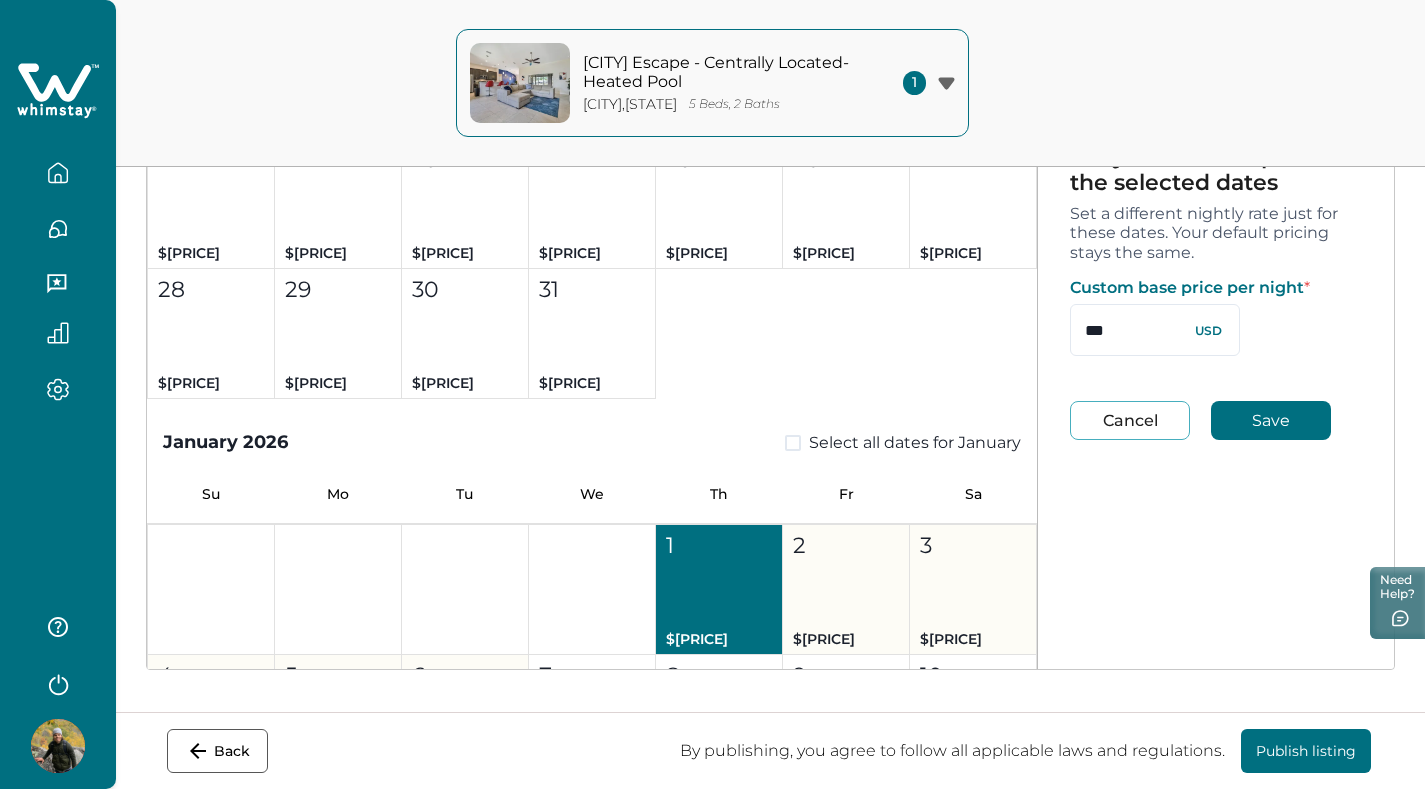 click on "[MONTH] [YEAR] Select all dates for [MONTH] Su Mo Tu We Th Fr Sa" at bounding box center (592, 461) 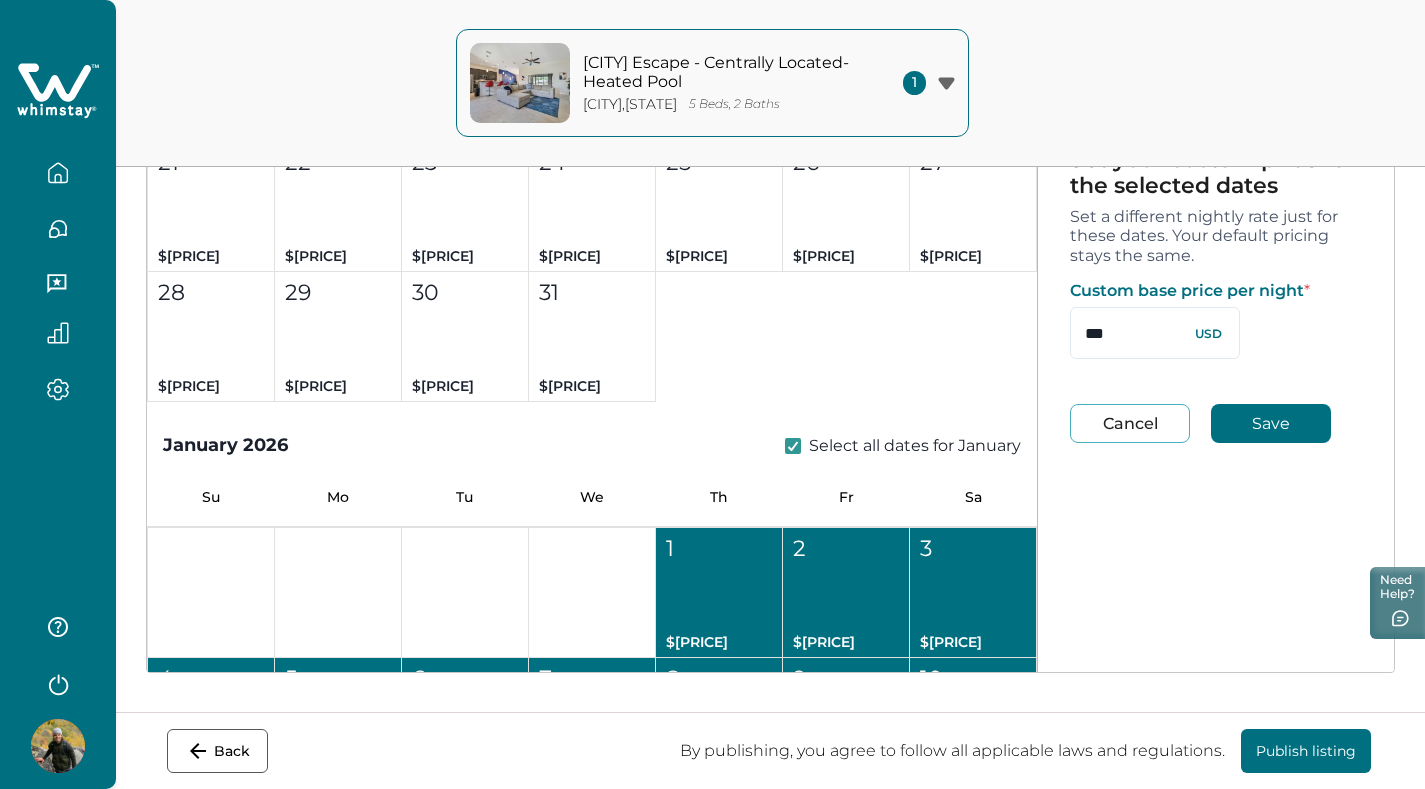 scroll, scrollTop: 397, scrollLeft: 0, axis: vertical 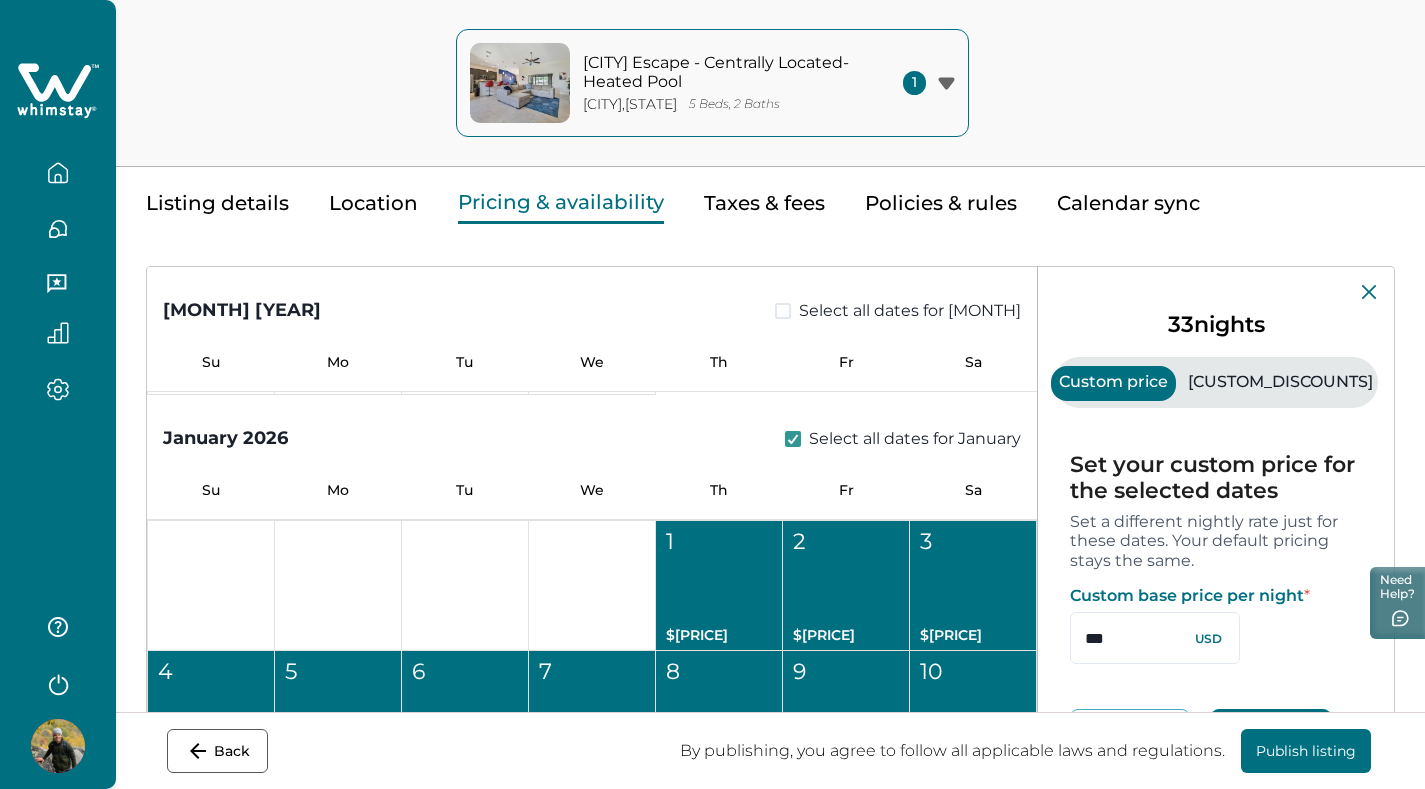click on "Listing details Location Pricing & availability Taxes & fees Policies & rules Calendar sync" at bounding box center [770, 183] 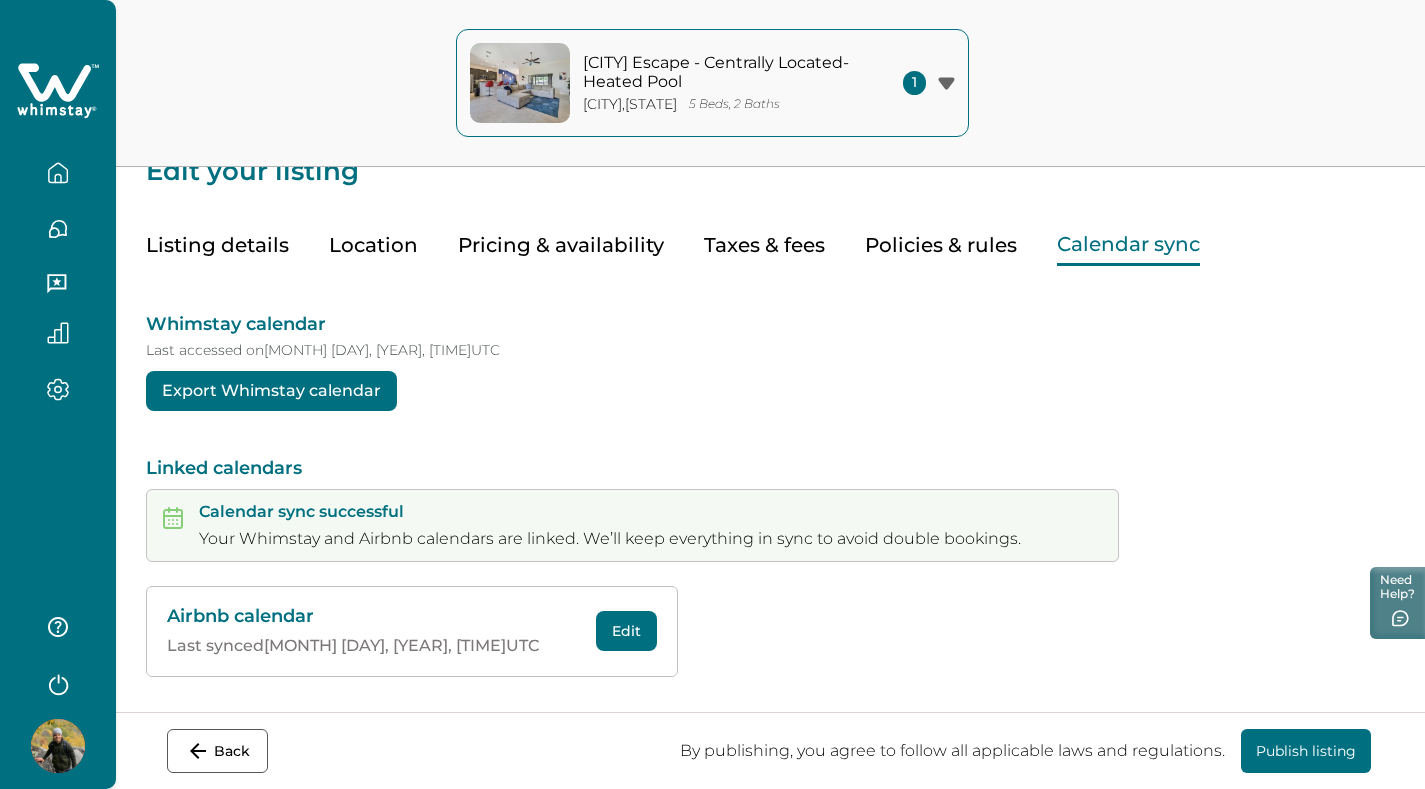 scroll, scrollTop: 30, scrollLeft: 0, axis: vertical 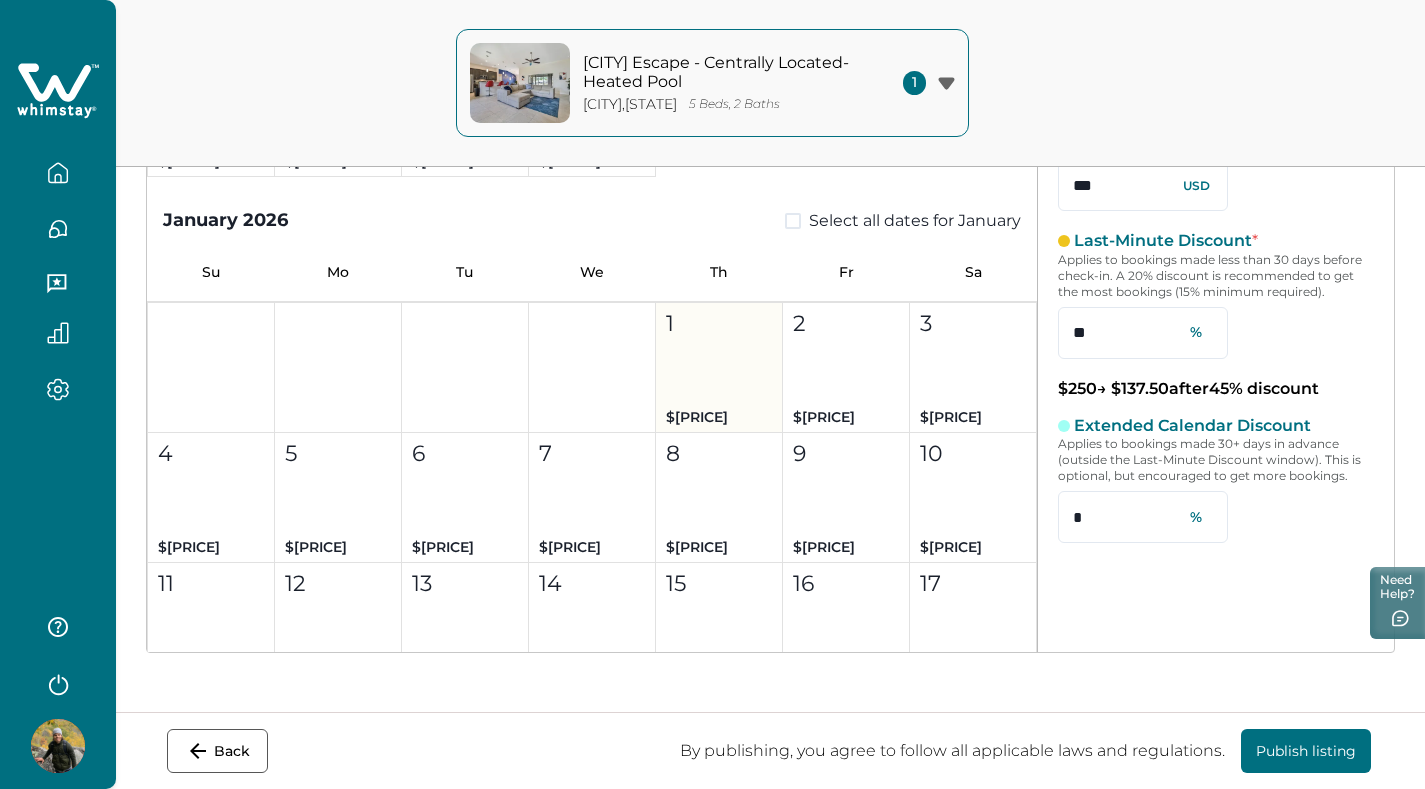 click on "1 $[PRICE]" at bounding box center [719, 368] 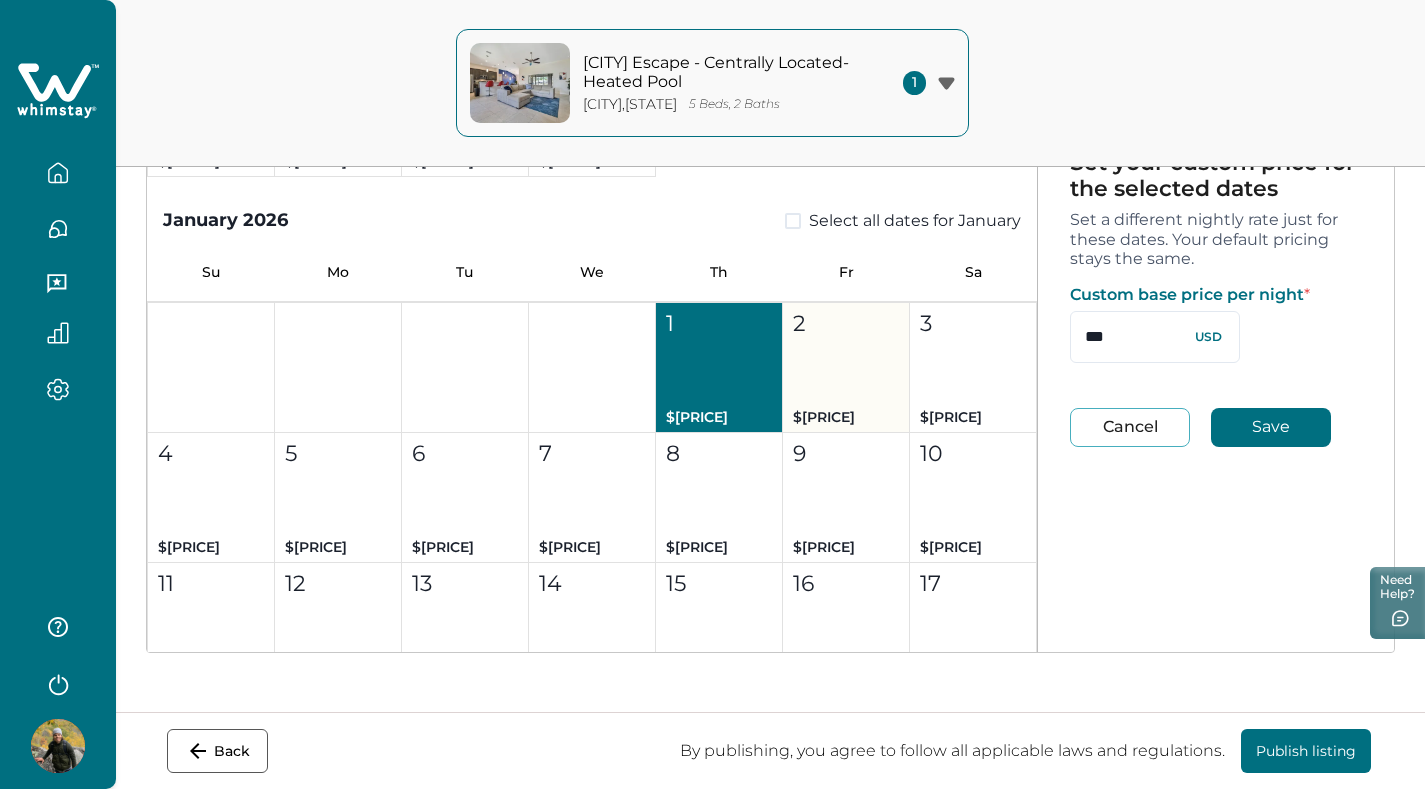 click on "2 $[PRICE]" at bounding box center [846, 368] 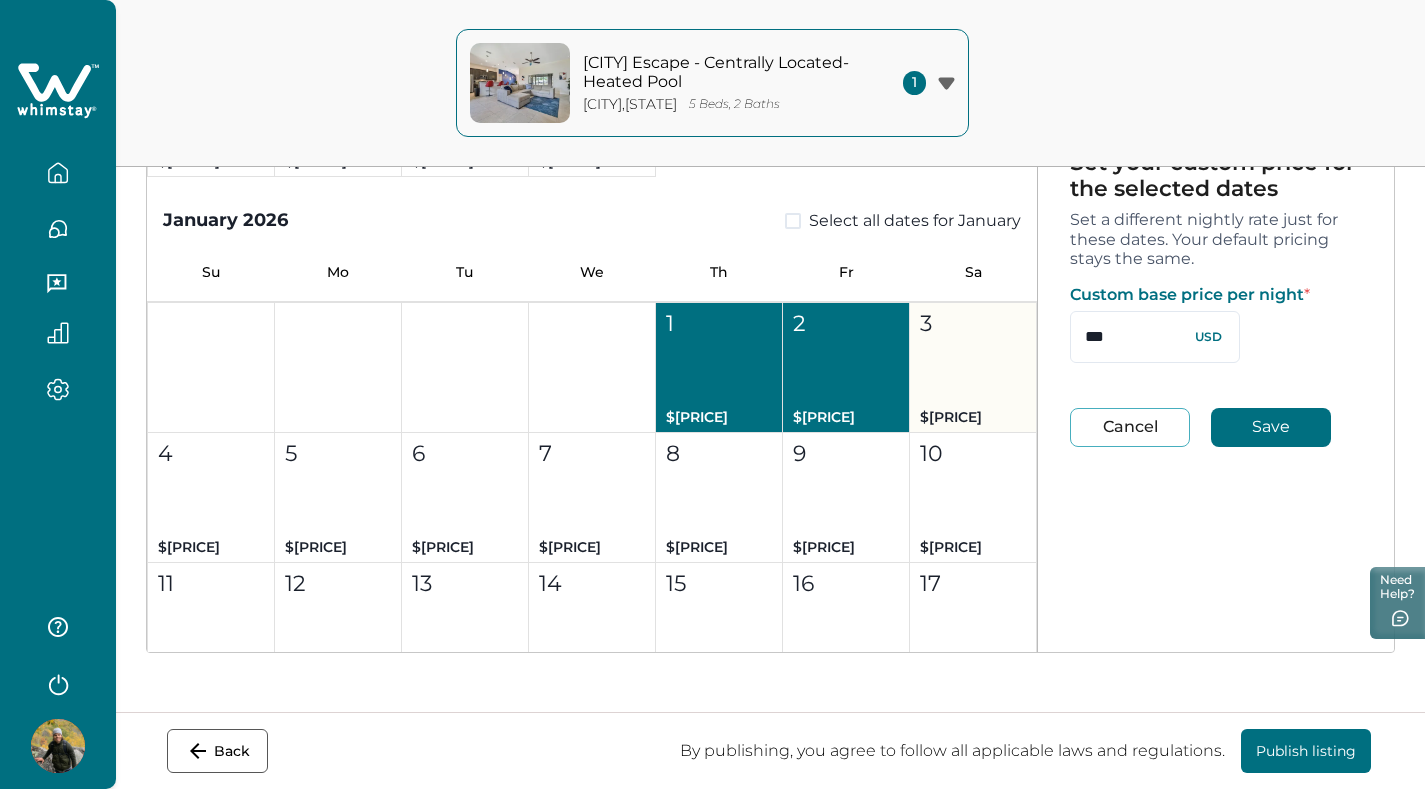 click on "3 $[PRICE]" at bounding box center (973, 368) 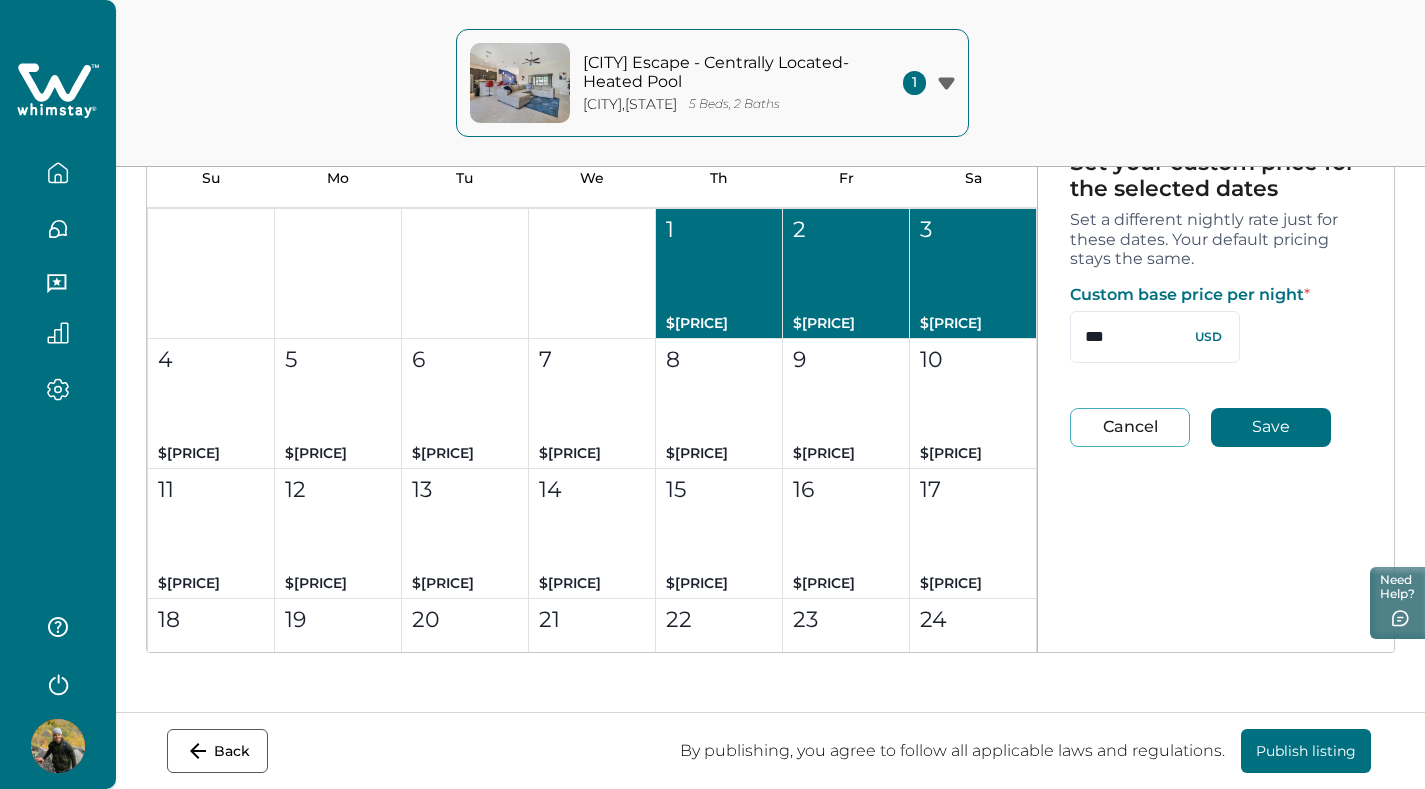 scroll, scrollTop: 4807, scrollLeft: 0, axis: vertical 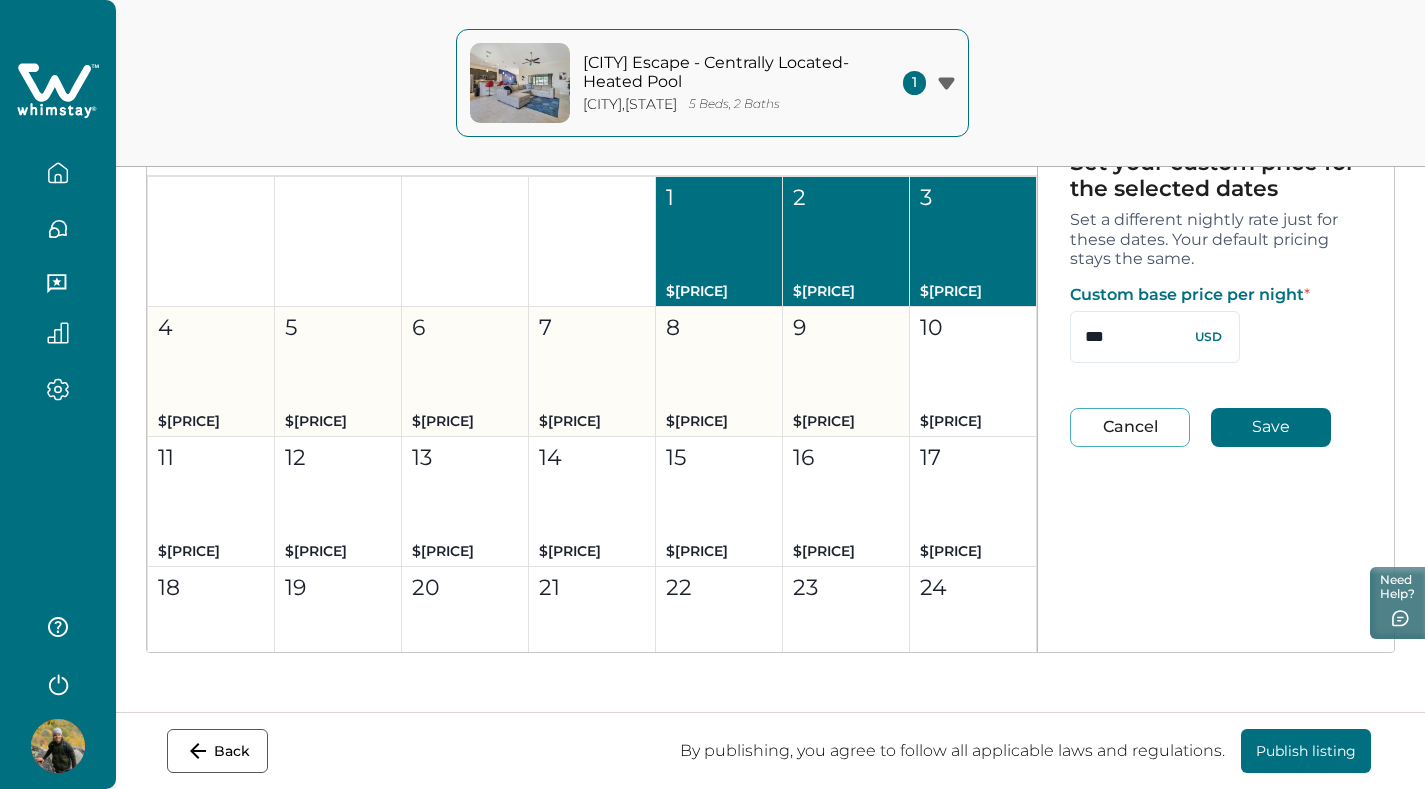 drag, startPoint x: 229, startPoint y: 361, endPoint x: 804, endPoint y: 354, distance: 575.0426 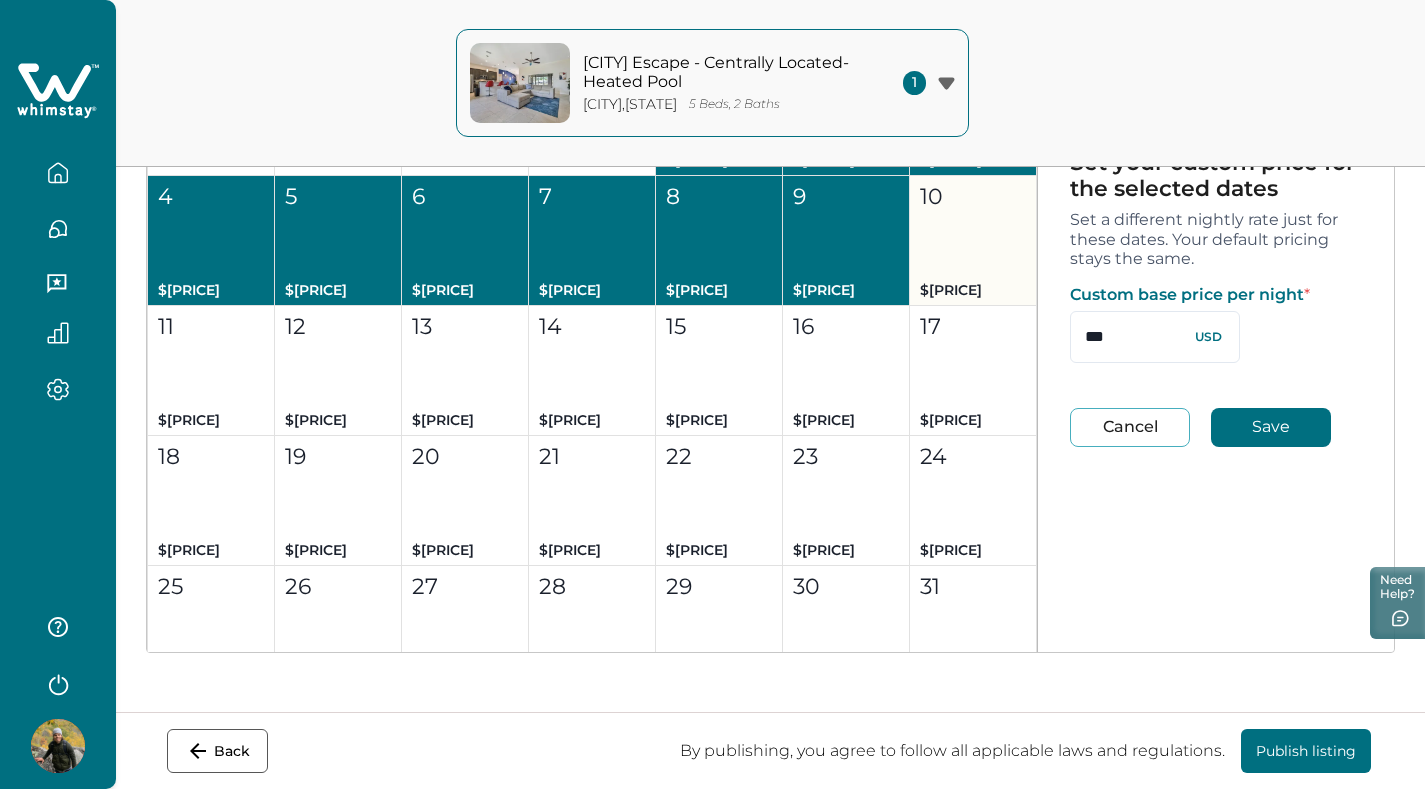 scroll, scrollTop: 4968, scrollLeft: 0, axis: vertical 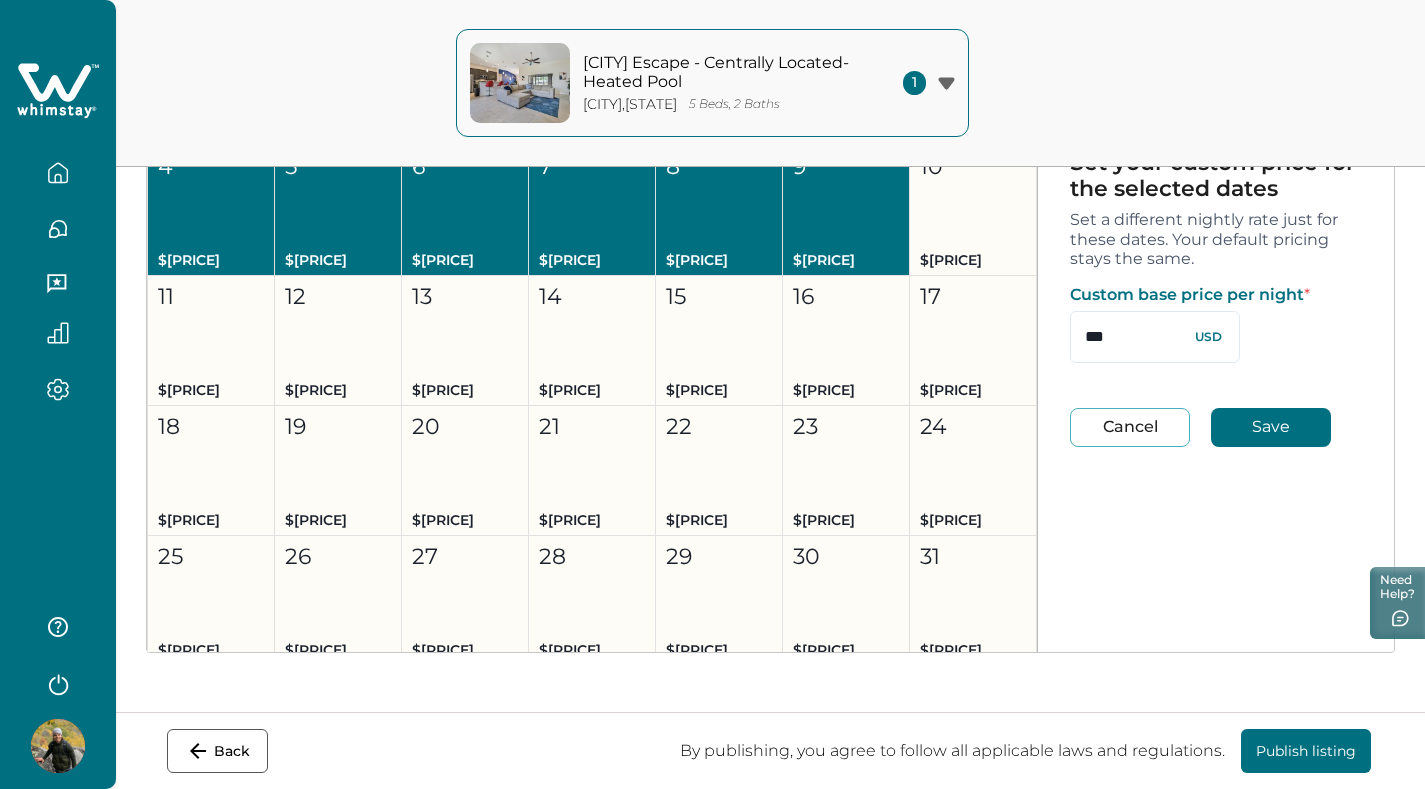 drag, startPoint x: 945, startPoint y: 253, endPoint x: 954, endPoint y: 615, distance: 362.11185 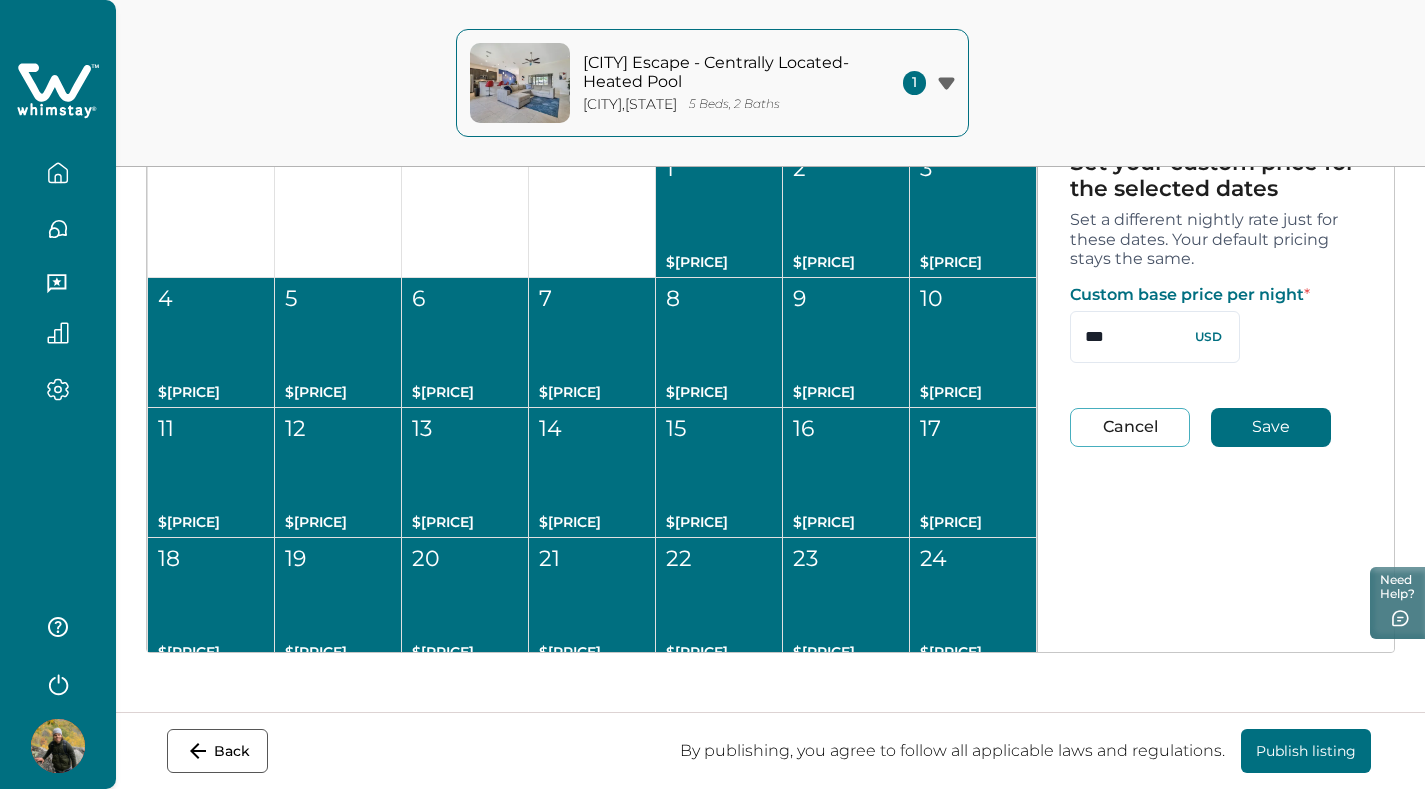 scroll, scrollTop: 4834, scrollLeft: 0, axis: vertical 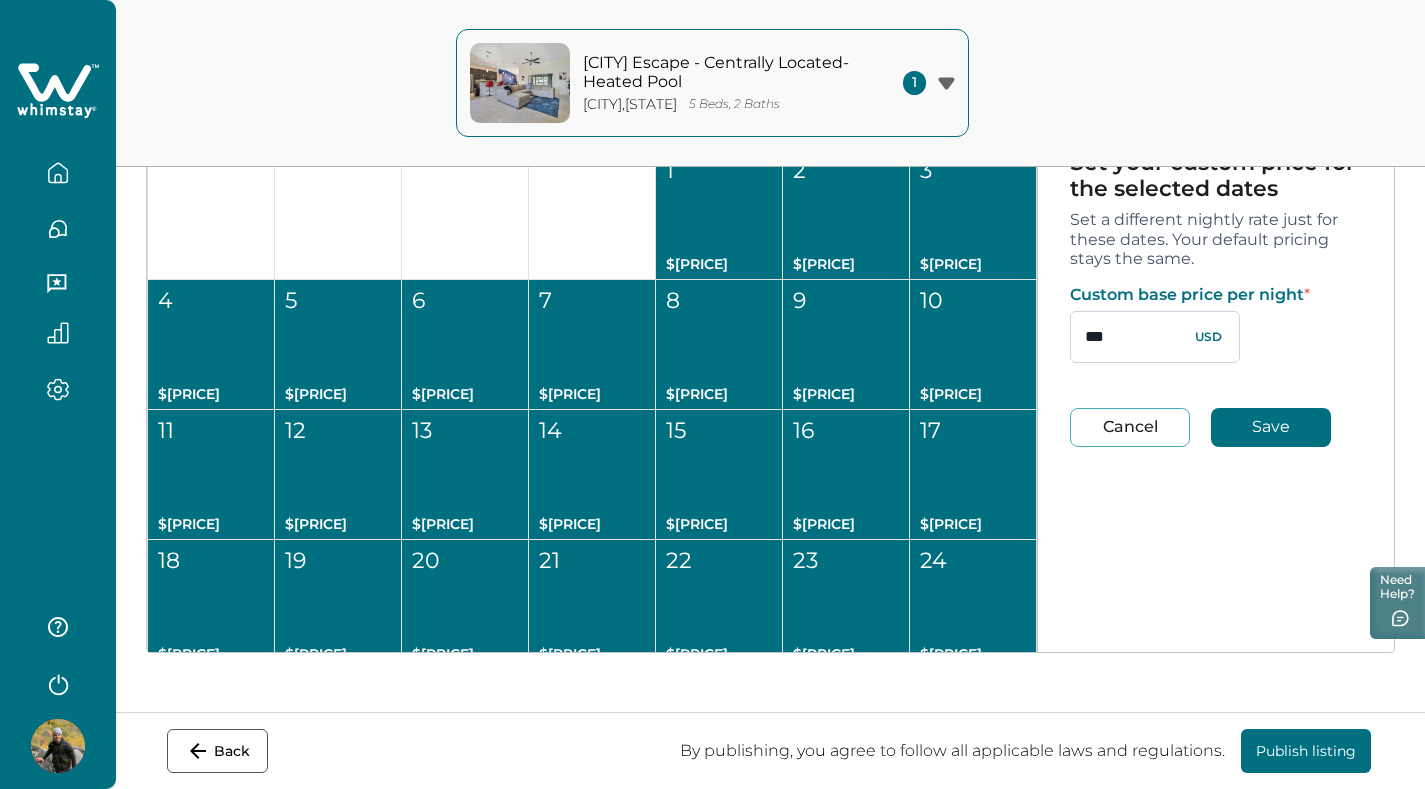 click on "***" at bounding box center [1155, 337] 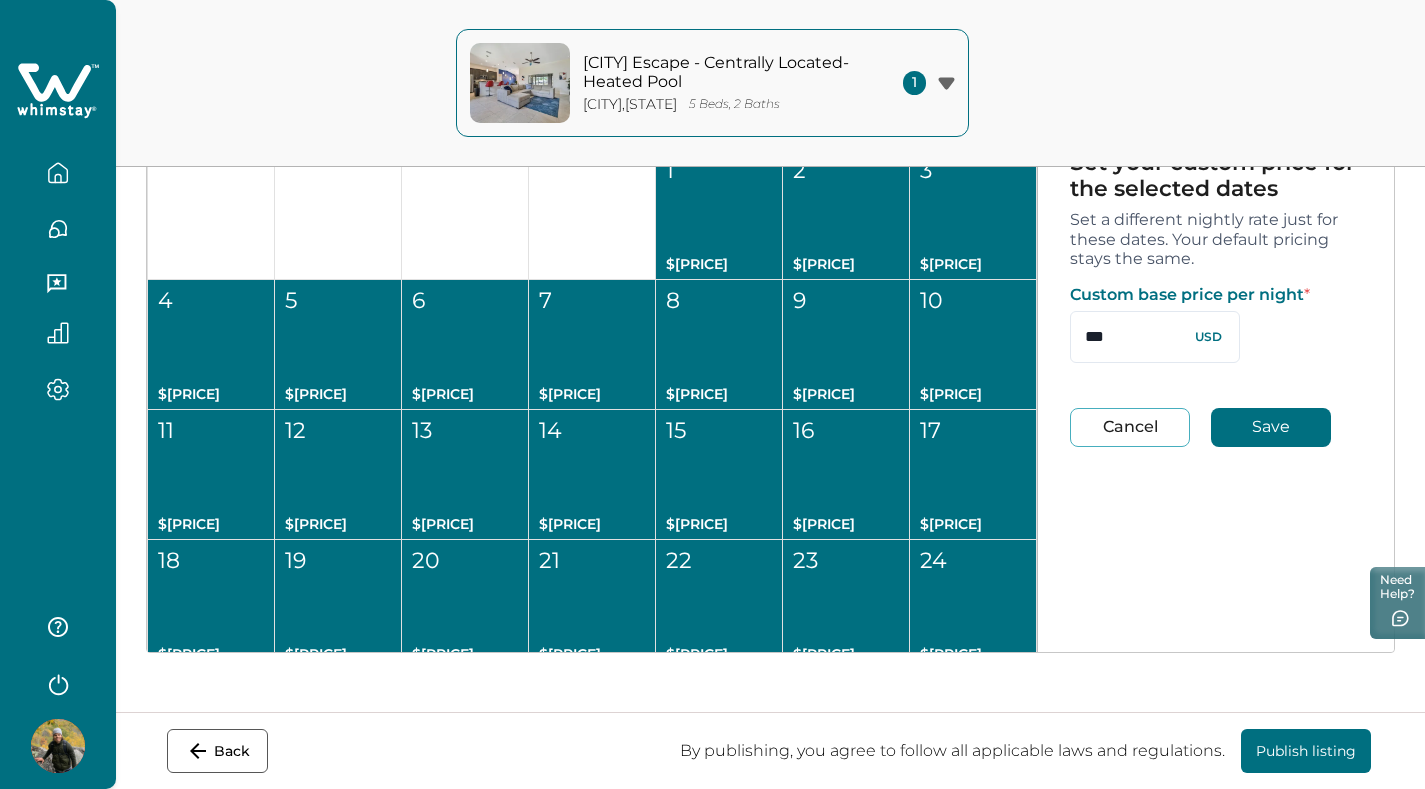 type on "***" 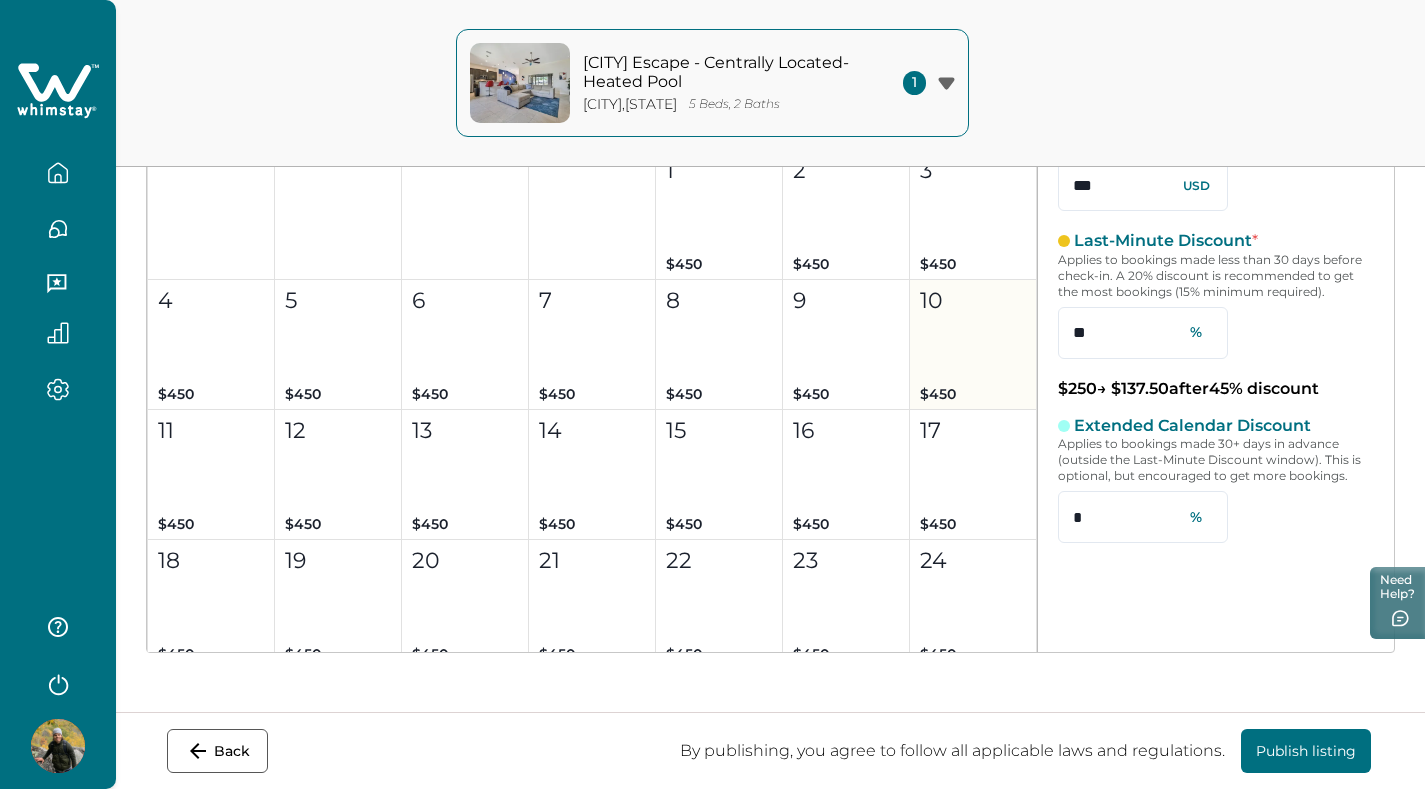 scroll, scrollTop: 4701, scrollLeft: 0, axis: vertical 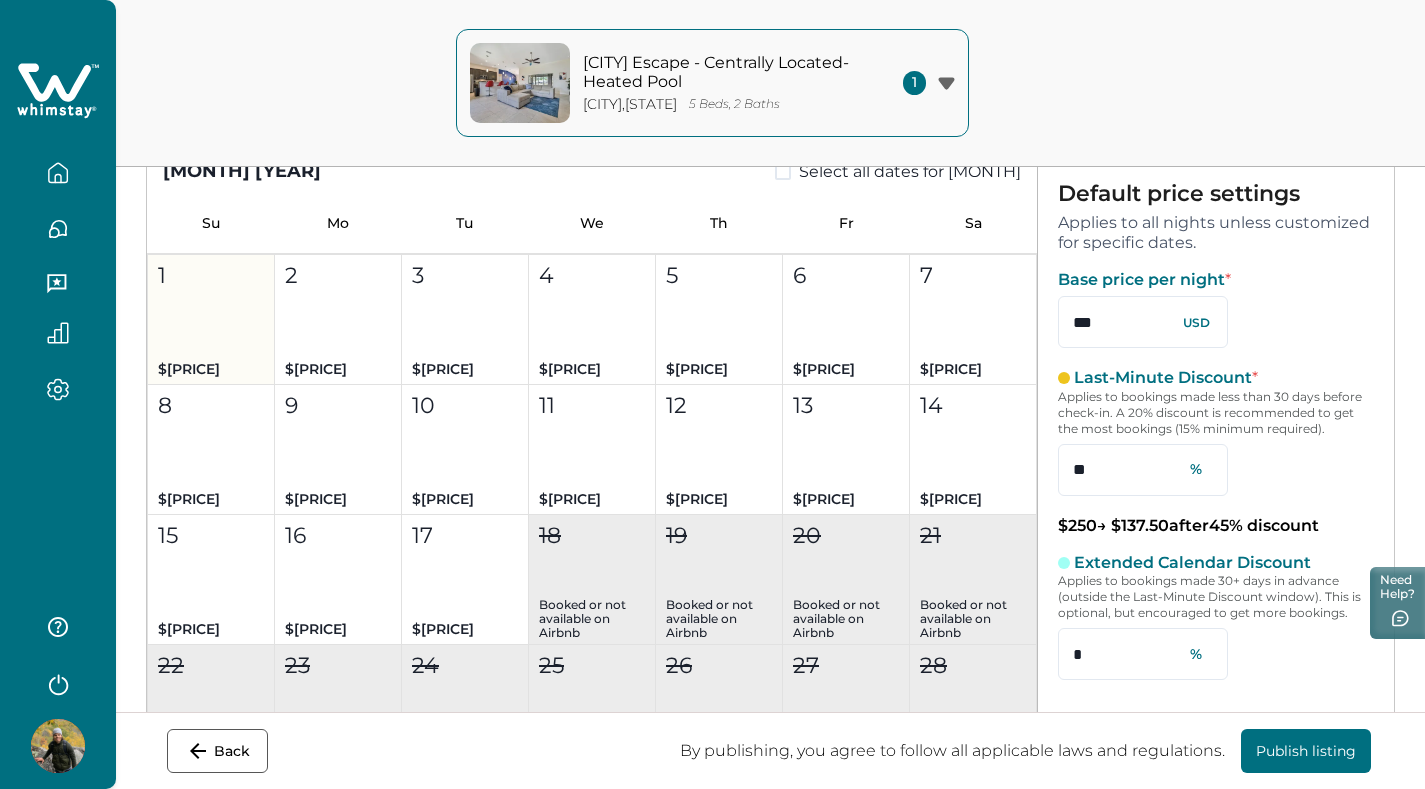 click on "1 $[PRICE]" at bounding box center (211, 320) 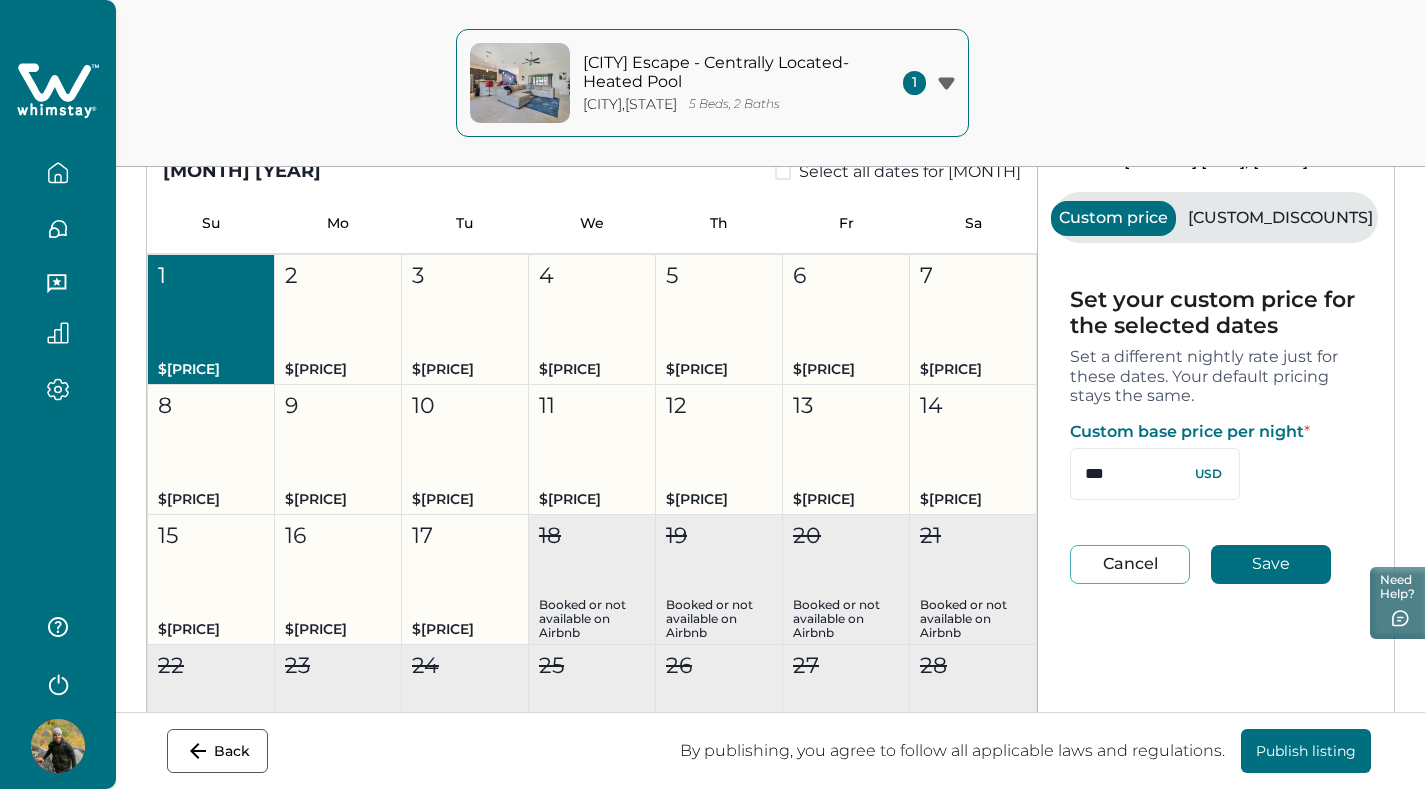 drag, startPoint x: 205, startPoint y: 315, endPoint x: 468, endPoint y: 559, distance: 358.7548 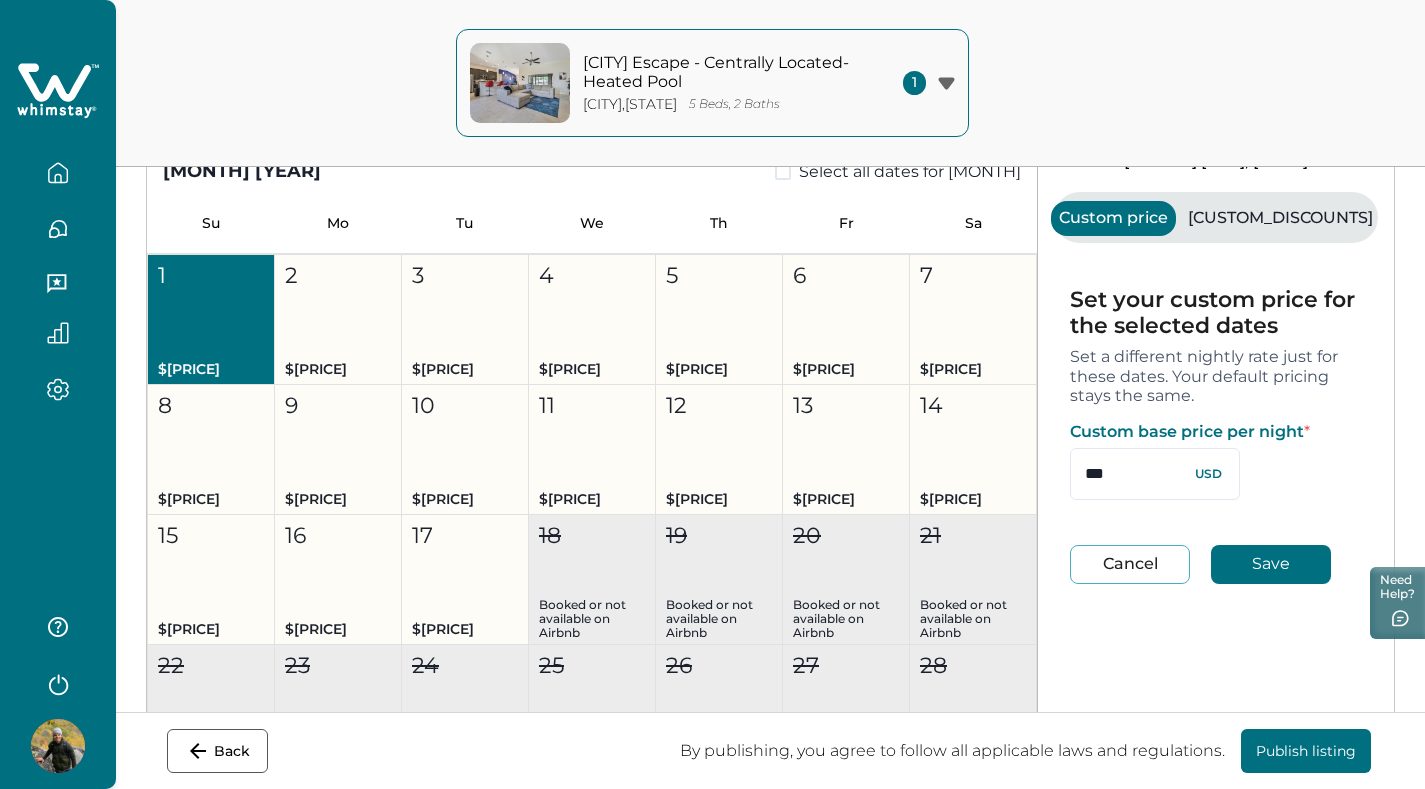 click on "1 $[PRICE] 2 $[PRICE] 3 $[PRICE] 4 $[PRICE] 5 $[PRICE] 6 $[PRICE] 7 $[PRICE] 8 $[PRICE] 9 $[PRICE] 10 $[PRICE] 11 $[PRICE] 12 $[PRICE] 13 $[PRICE] 14 $[PRICE] 15 $[PRICE] 16 $[PRICE] 17 $[PRICE] 18 Booked or not available on Airbnb 19 Booked or not available on Airbnb 20 Booked or not available on Airbnb 21 Booked or not available on Airbnb 22 Booked or not available on Airbnb 23 Booked or not available on Airbnb 24 Booked or not available on Airbnb 25 Booked or not available on Airbnb 26 Booked or not available on Airbnb 27 Booked or not available on Airbnb 28 Booked or not available on Airbnb" at bounding box center (592, 514) 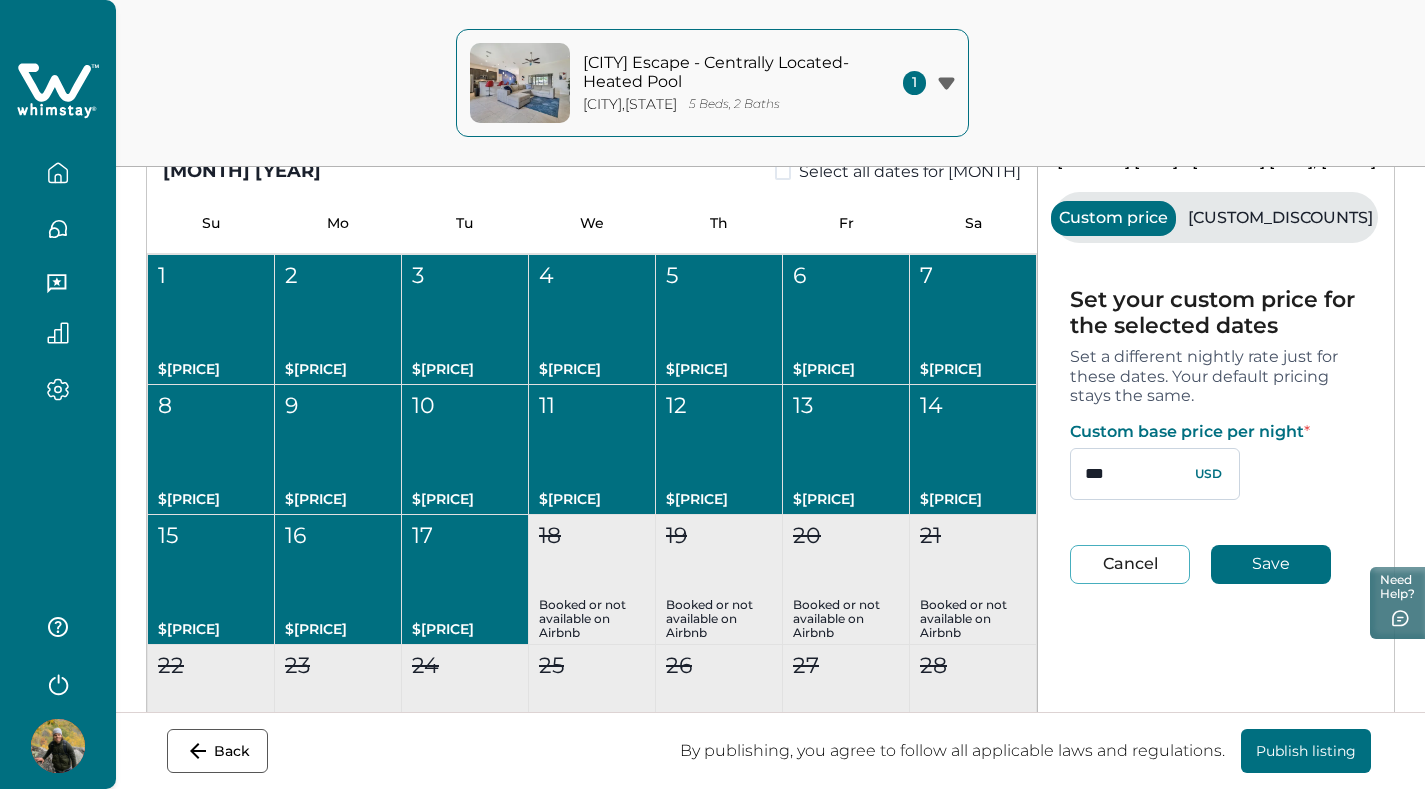 click on "***" at bounding box center [1155, 474] 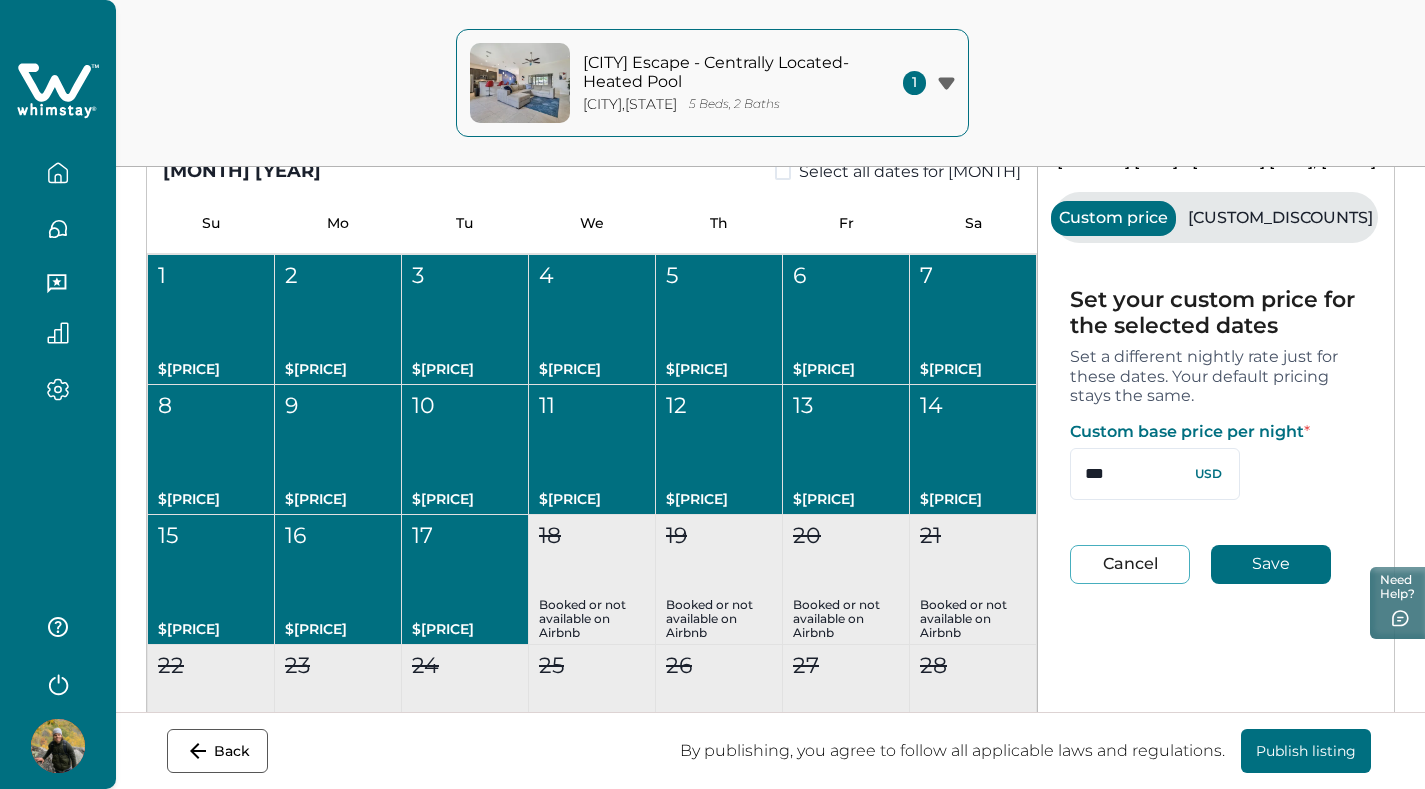 type on "***" 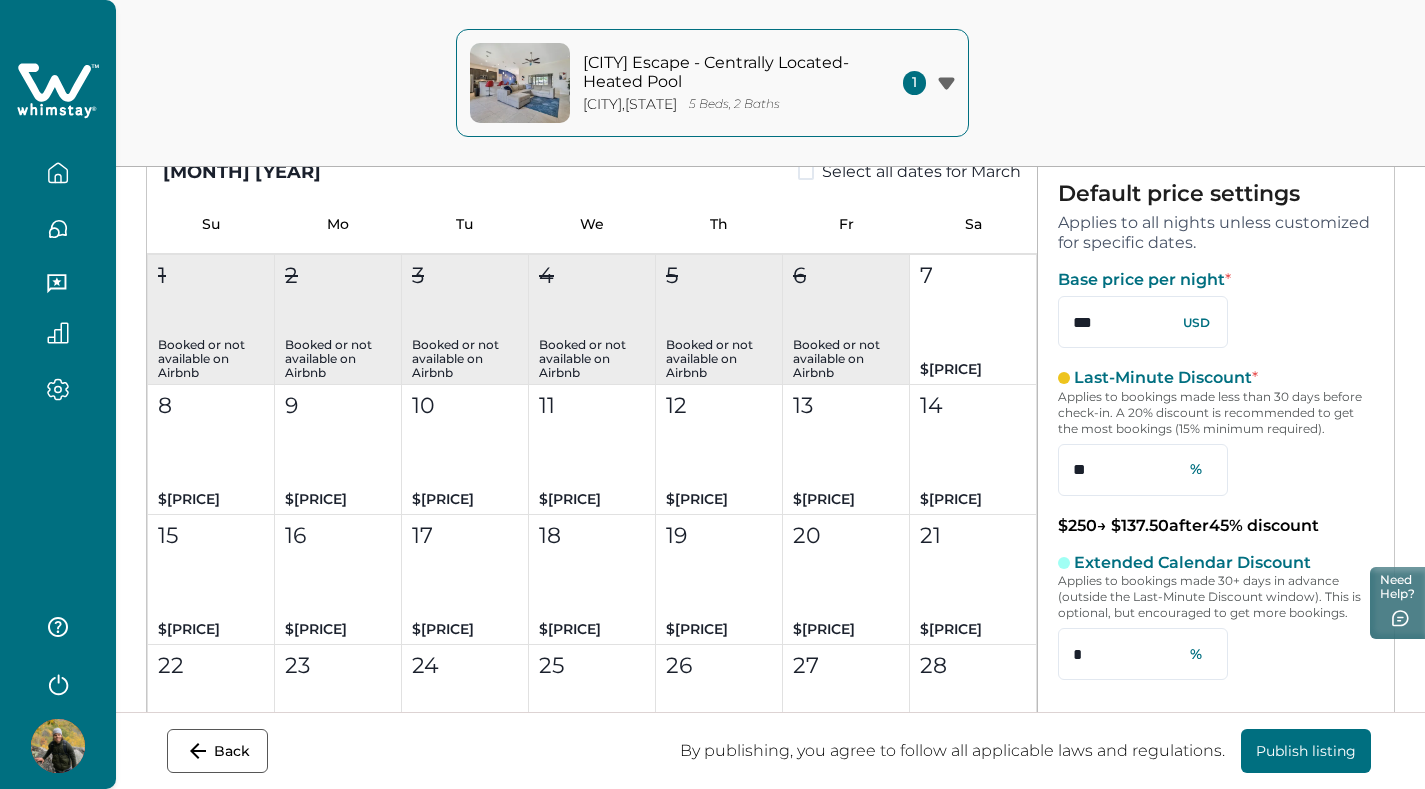 scroll, scrollTop: 6294, scrollLeft: 0, axis: vertical 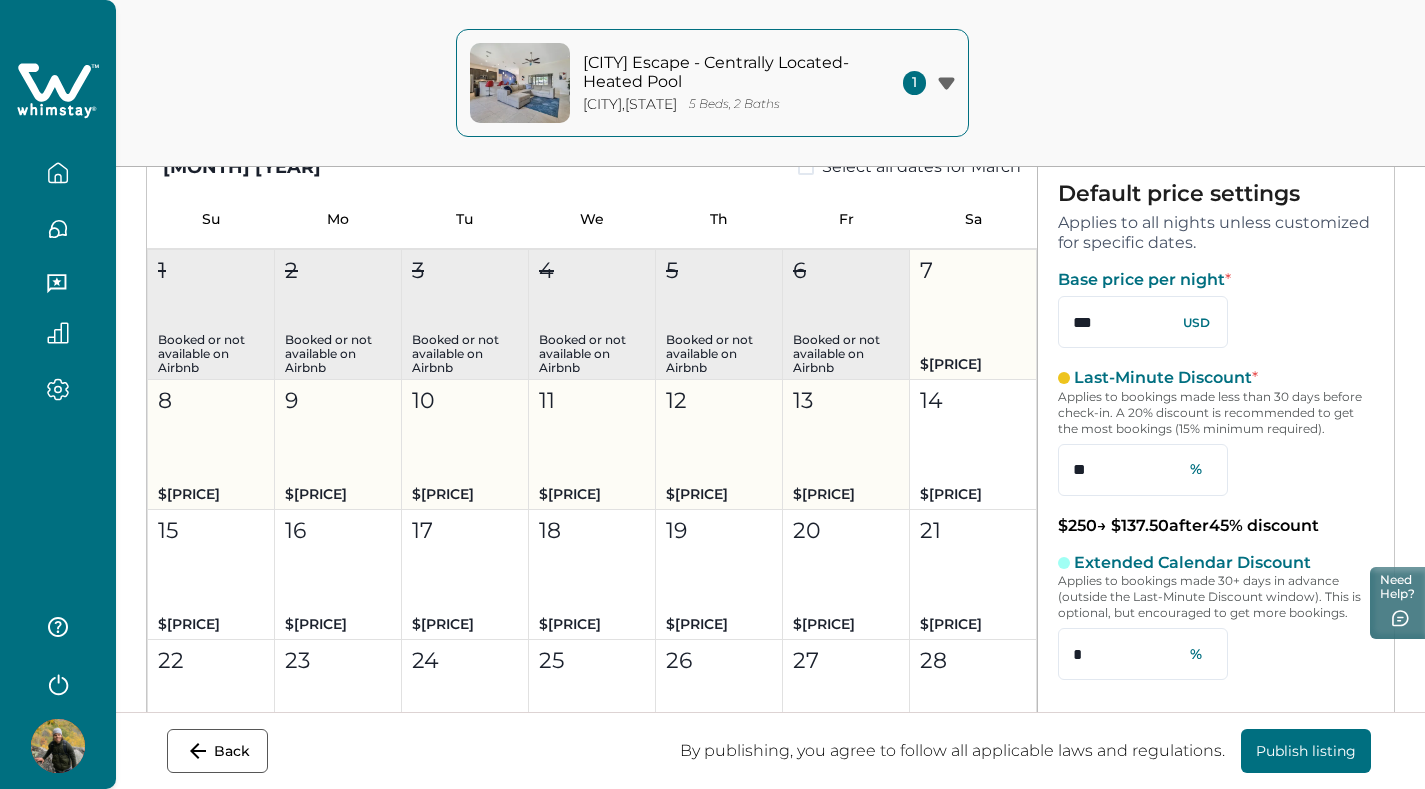 click on "[NUMBER] $[PRICE]" at bounding box center [973, 315] 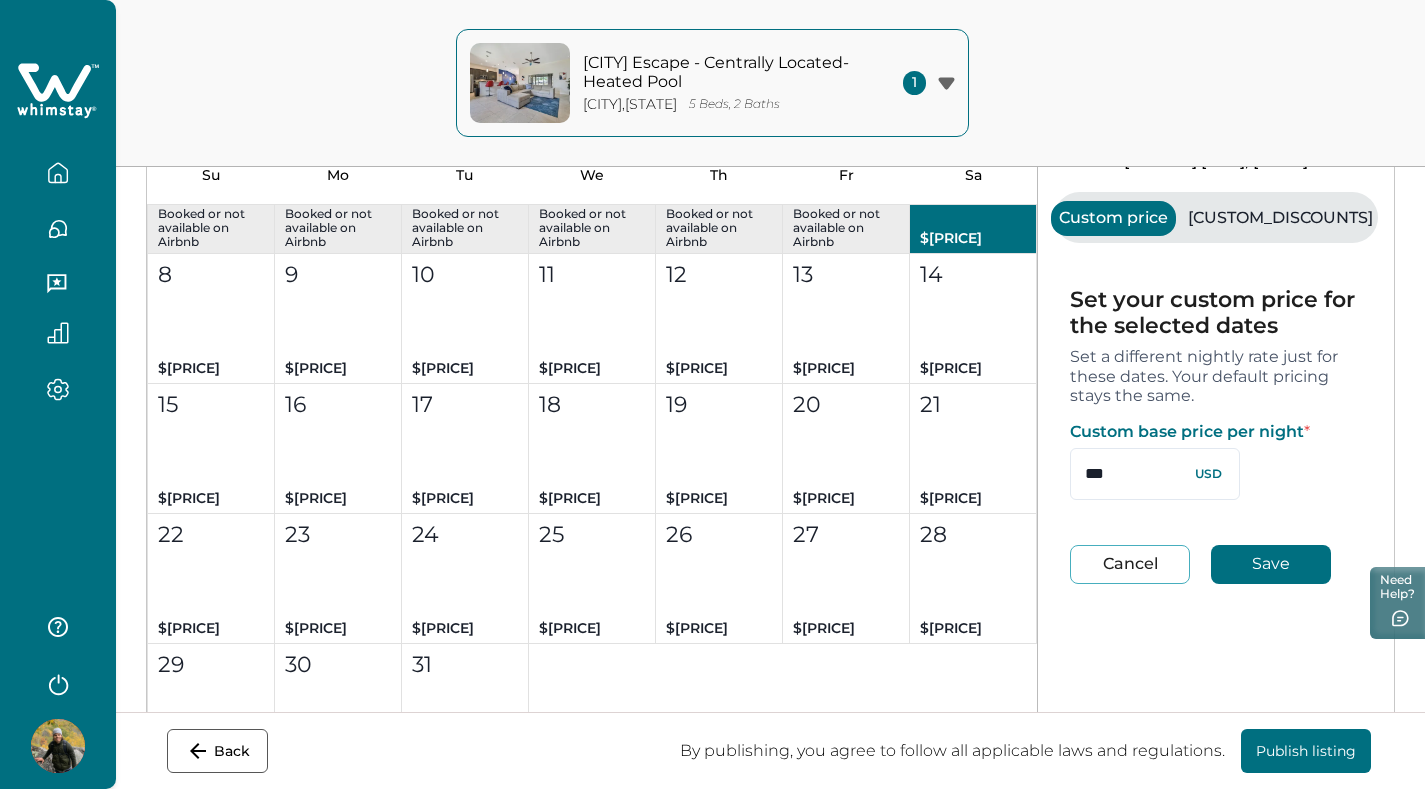 scroll, scrollTop: 6419, scrollLeft: 0, axis: vertical 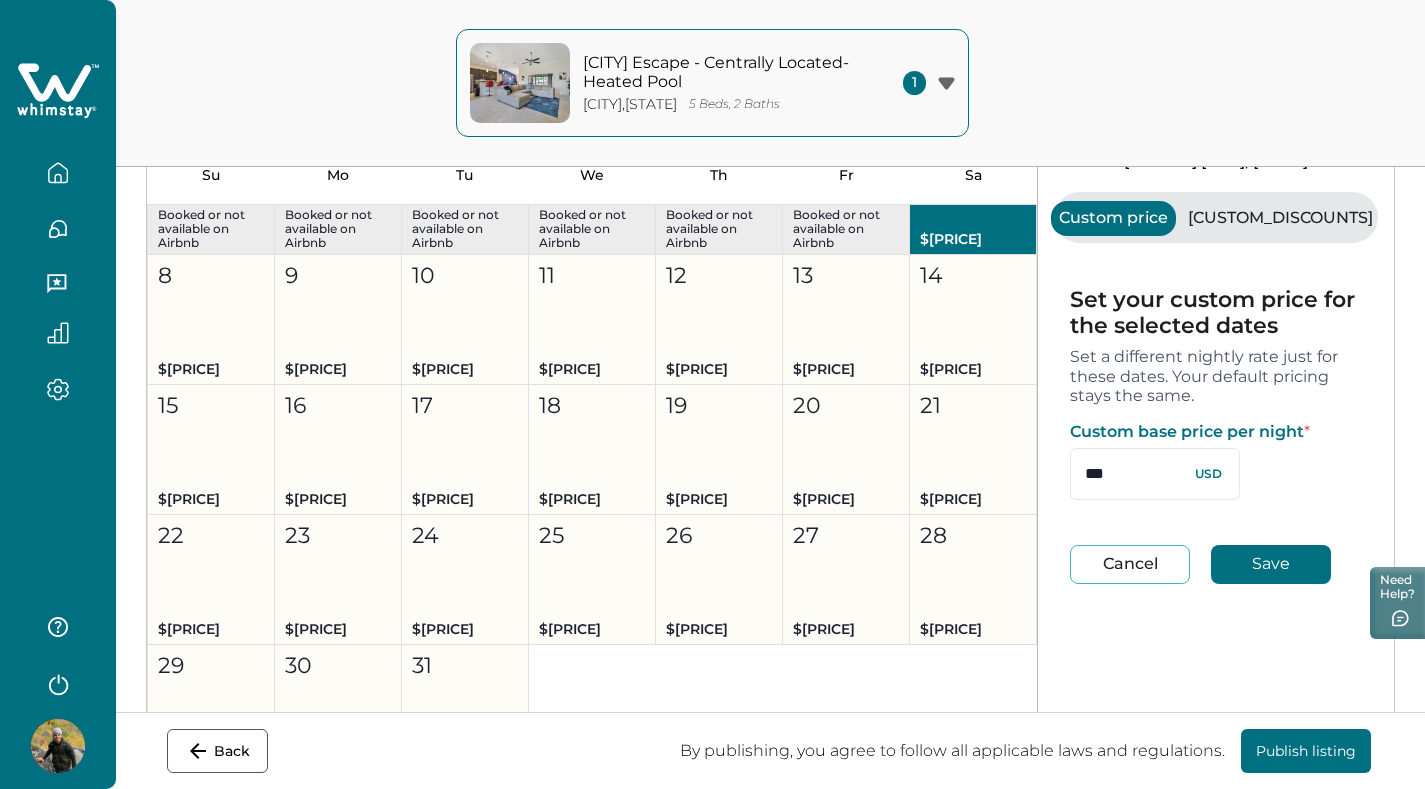 drag, startPoint x: 198, startPoint y: 302, endPoint x: 448, endPoint y: 665, distance: 440.75958 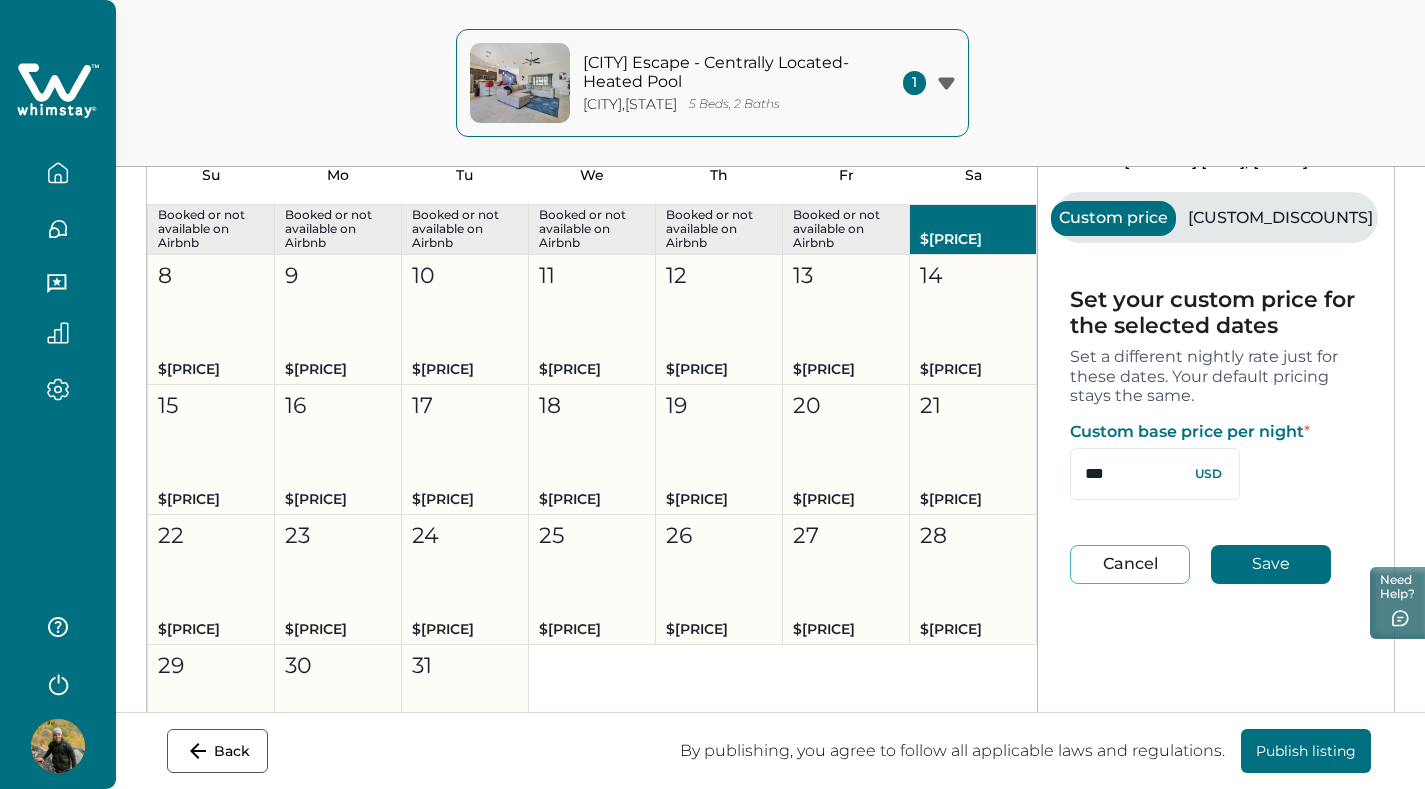 click on "1 Booked or not available on Airbnb 2 Booked or not available on Airbnb 3 Booked or not available on Airbnb 4 Booked or not available on Airbnb 5 Booked or not available on Airbnb 6 Booked or not available on Airbnb 7 $[PRICE] 8 $[PRICE] 9 $[PRICE] 10 $[PRICE] 11 $[PRICE] 12 $[PRICE] 13 $[PRICE] 14 $[PRICE] 15 $[PRICE] 16 $[PRICE] 17 $[PRICE] 18 $[PRICE] 19 $[PRICE] 20 $[PRICE] 21 $[PRICE] 22 $[PRICE] 23 $[PRICE] 24 $[PRICE] 25 $[PRICE] 26 $[PRICE] 27 $[PRICE] 28 $[PRICE] 29 $[PRICE] 30 $[PRICE] 31 $[PRICE]" at bounding box center (592, 449) 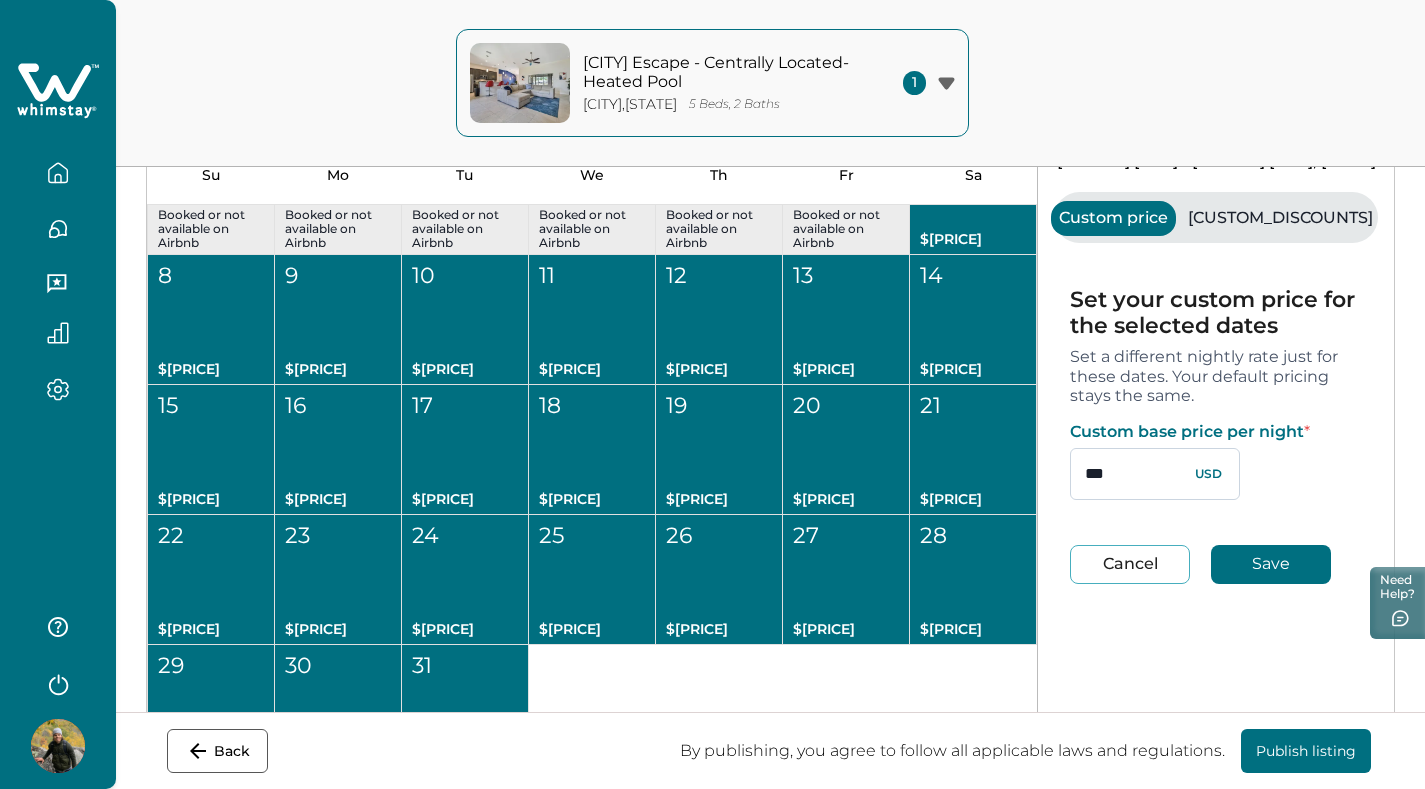 click on "***" at bounding box center [1155, 474] 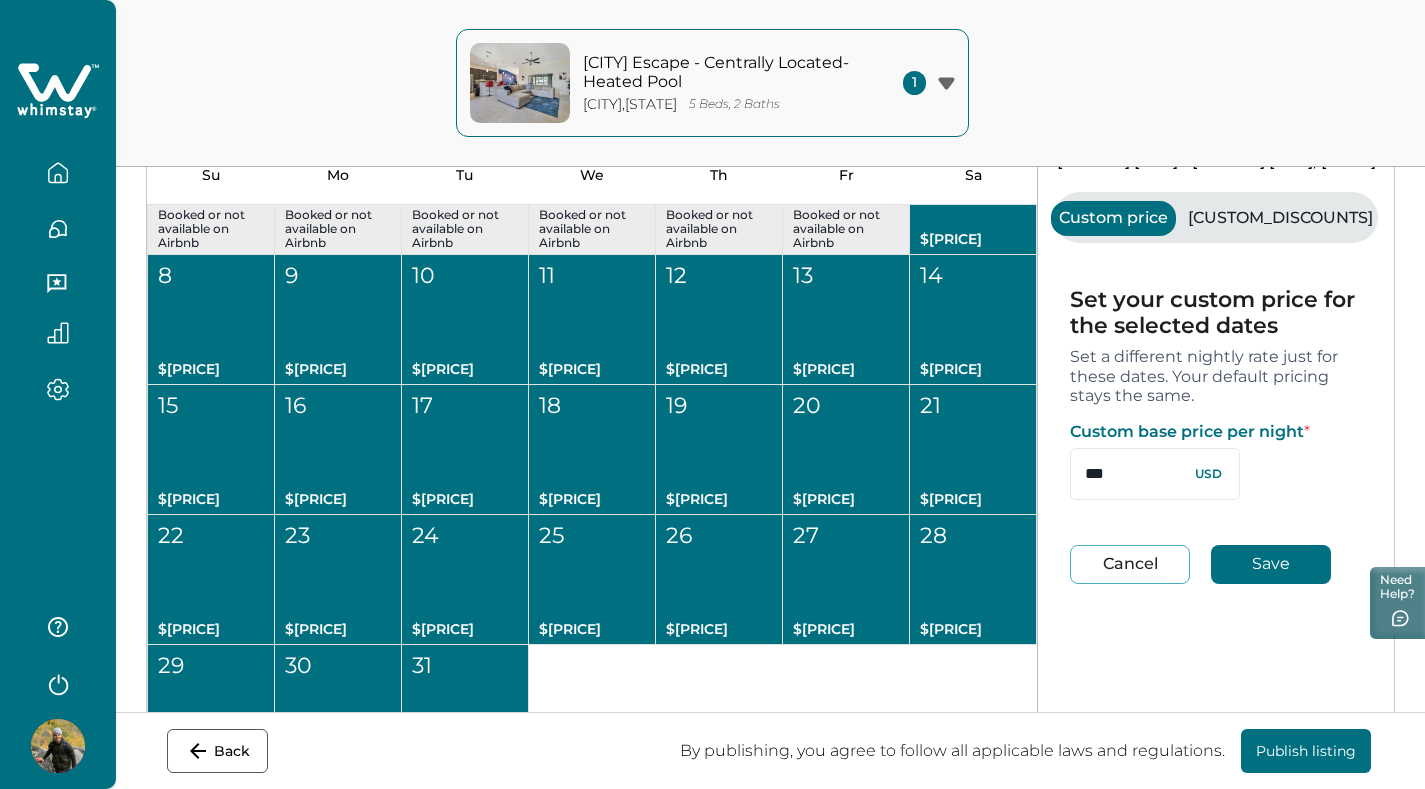 type on "***" 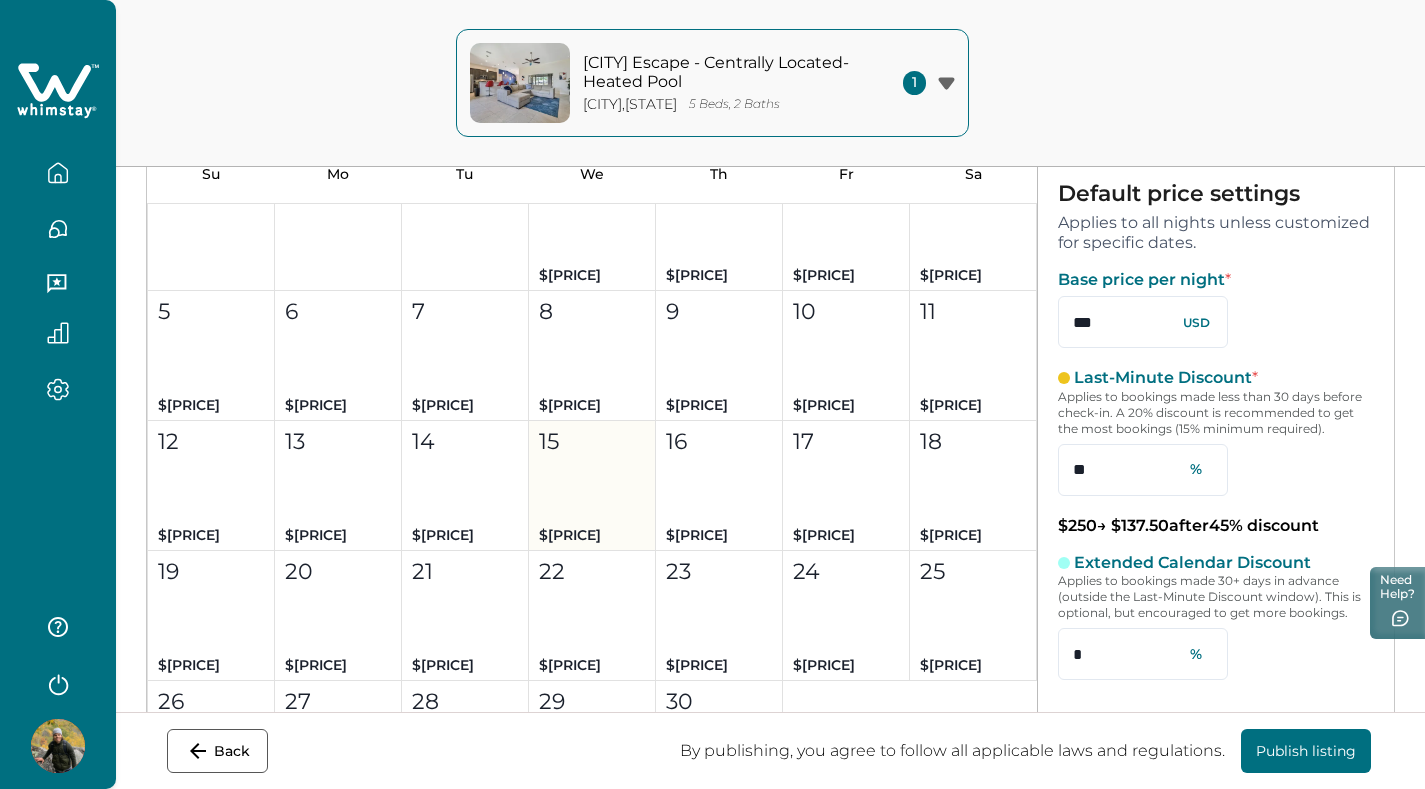 scroll, scrollTop: 7155, scrollLeft: 0, axis: vertical 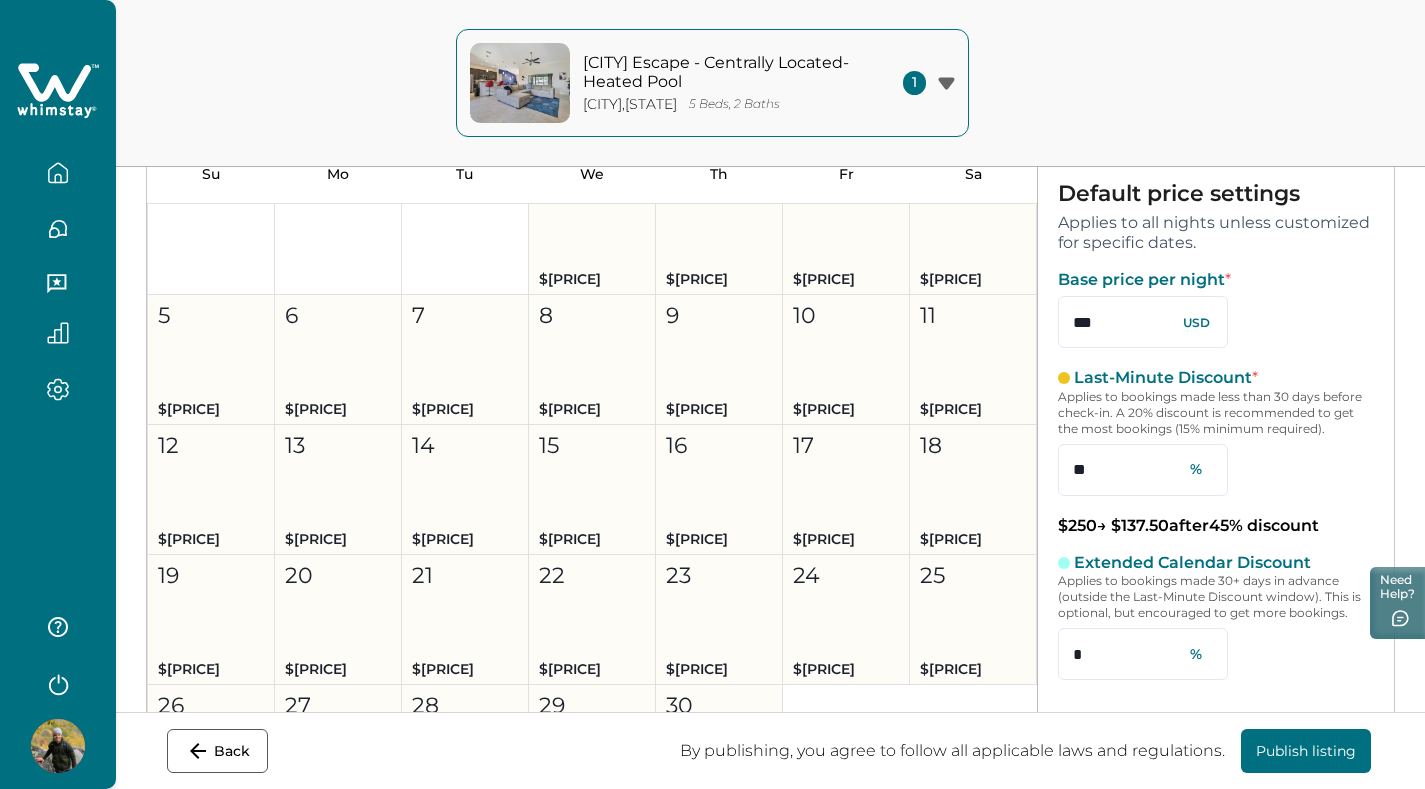 drag, startPoint x: 598, startPoint y: 266, endPoint x: 723, endPoint y: 700, distance: 451.64255 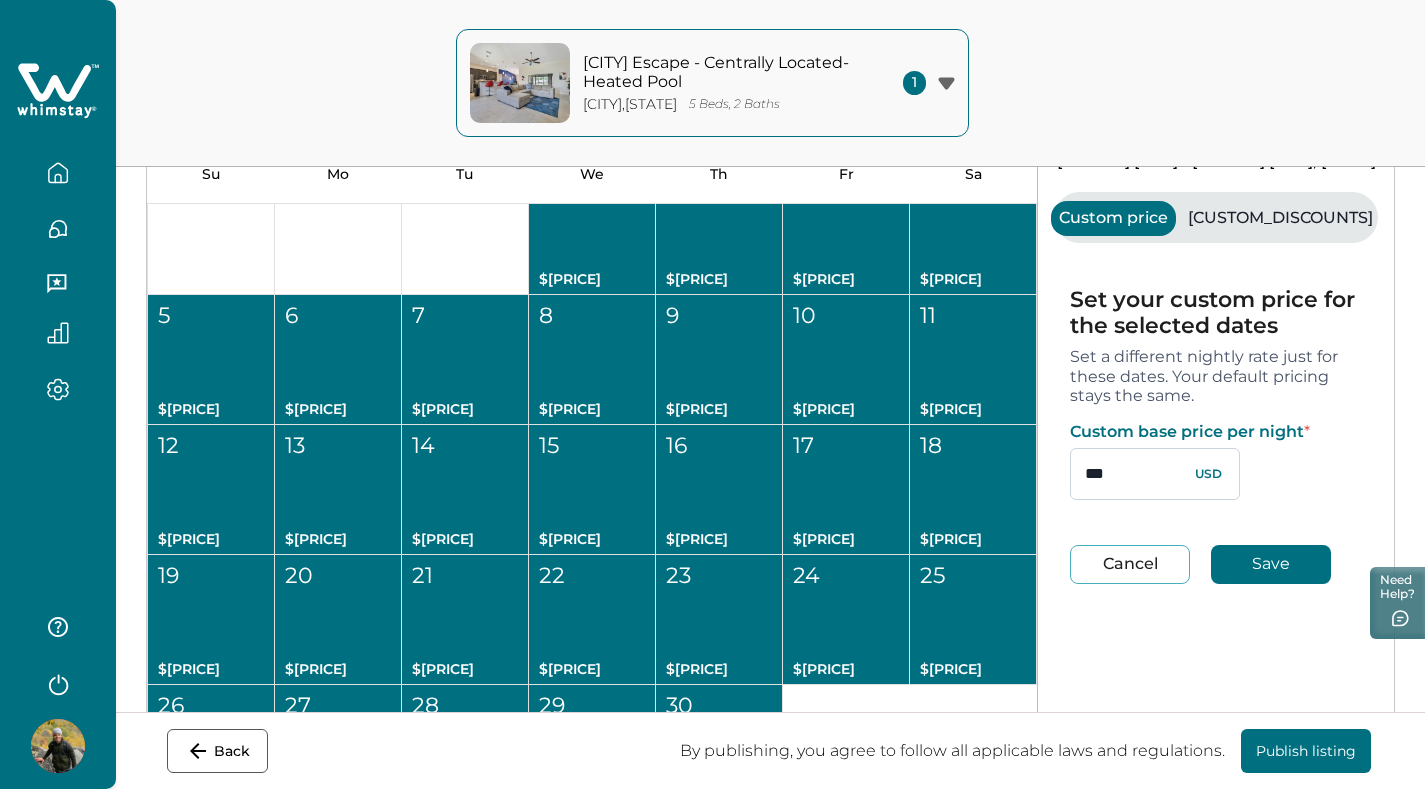 click on "***" at bounding box center [1155, 474] 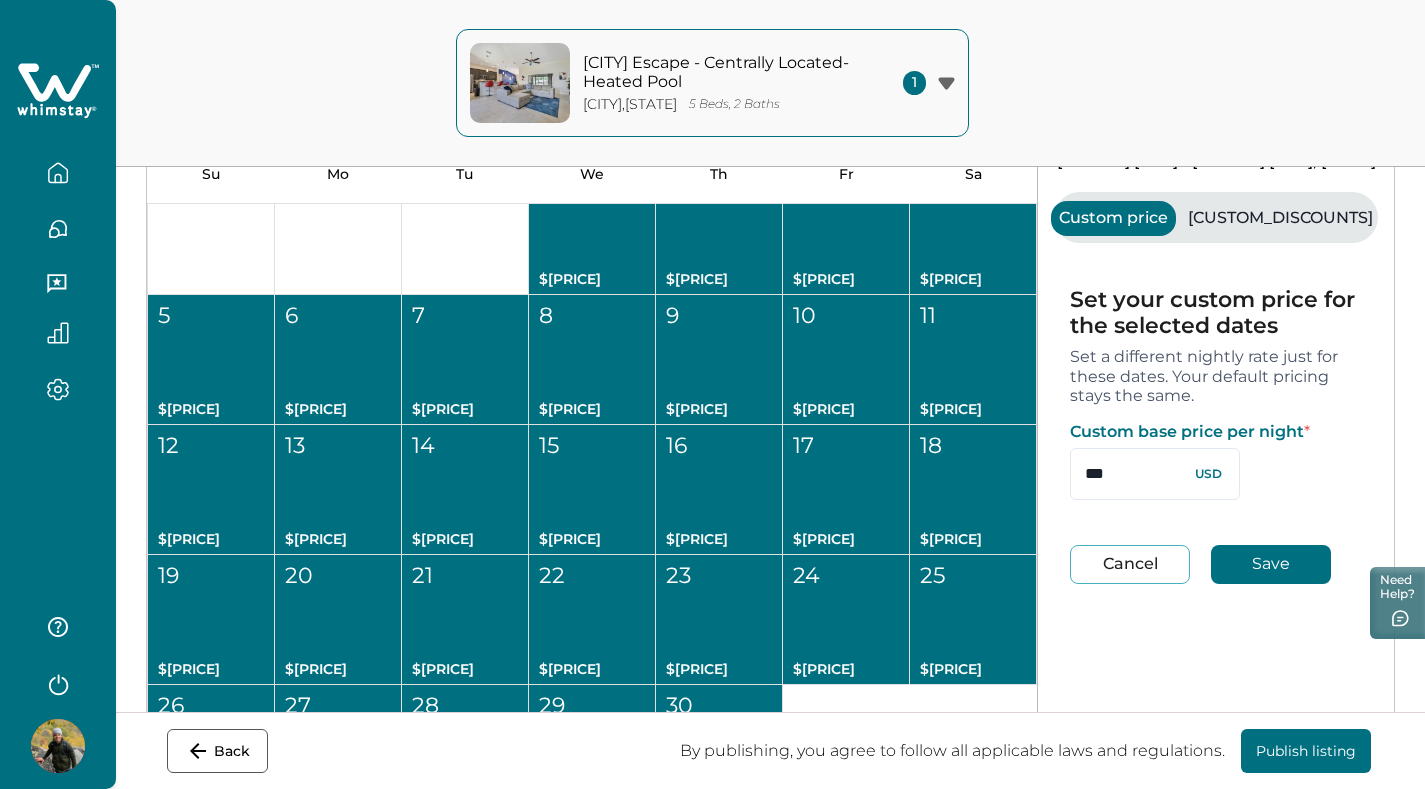 type on "***" 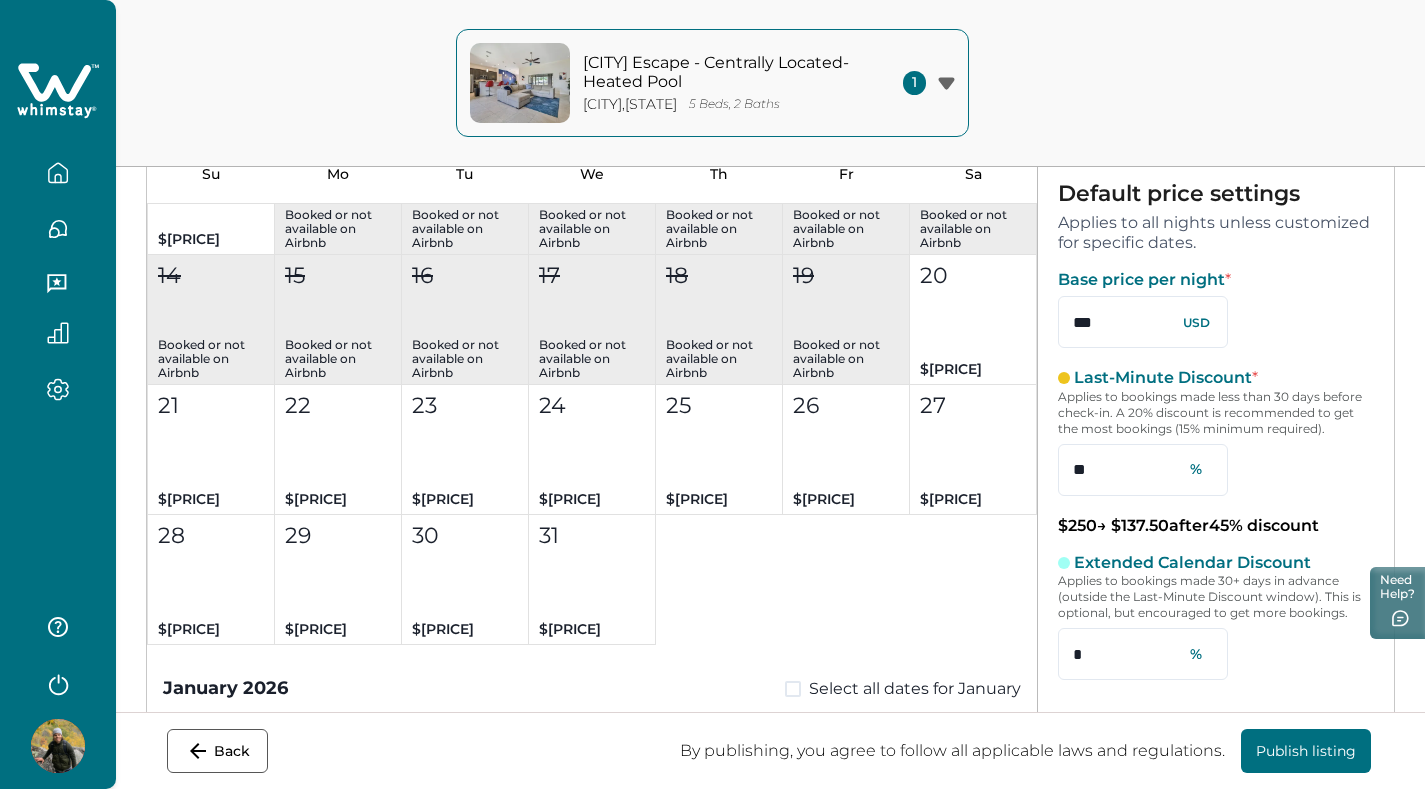 scroll, scrollTop: 4348, scrollLeft: 0, axis: vertical 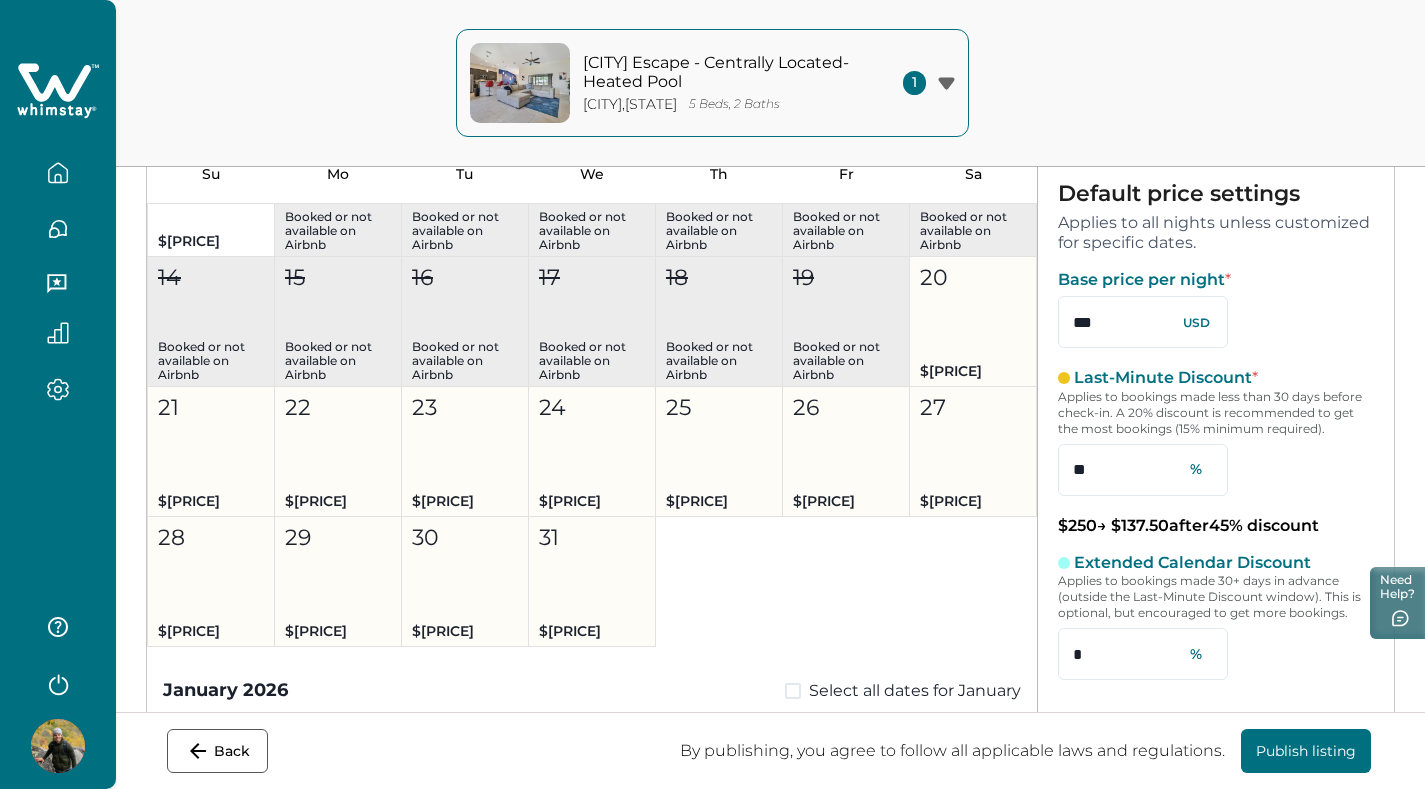 drag, startPoint x: 931, startPoint y: 321, endPoint x: 598, endPoint y: 558, distance: 408.7273 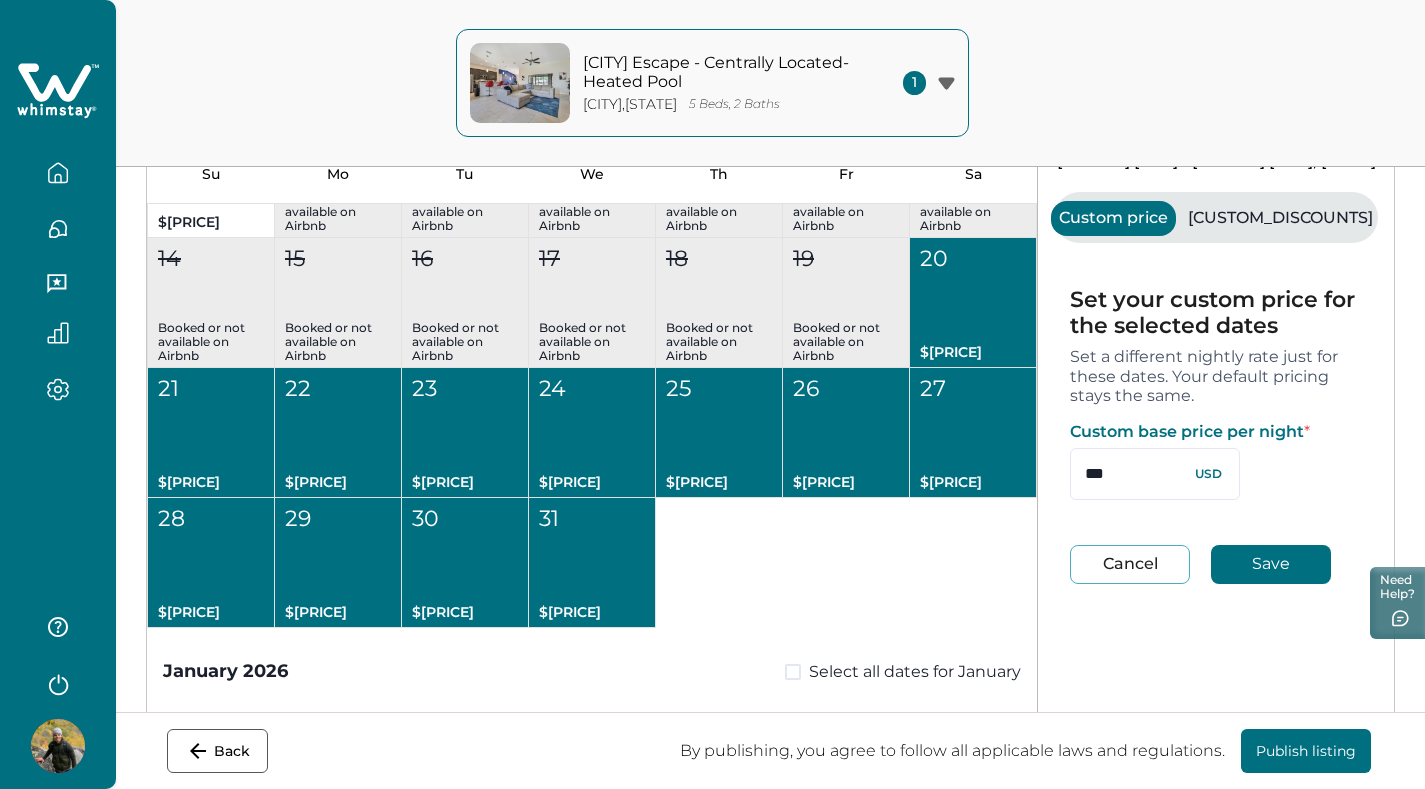 scroll, scrollTop: 4366, scrollLeft: 0, axis: vertical 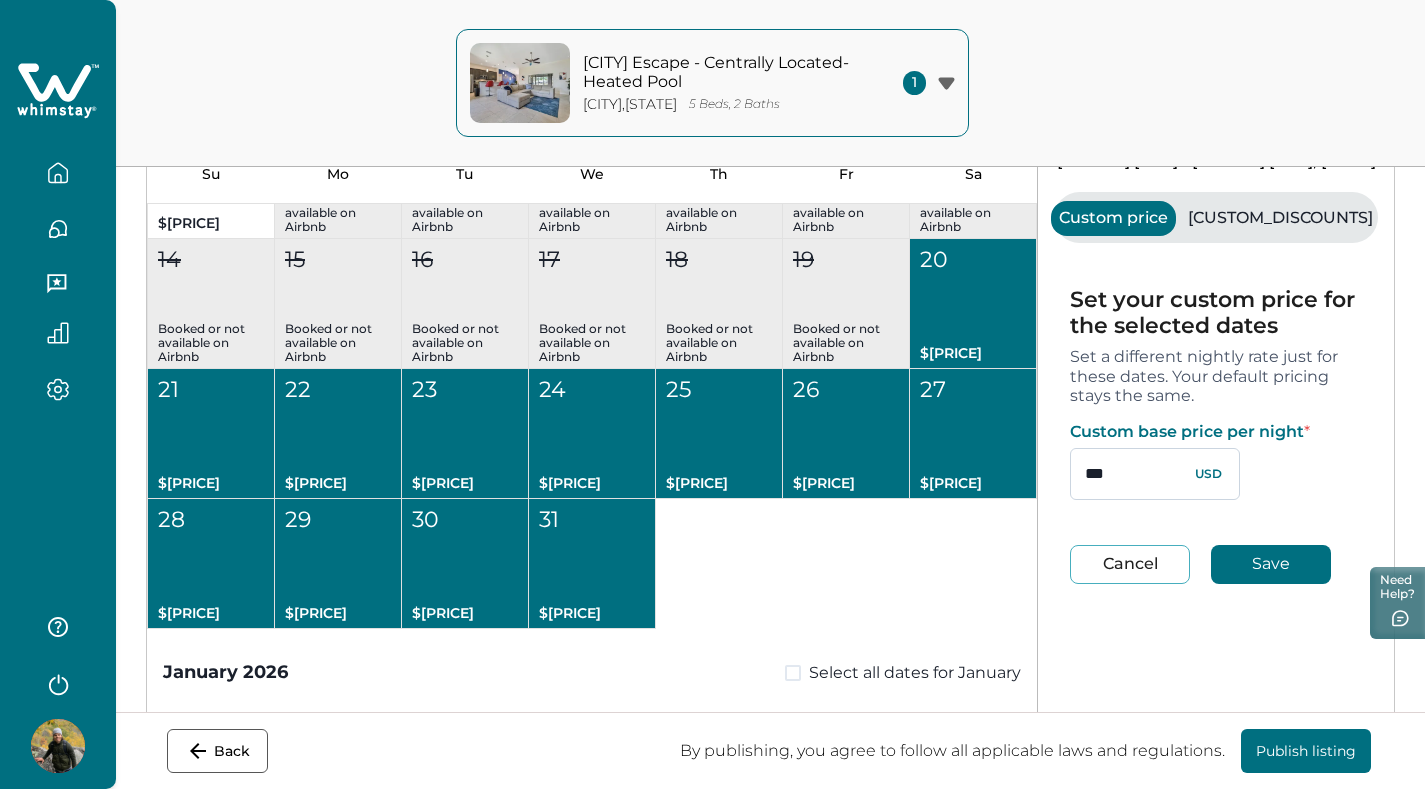 click on "***" at bounding box center [1155, 474] 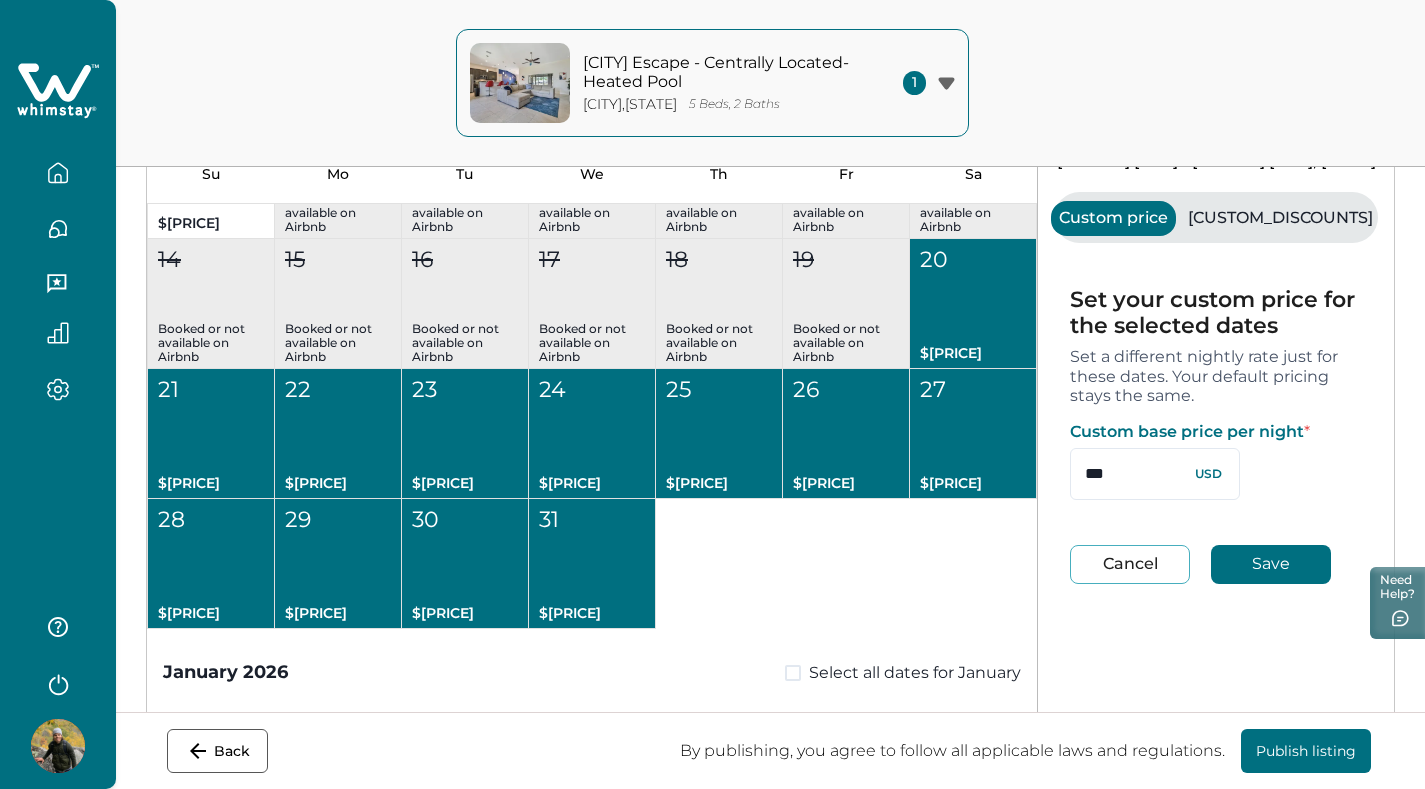 type on "***" 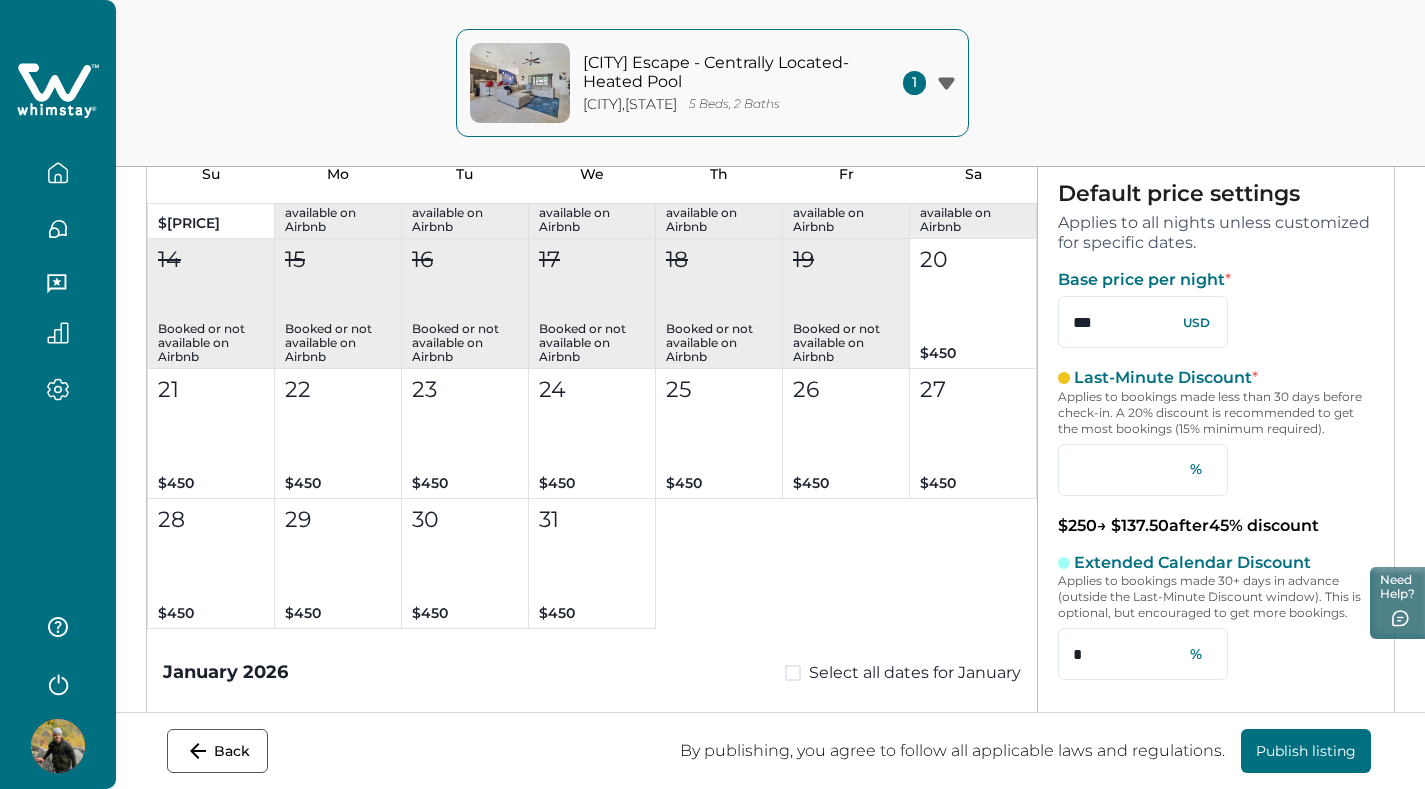 scroll, scrollTop: 3994, scrollLeft: 0, axis: vertical 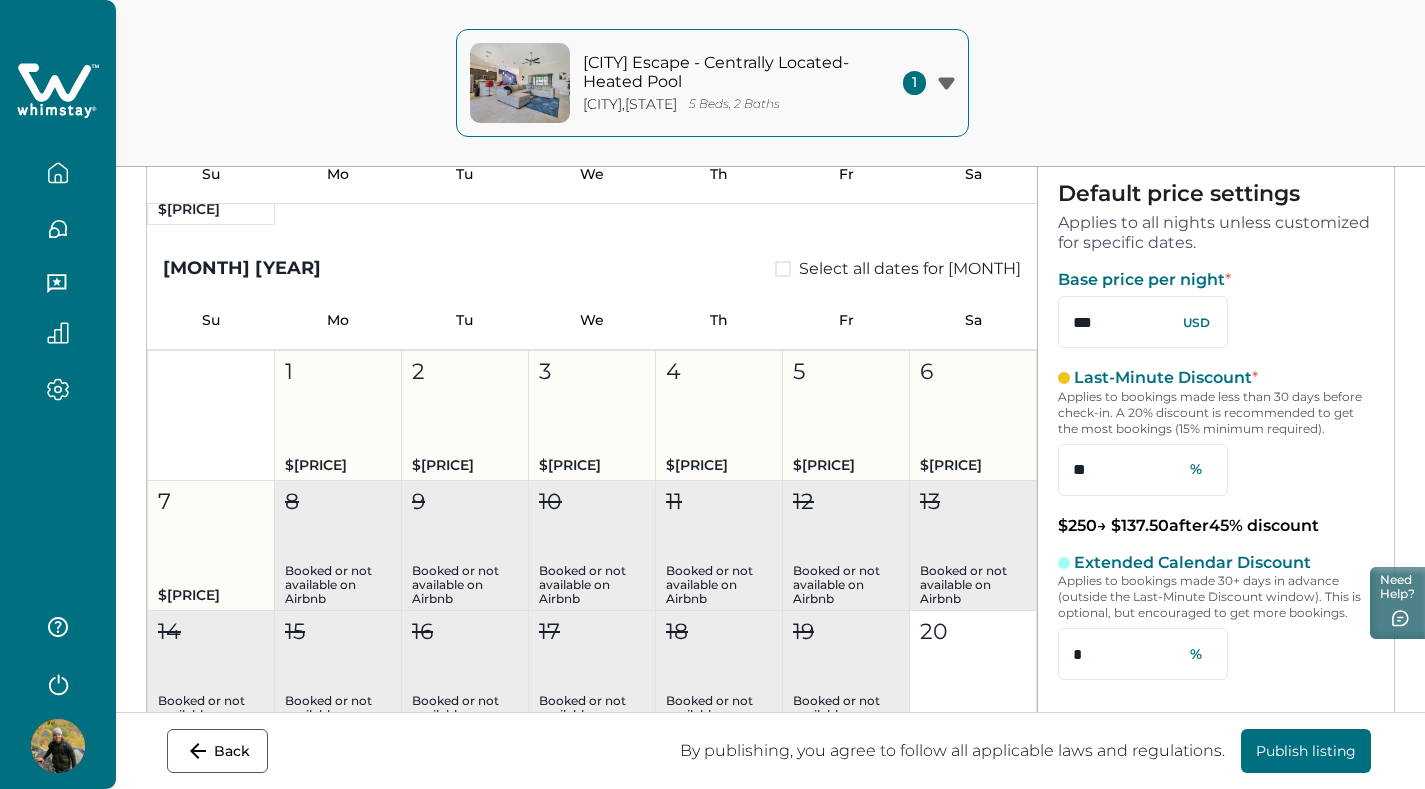 drag, startPoint x: 343, startPoint y: 422, endPoint x: 206, endPoint y: 530, distance: 174.45056 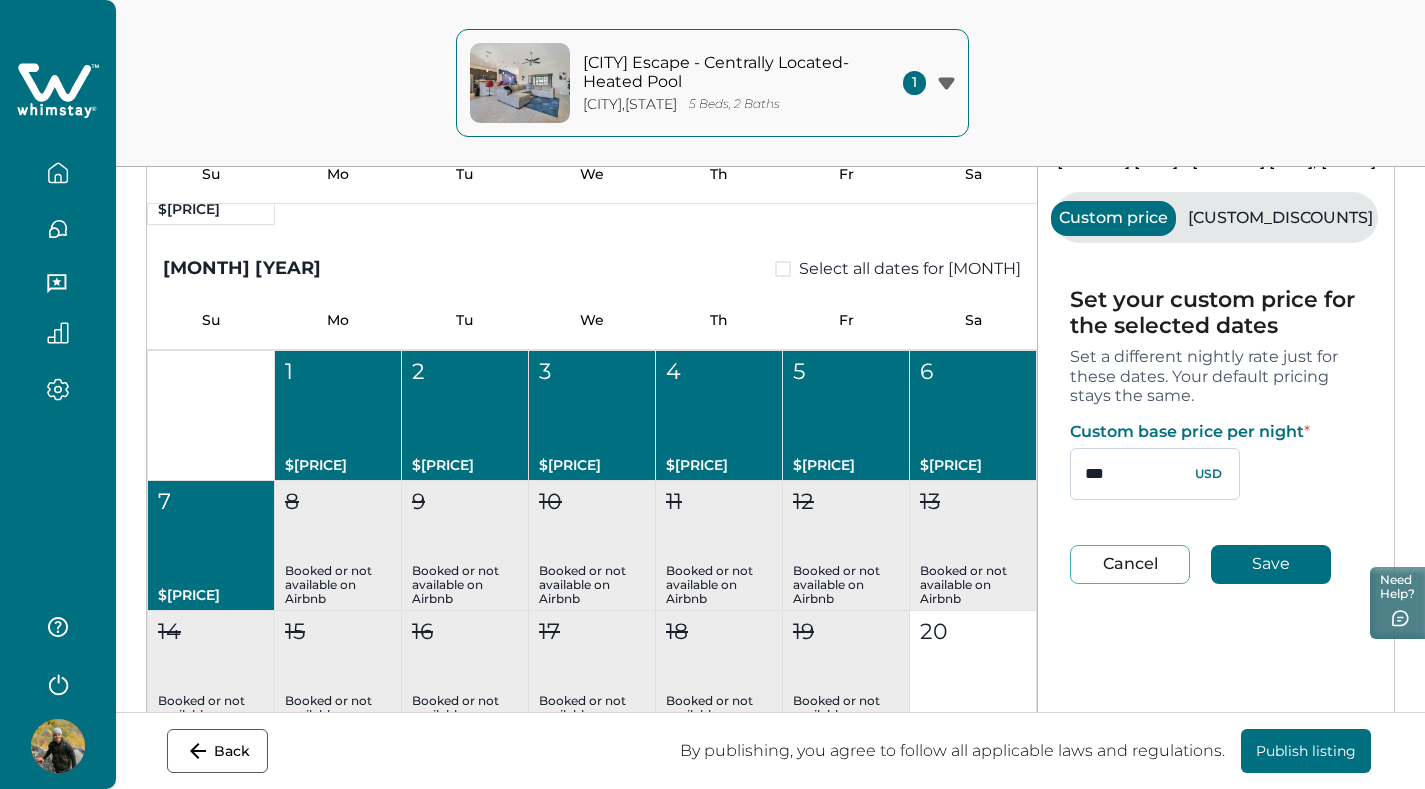 click on "***" at bounding box center (1155, 474) 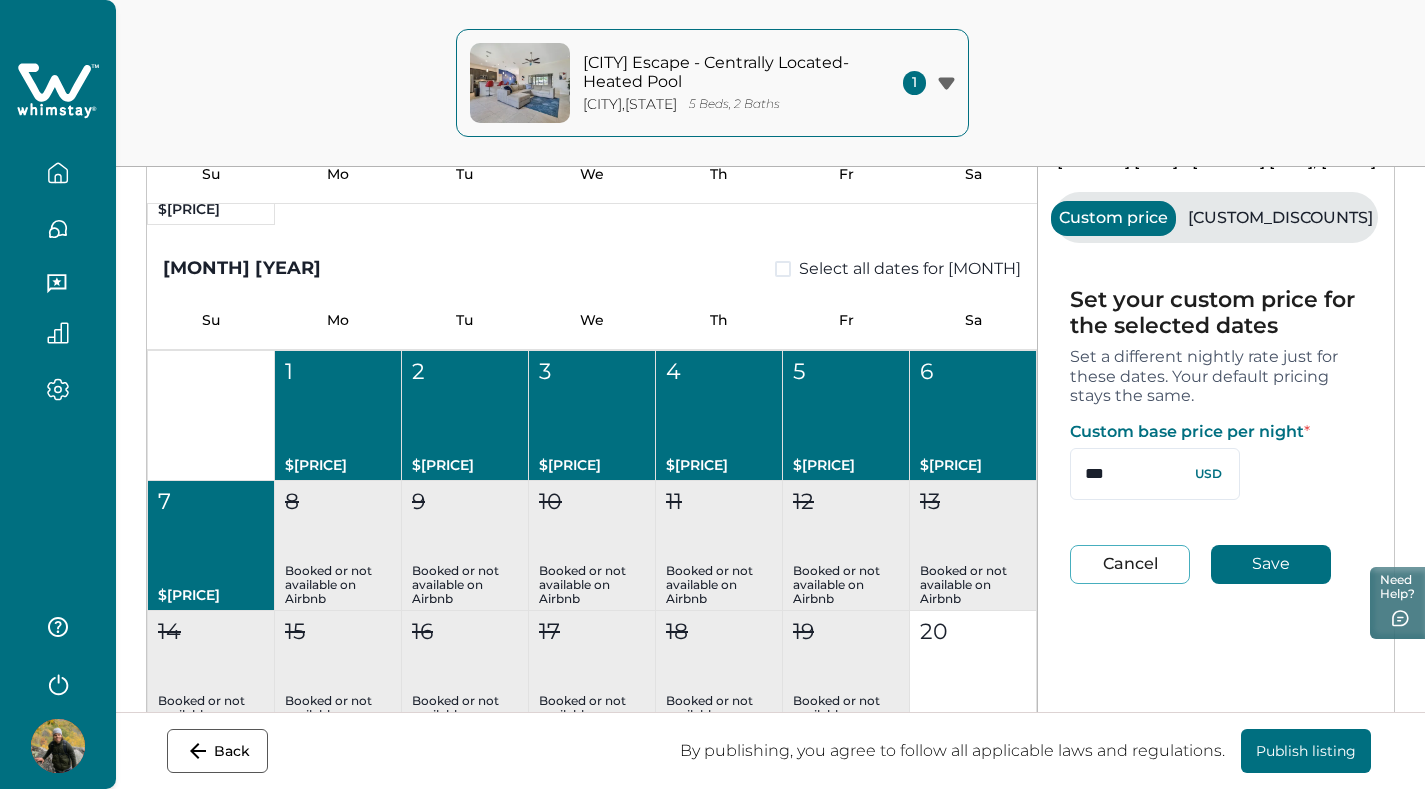 type on "***" 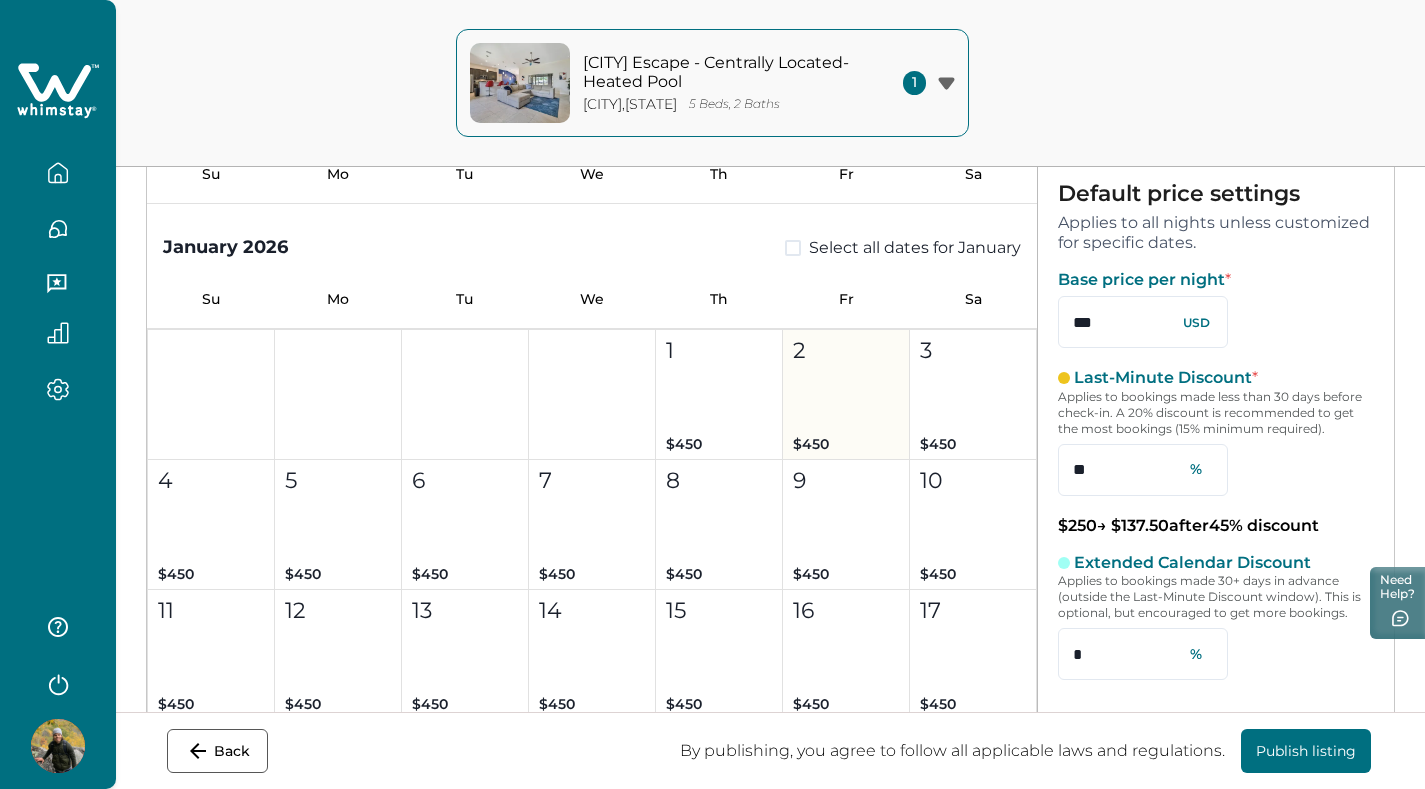 scroll, scrollTop: 4788, scrollLeft: 0, axis: vertical 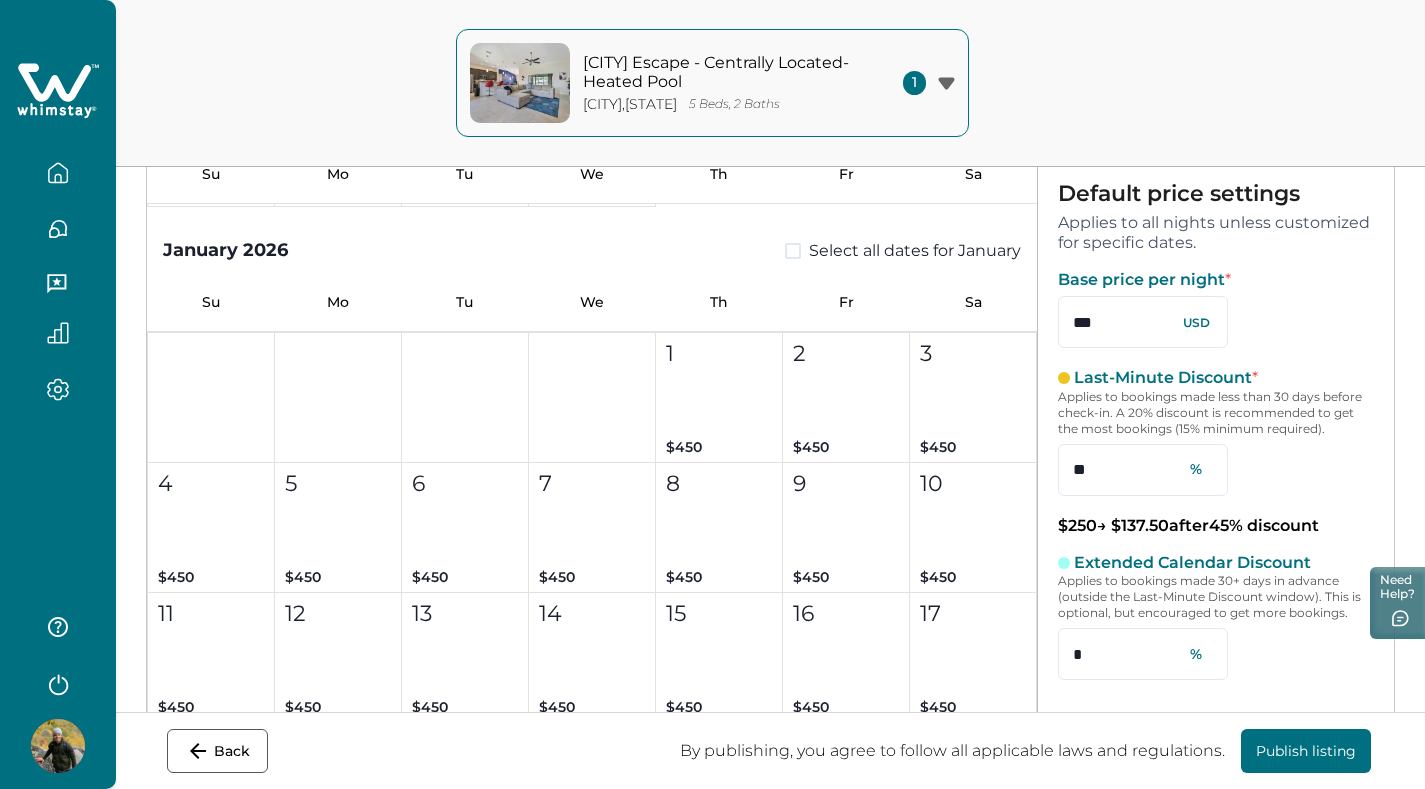 click at bounding box center (793, 251) 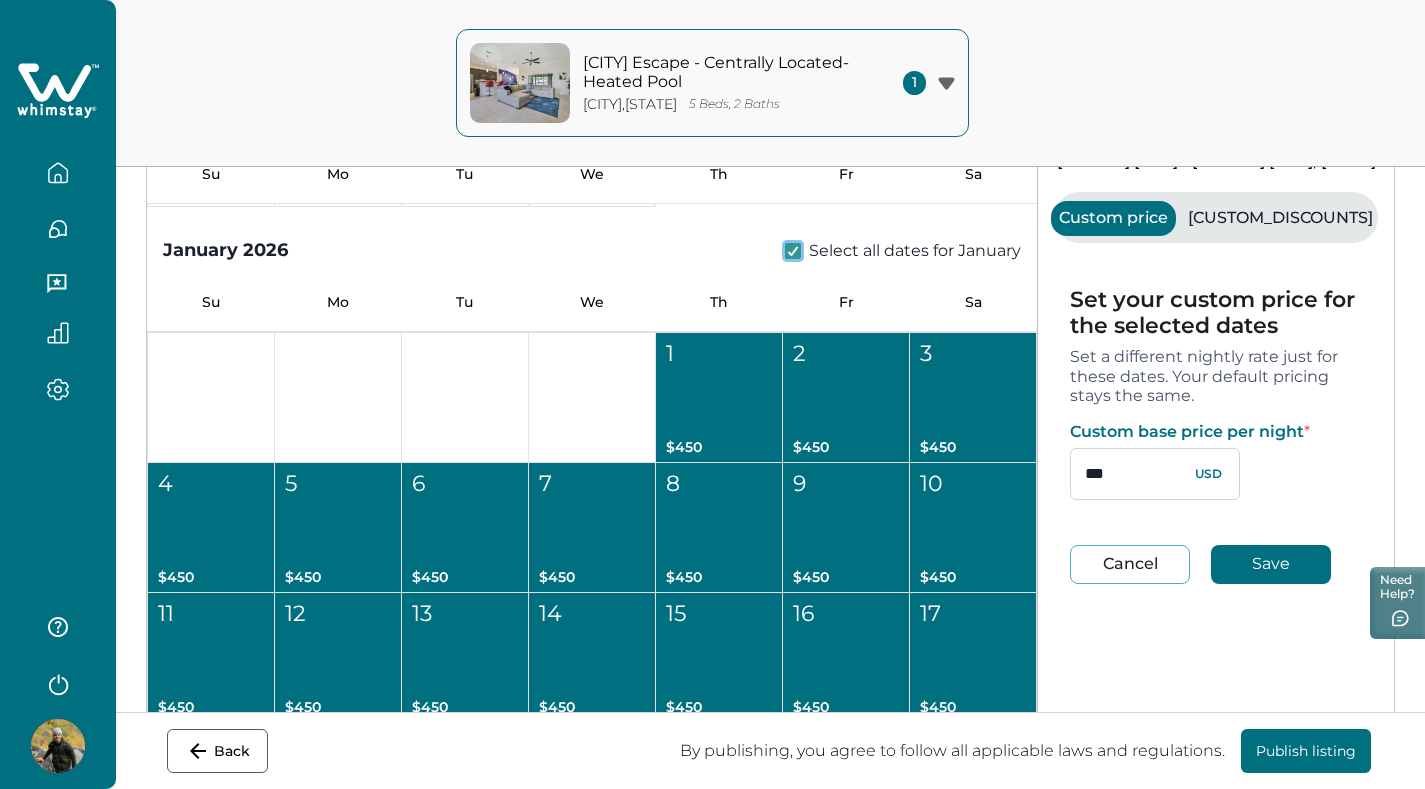 click on "***" at bounding box center (1155, 474) 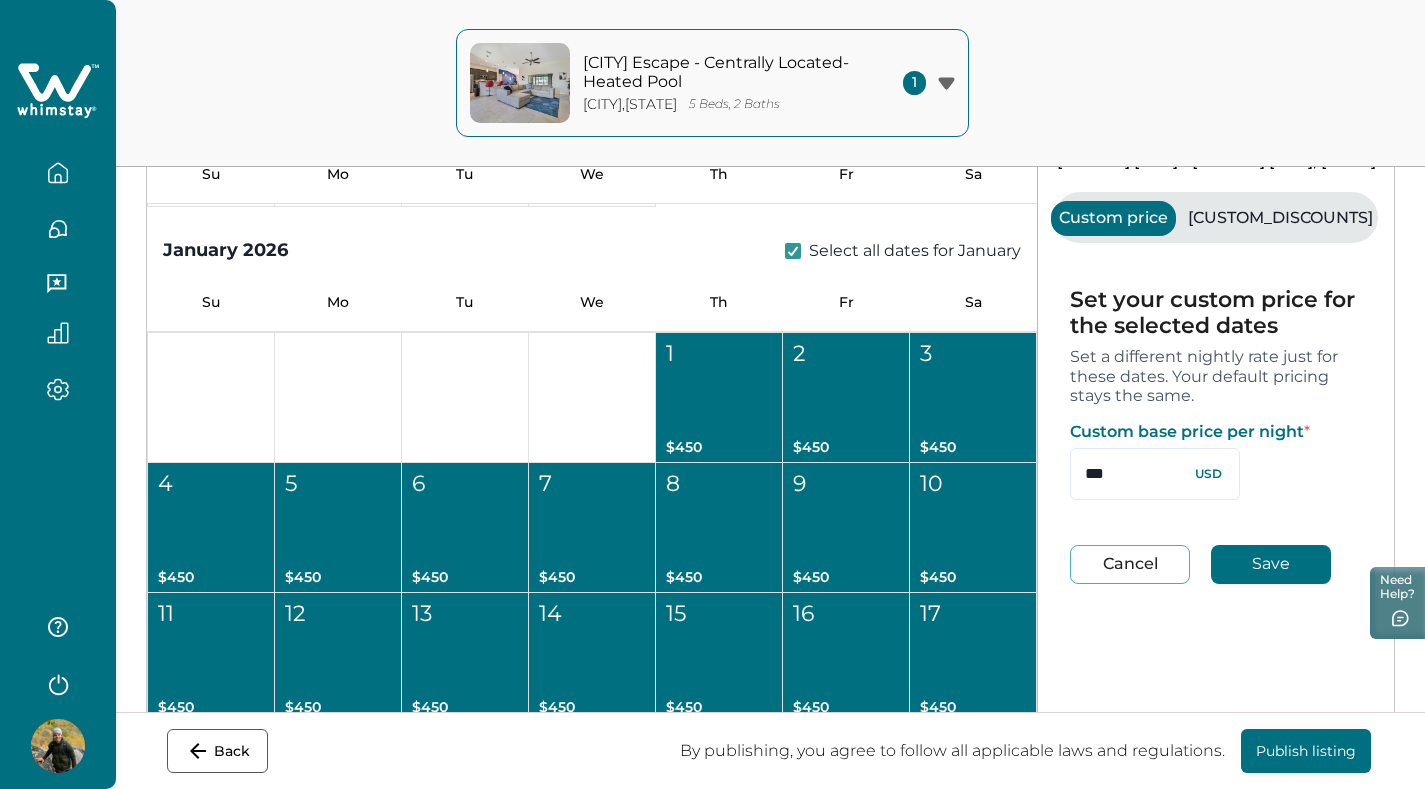 type on "***" 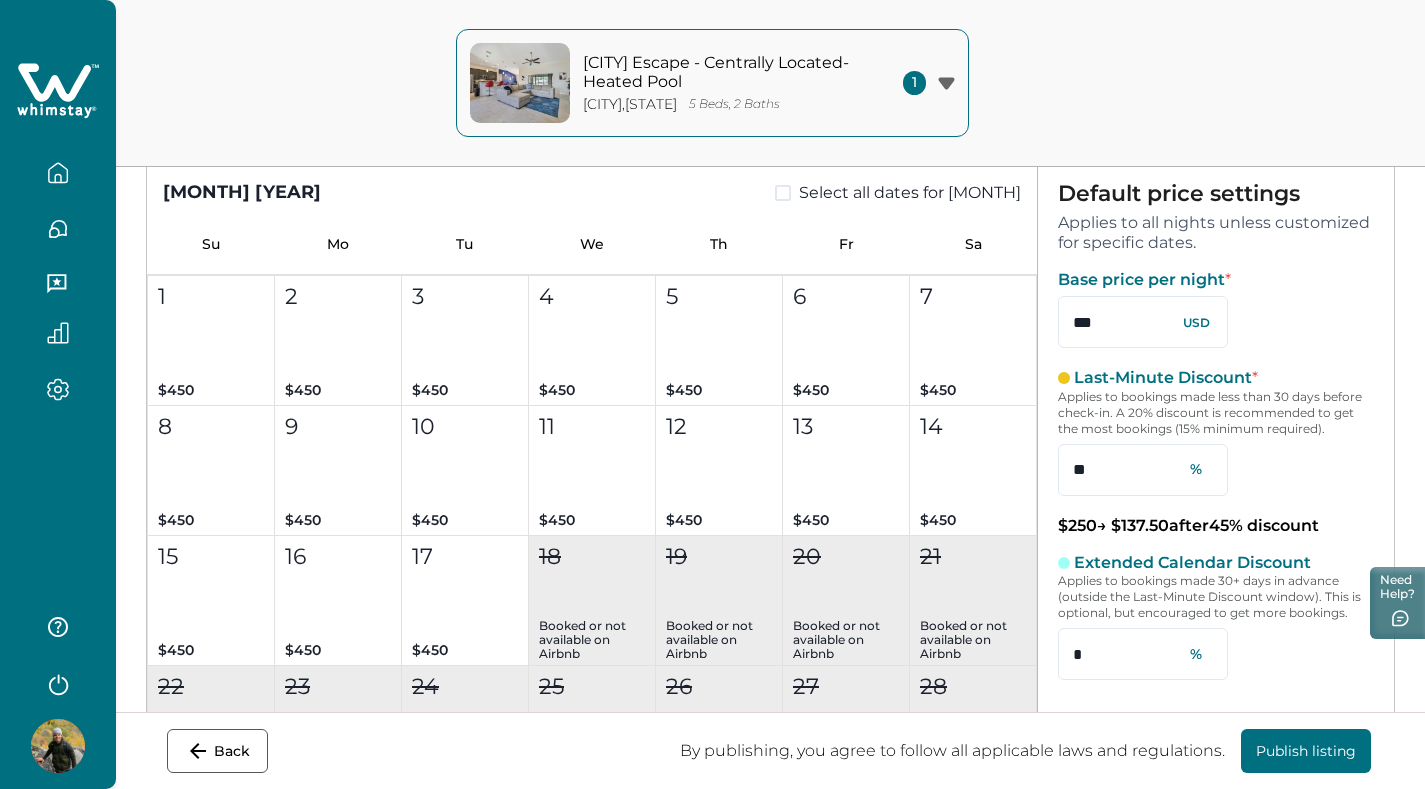 scroll, scrollTop: 5623, scrollLeft: 0, axis: vertical 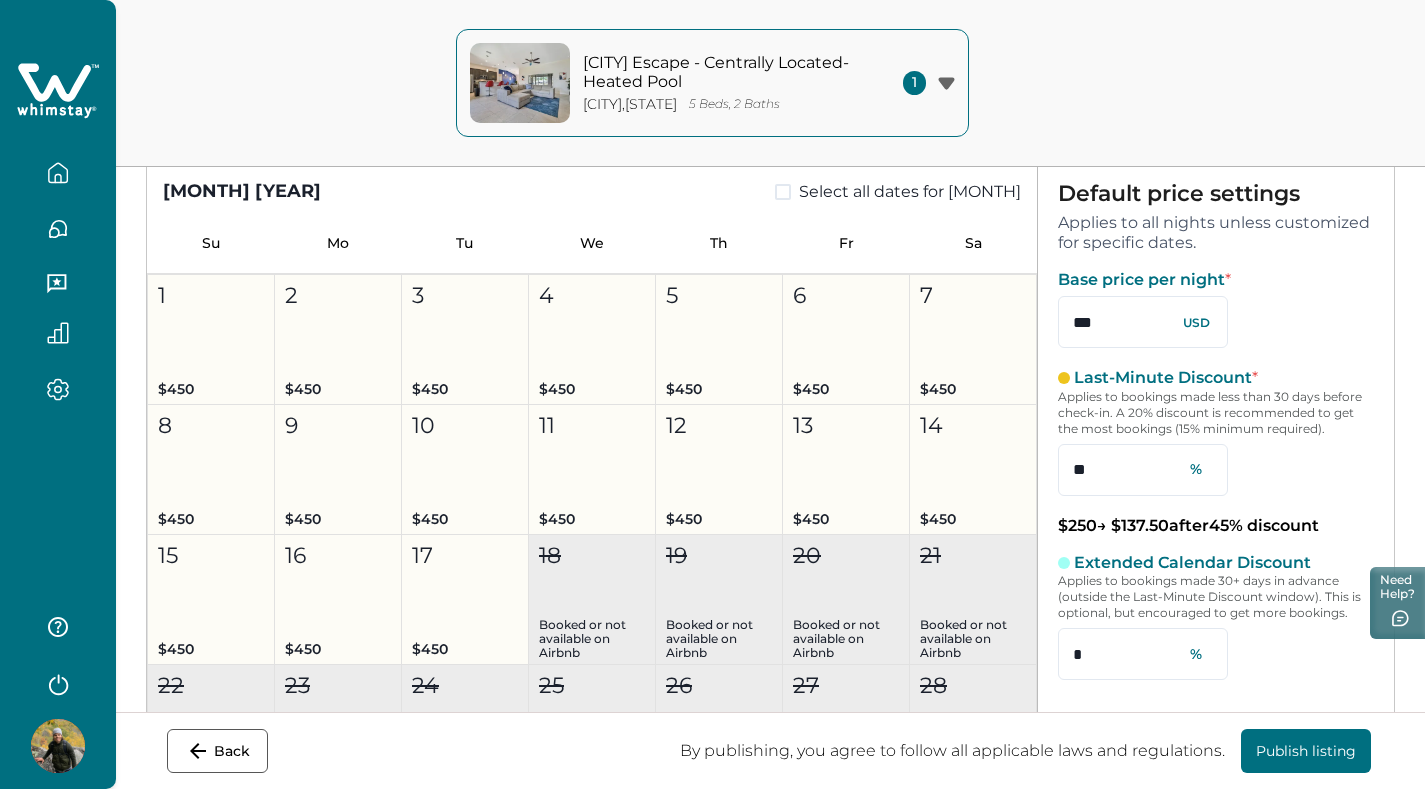 drag, startPoint x: 158, startPoint y: 303, endPoint x: 461, endPoint y: 592, distance: 418.72424 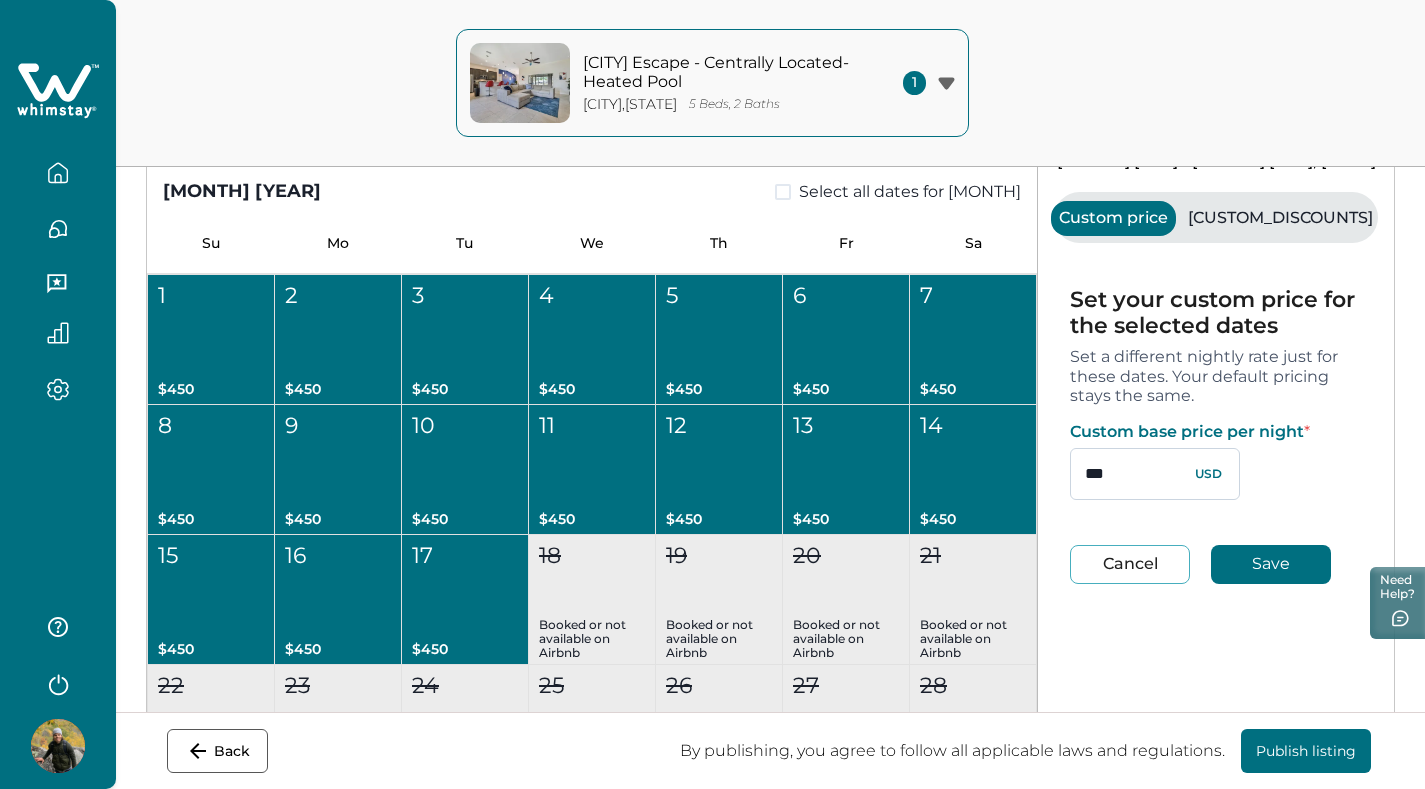 click on "***" at bounding box center (1155, 474) 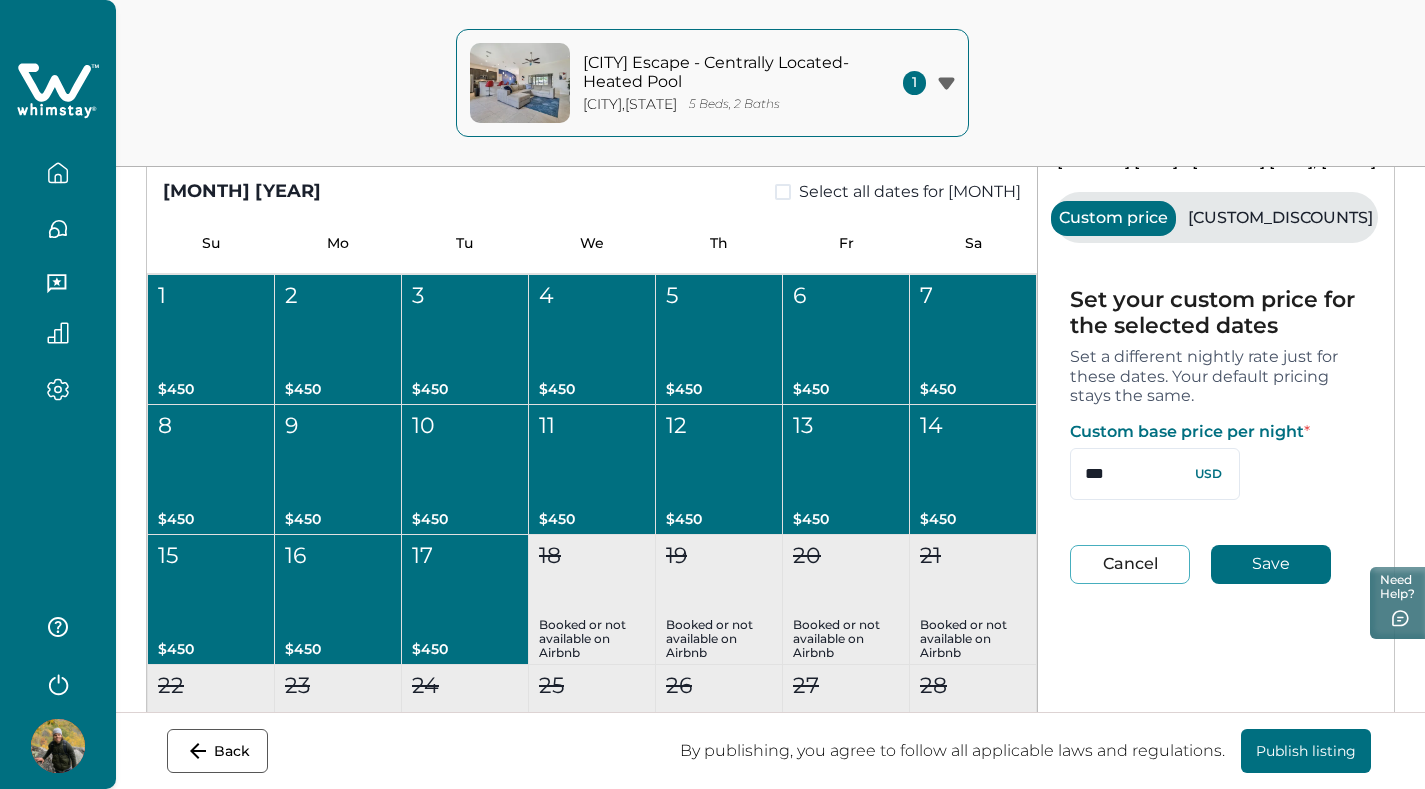 type on "***" 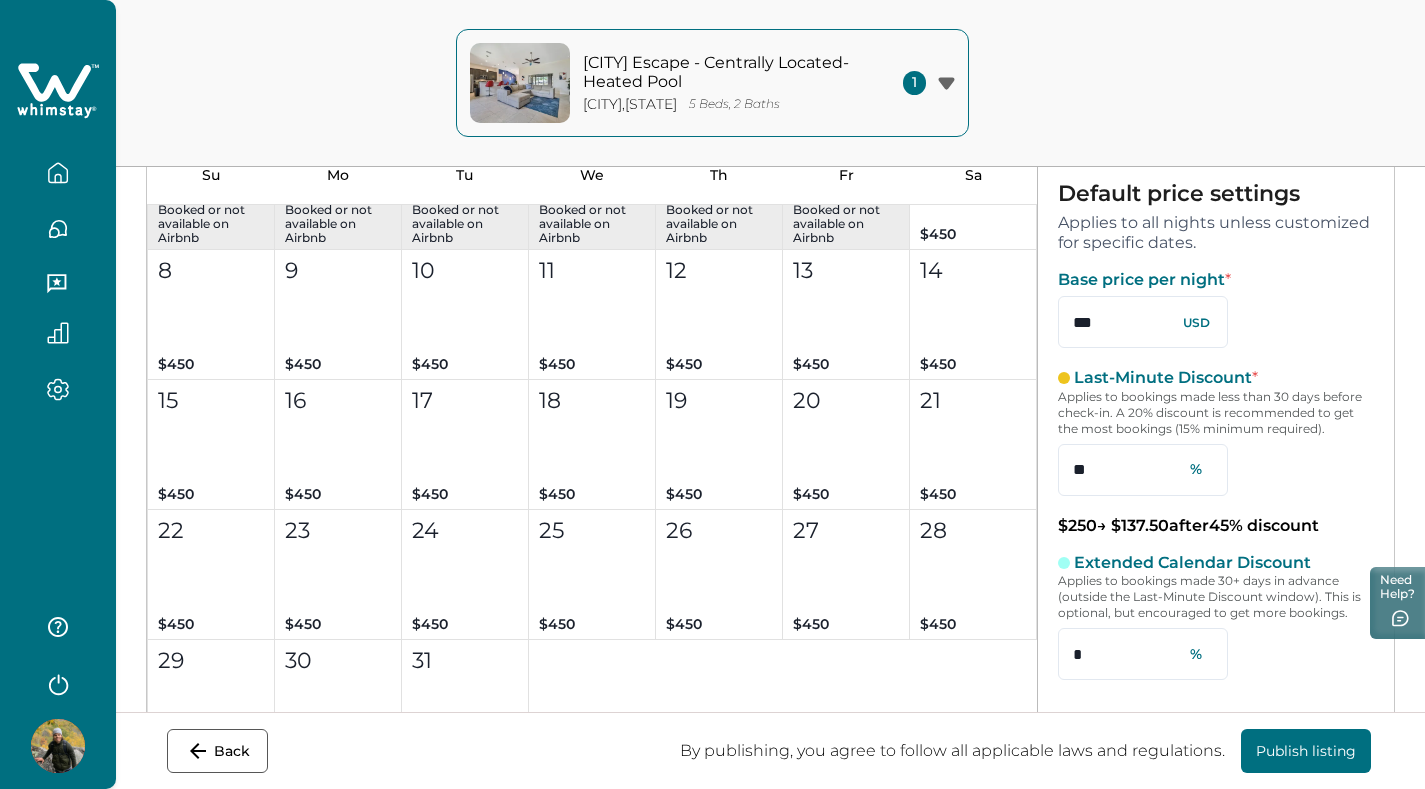 scroll, scrollTop: 6423, scrollLeft: 0, axis: vertical 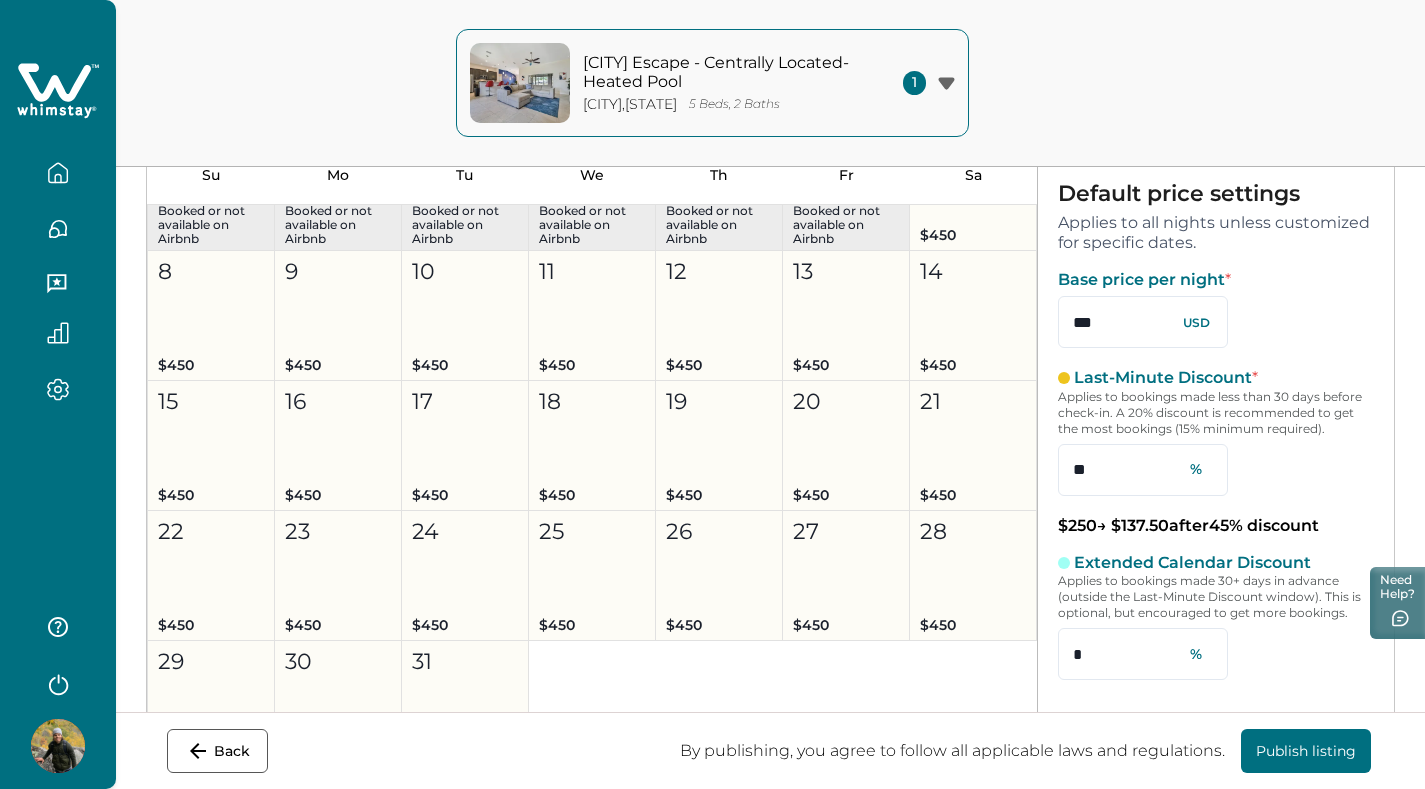drag, startPoint x: 955, startPoint y: 235, endPoint x: 474, endPoint y: 672, distance: 649.8692 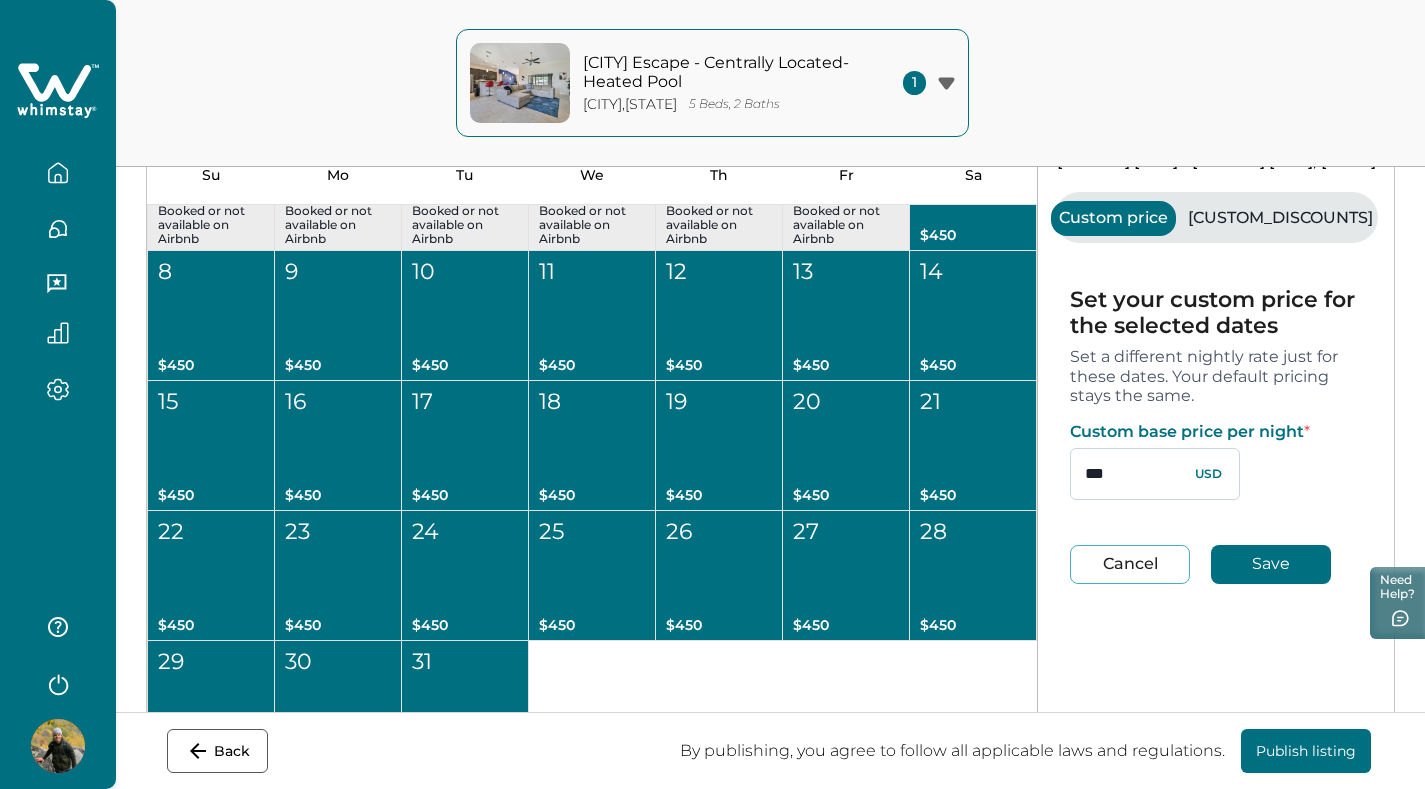 click on "***" at bounding box center (1155, 474) 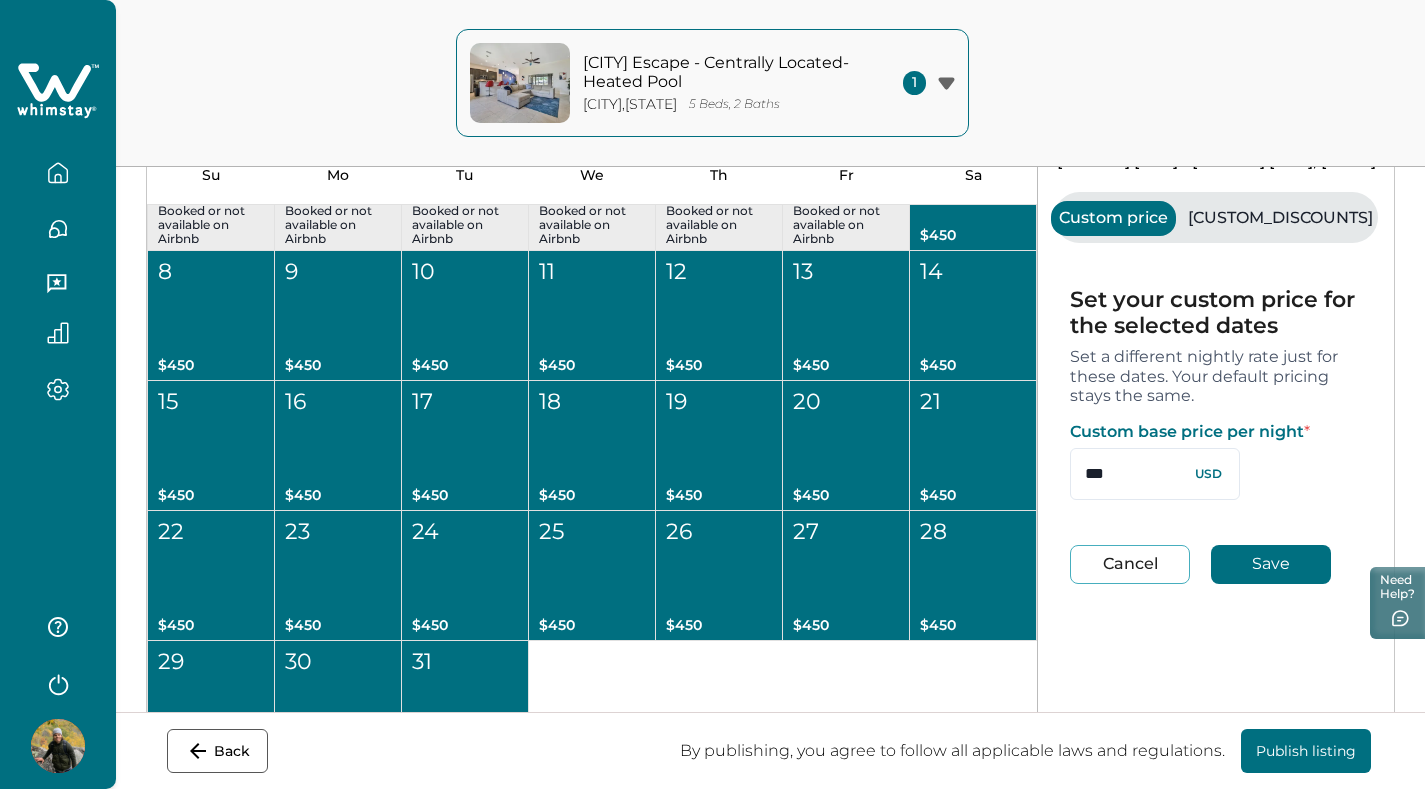 type on "***" 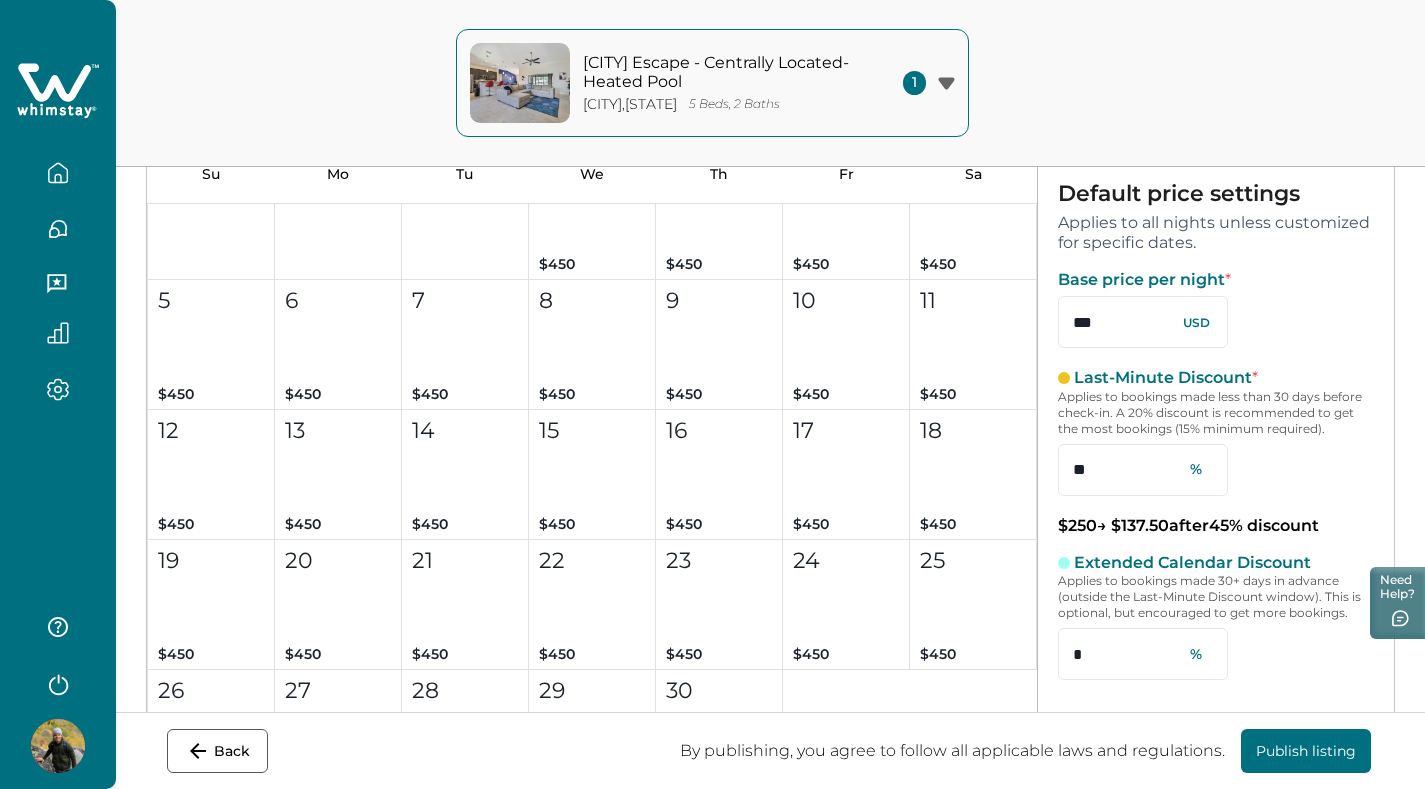 scroll, scrollTop: 7173, scrollLeft: 0, axis: vertical 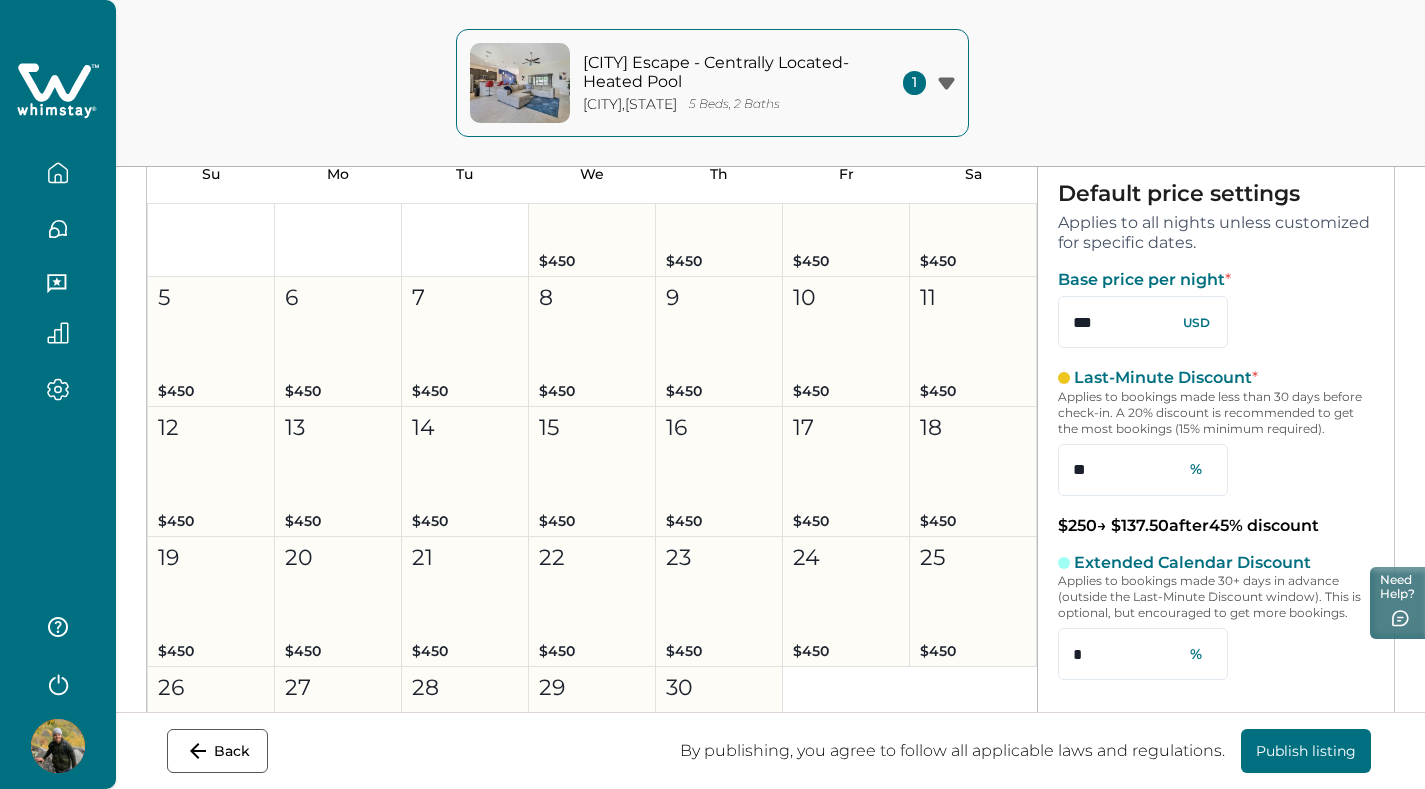 drag, startPoint x: 589, startPoint y: 257, endPoint x: 721, endPoint y: 690, distance: 452.67316 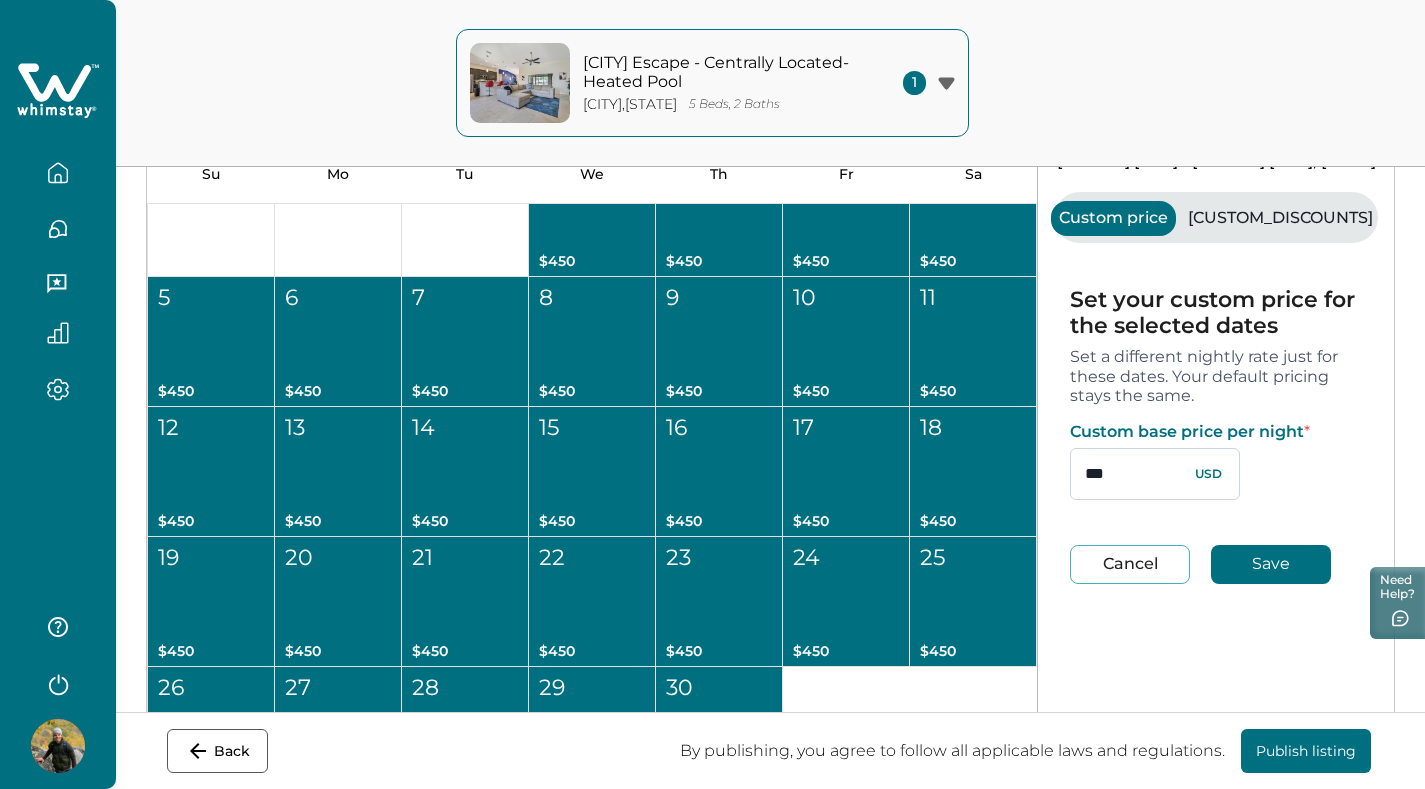click on "***" at bounding box center (1155, 474) 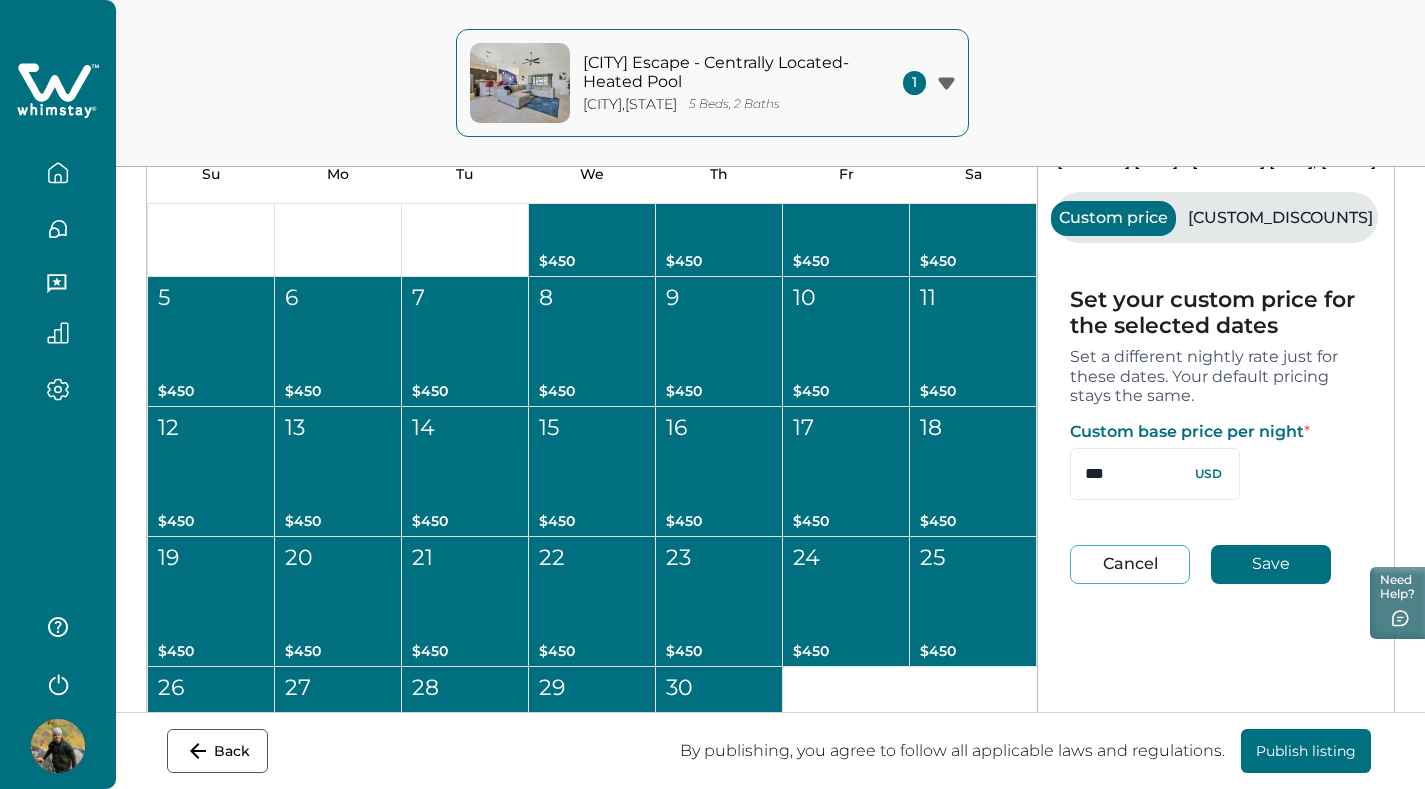 type on "***" 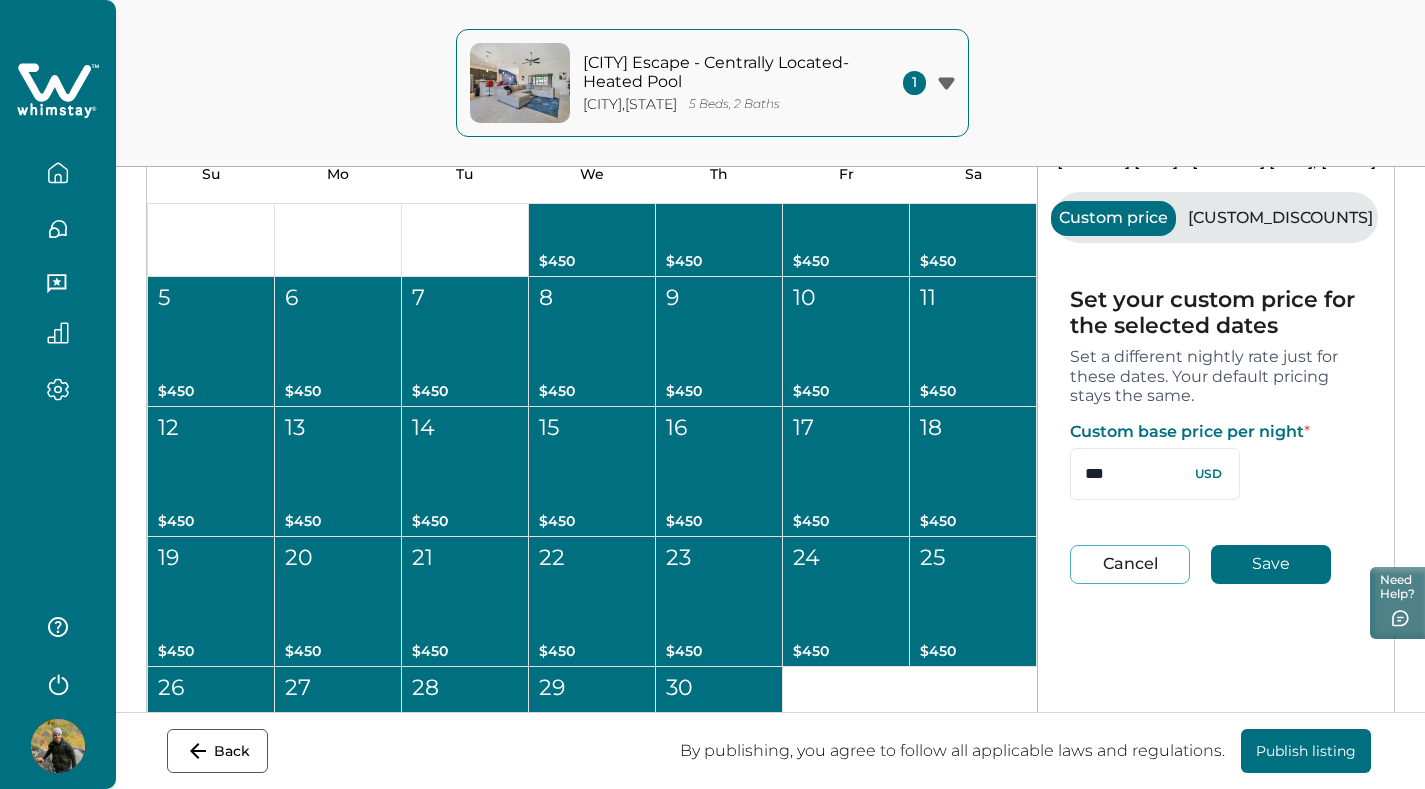 click on "Save" at bounding box center [1271, 564] 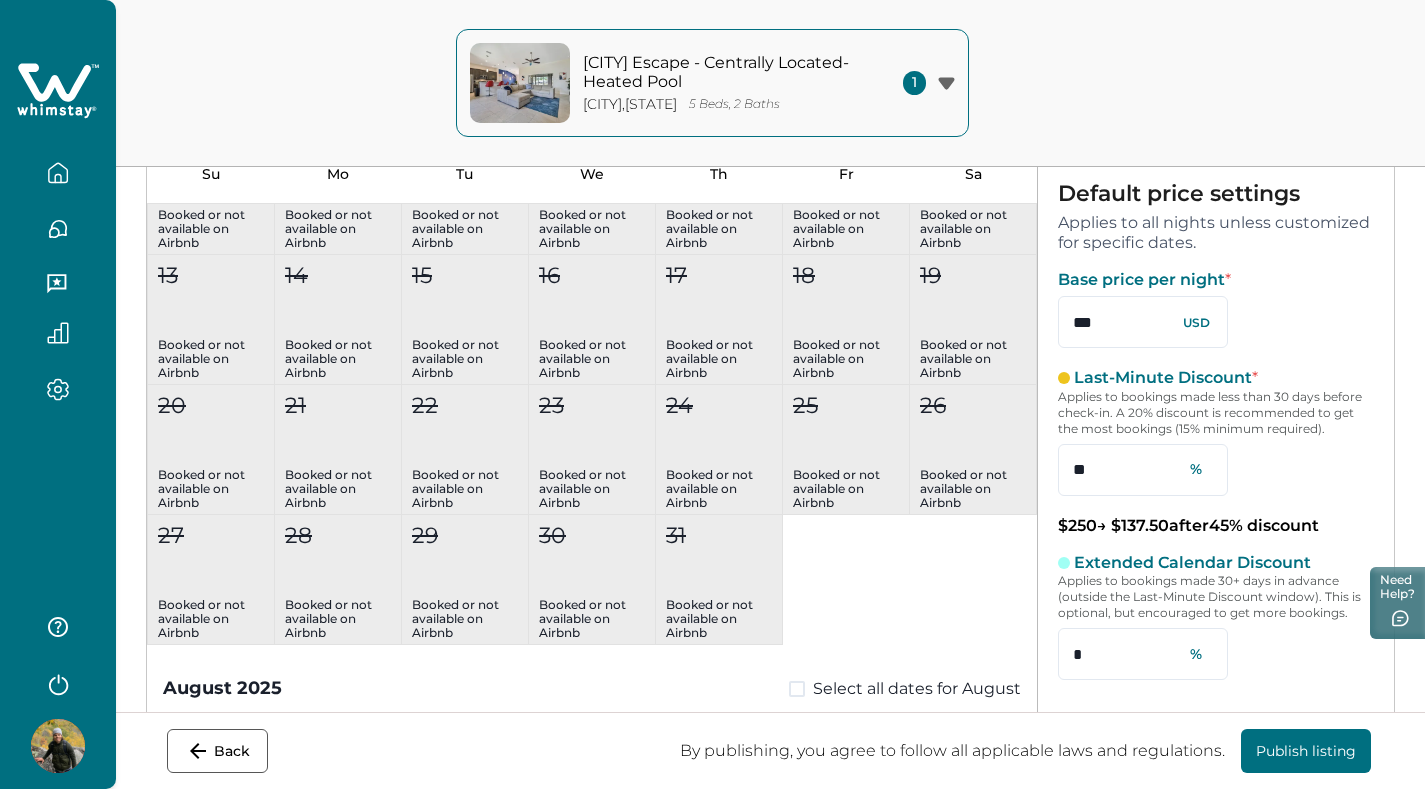 scroll, scrollTop: 0, scrollLeft: 0, axis: both 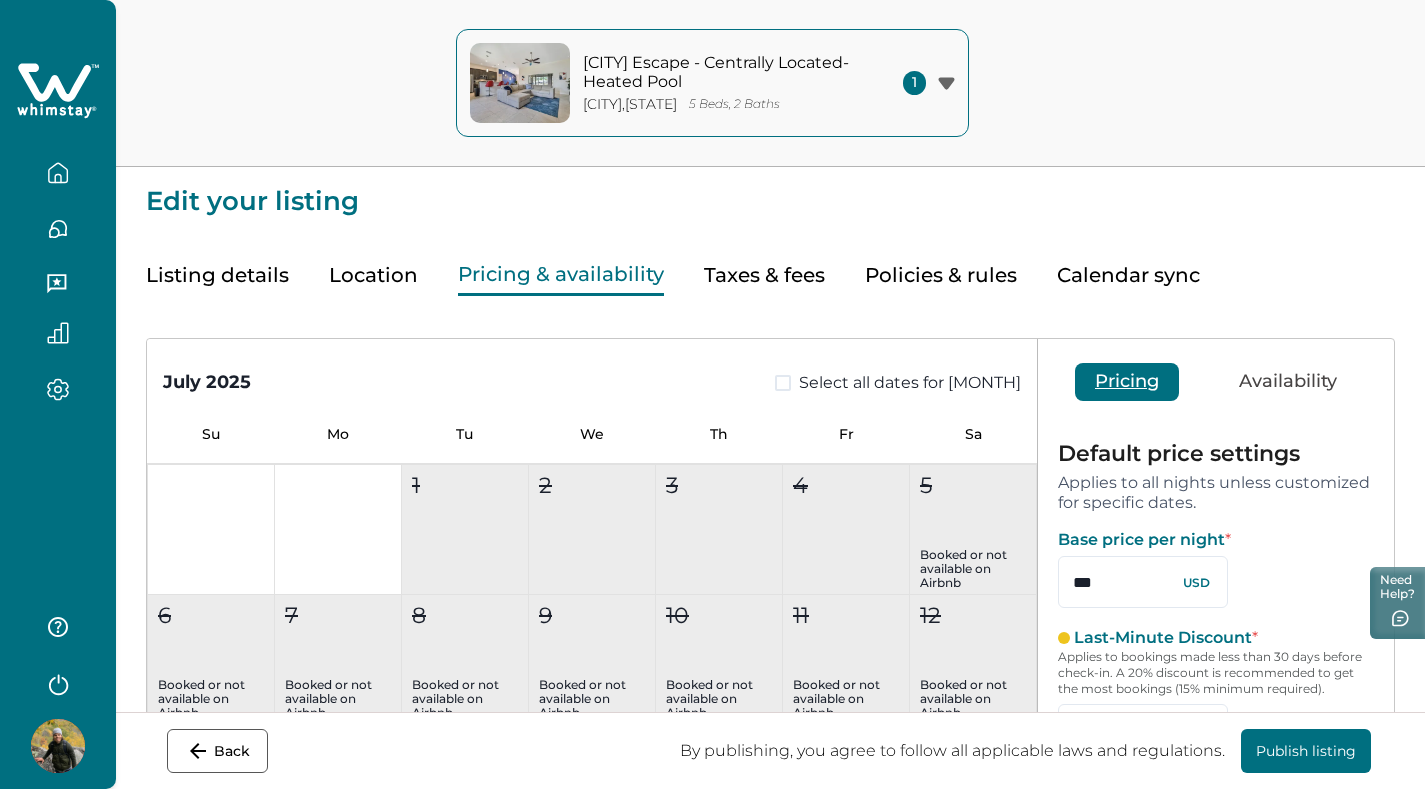 click on "Listing details" at bounding box center (217, 275) 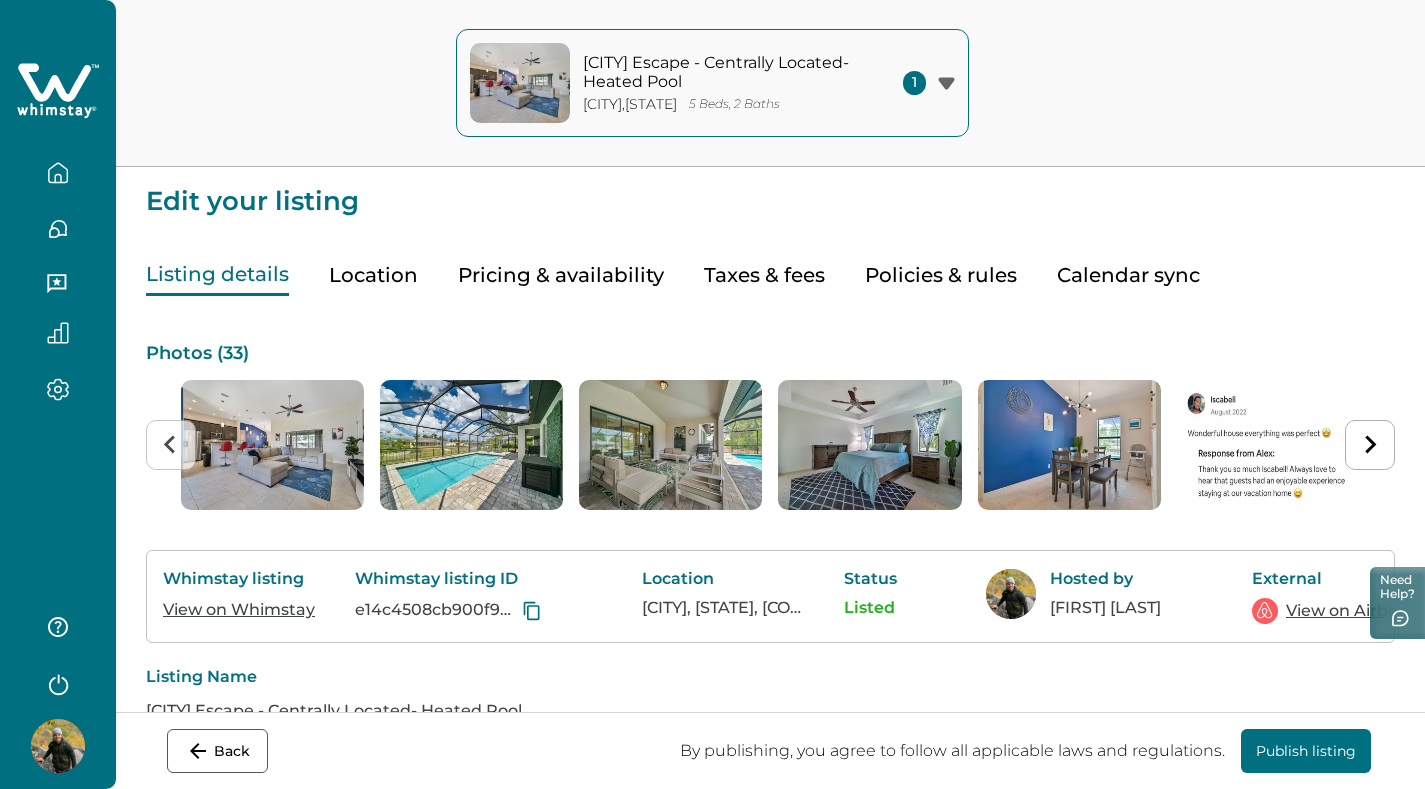 click on "Publish listing" at bounding box center [1306, 751] 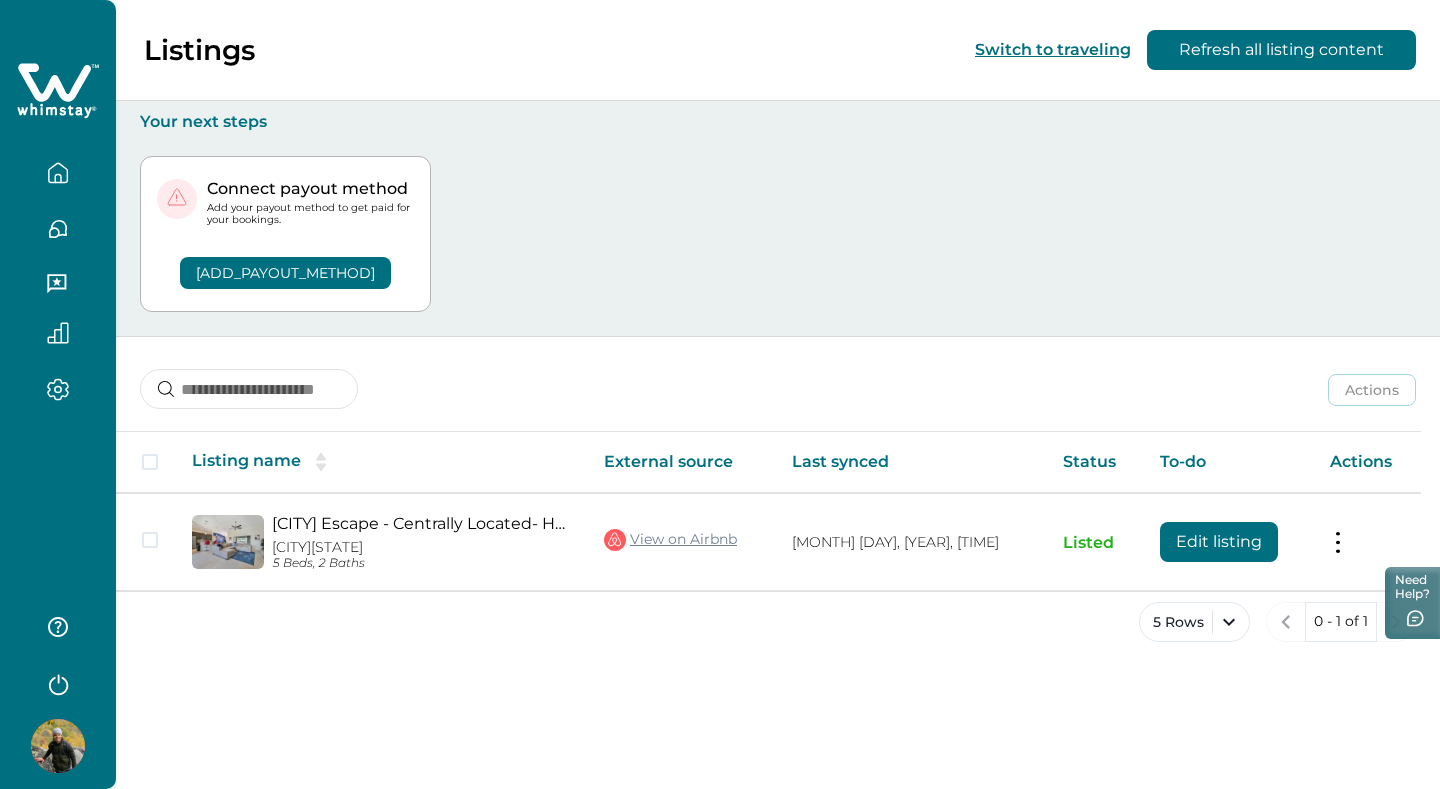 click on "[ADD_PAYOUT_METHOD]" at bounding box center [285, 273] 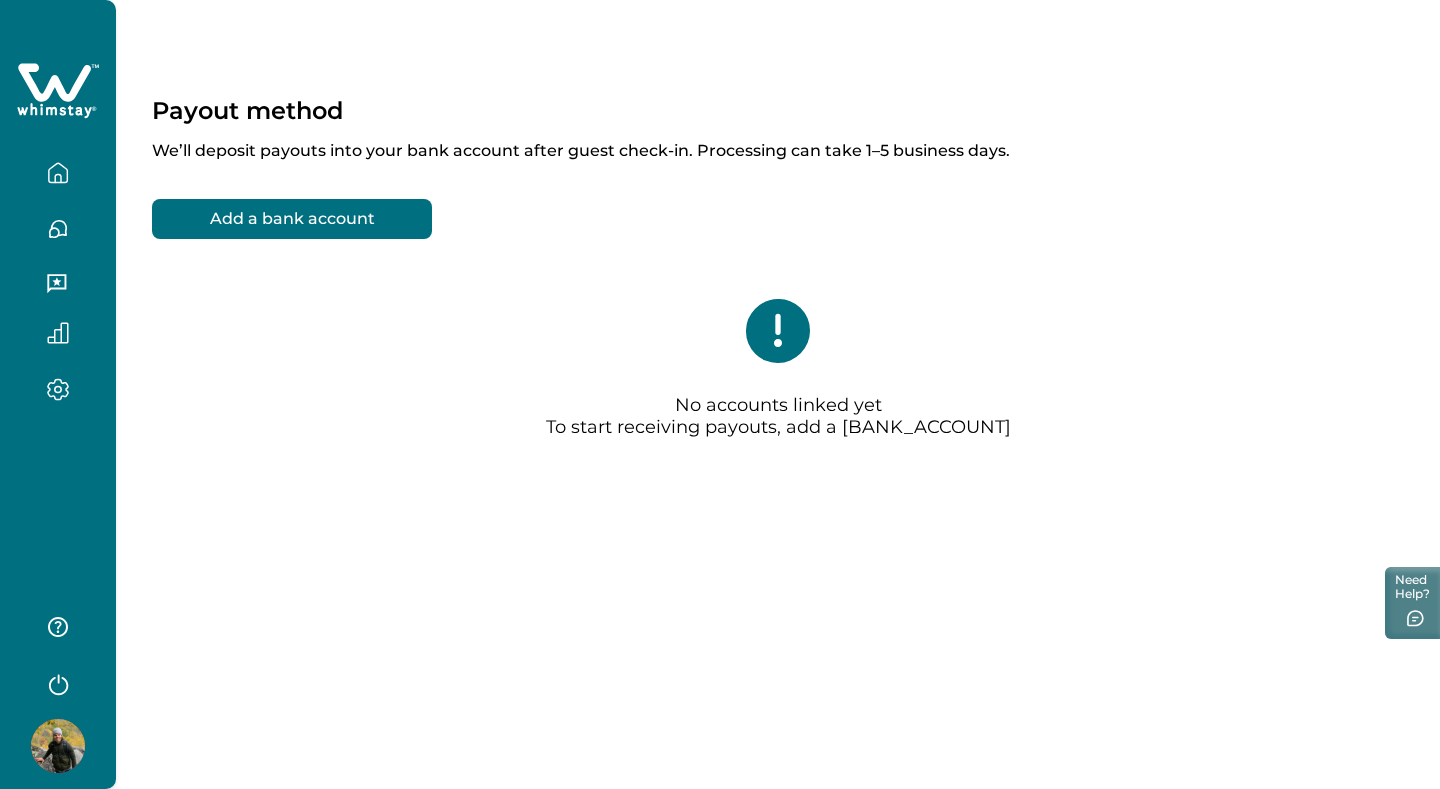 click on "Add a bank account" at bounding box center [292, 219] 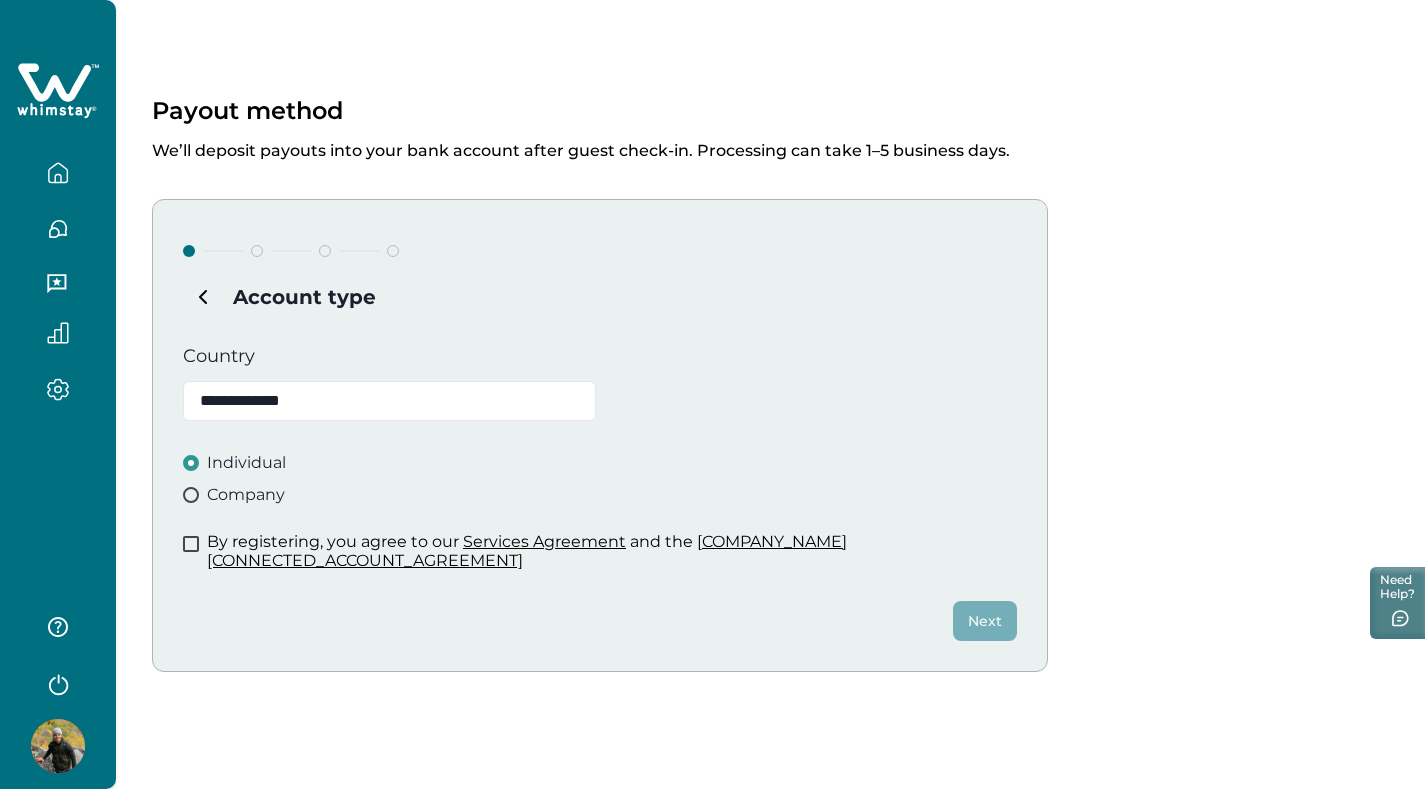 click on "Company" at bounding box center (246, 463) 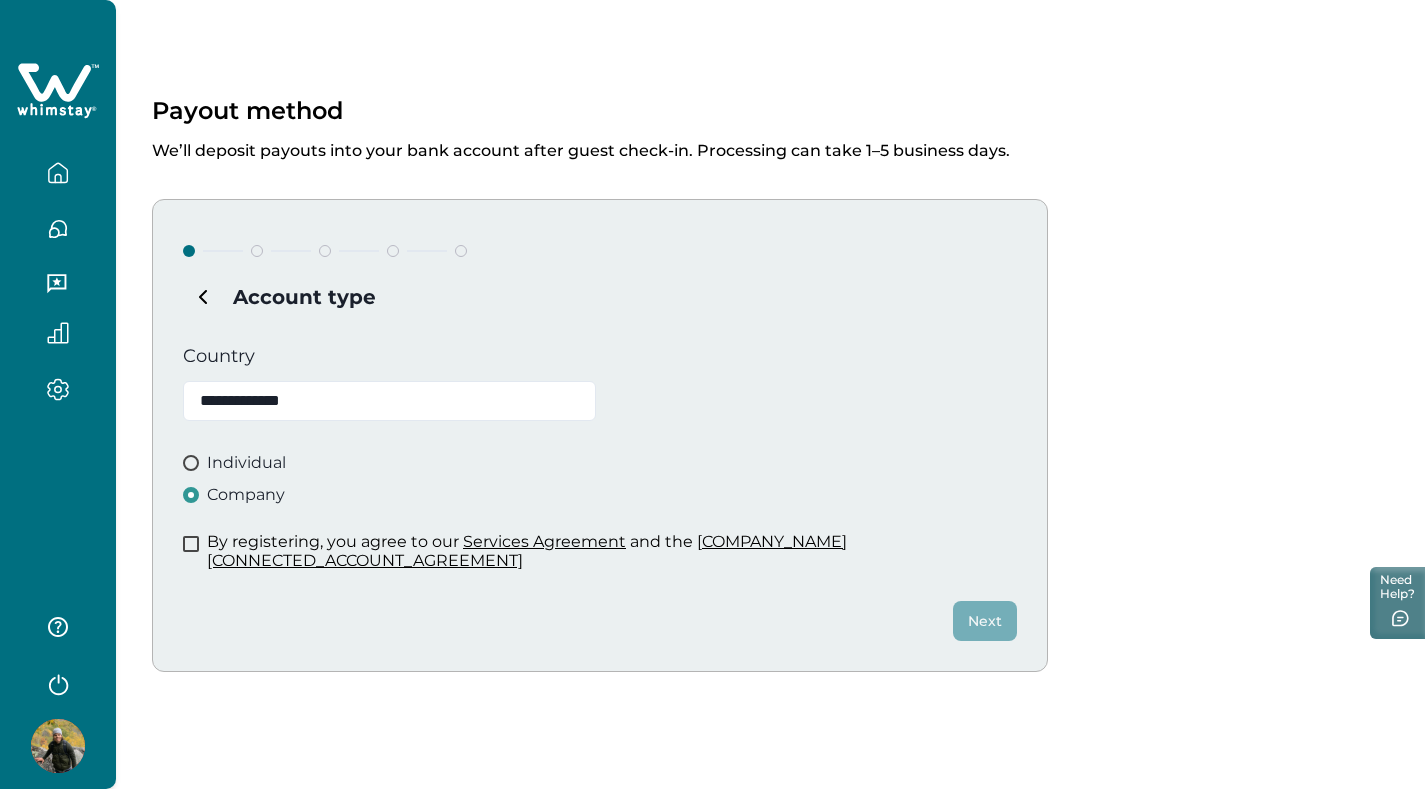 click at bounding box center [191, 544] 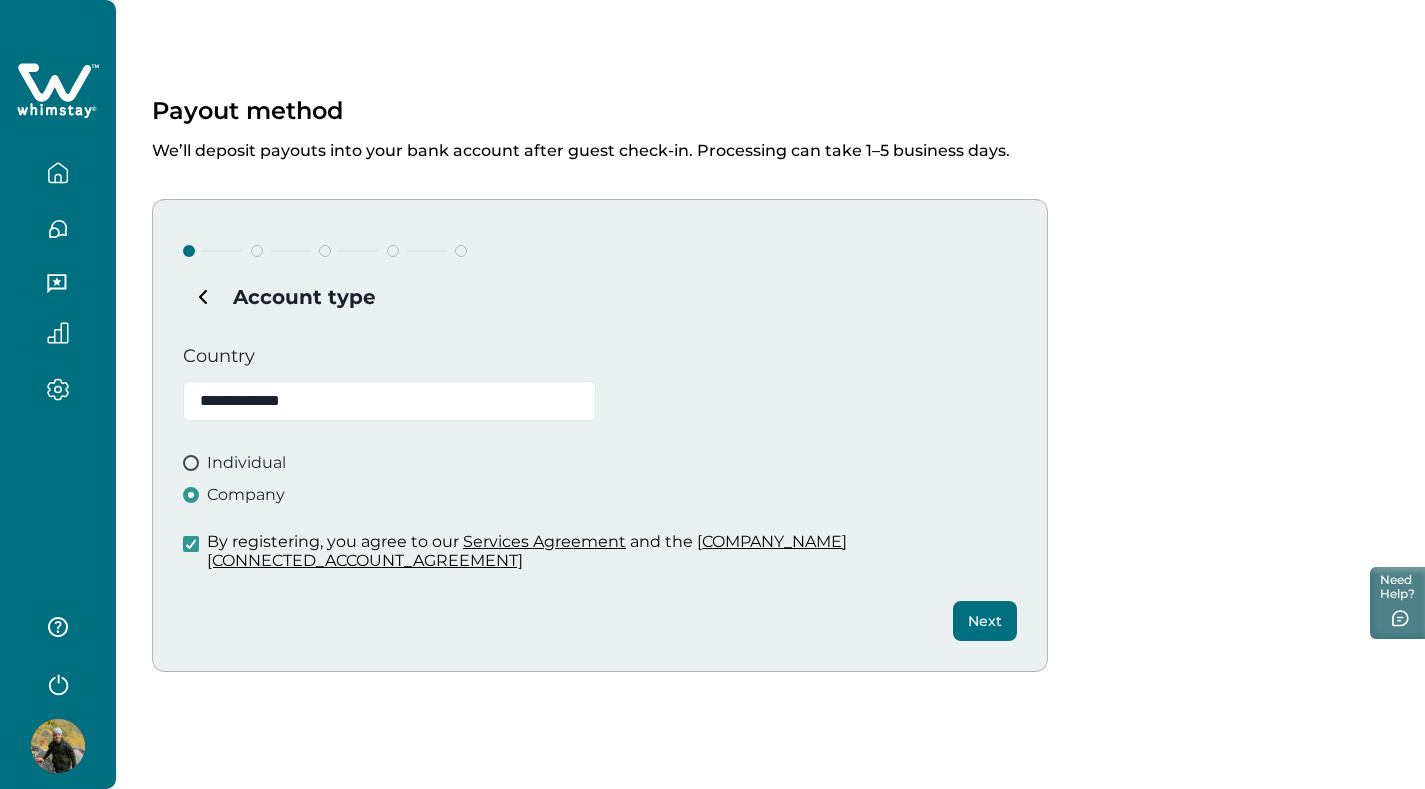 click on "Next" at bounding box center (985, 621) 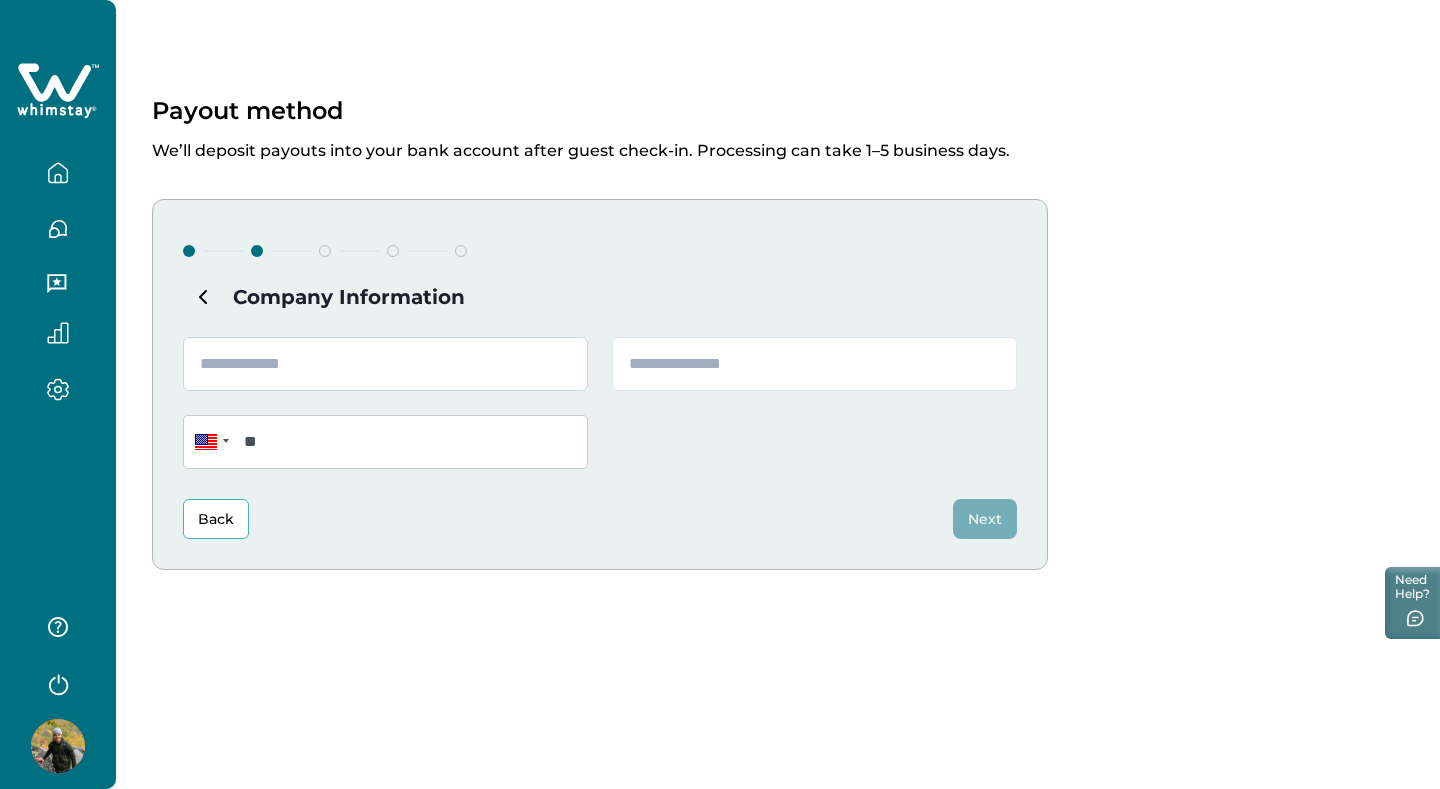click at bounding box center [385, 364] 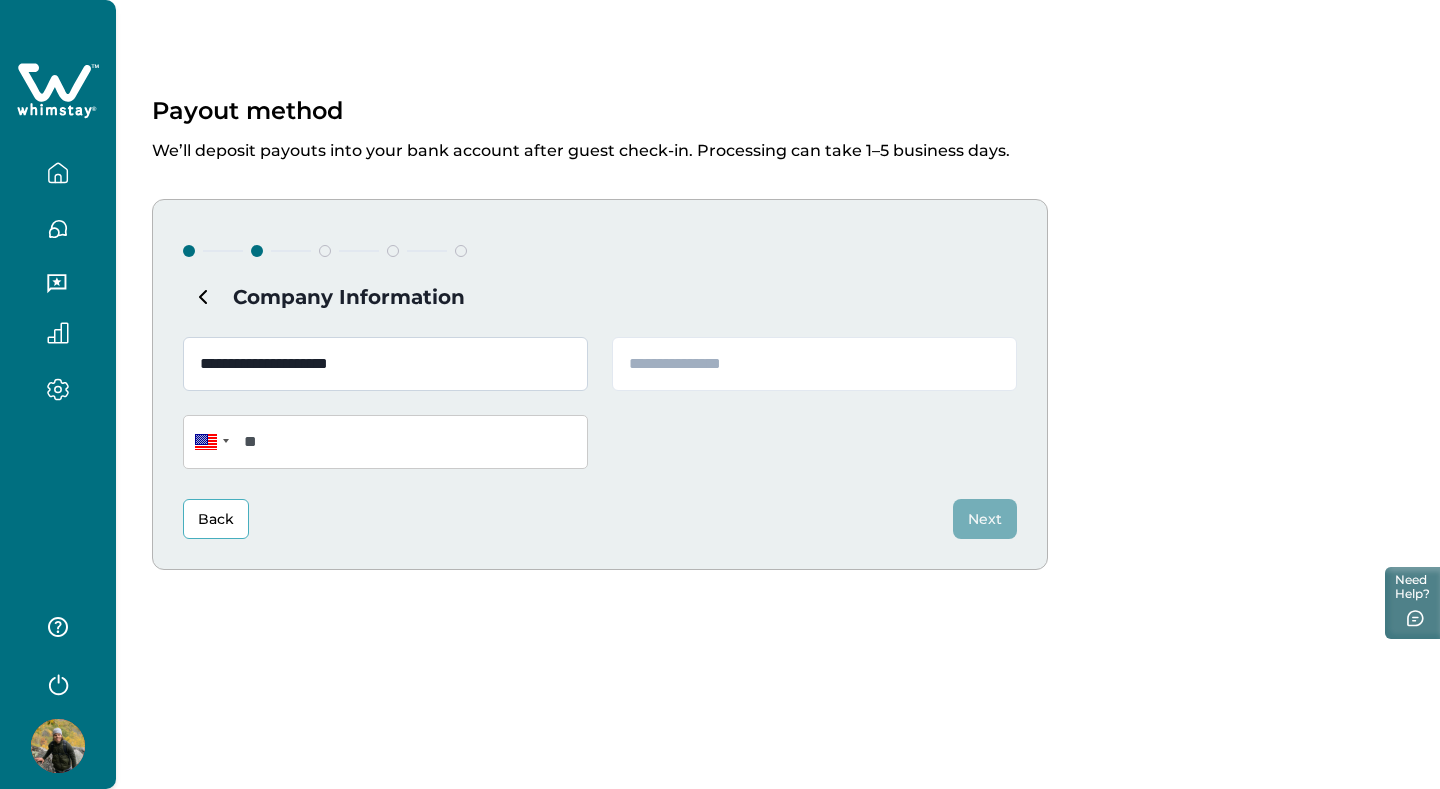 type on "**********" 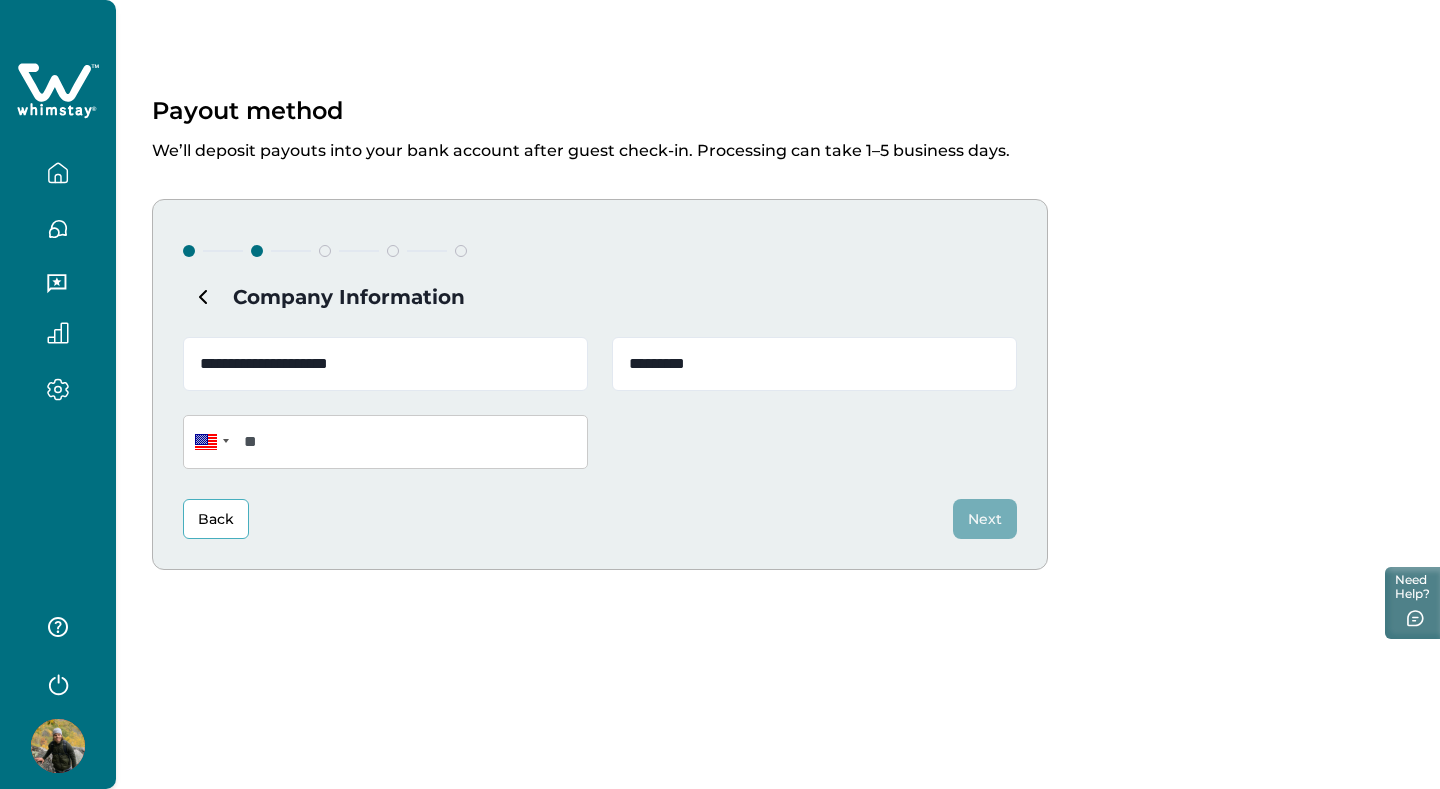 type on "**********" 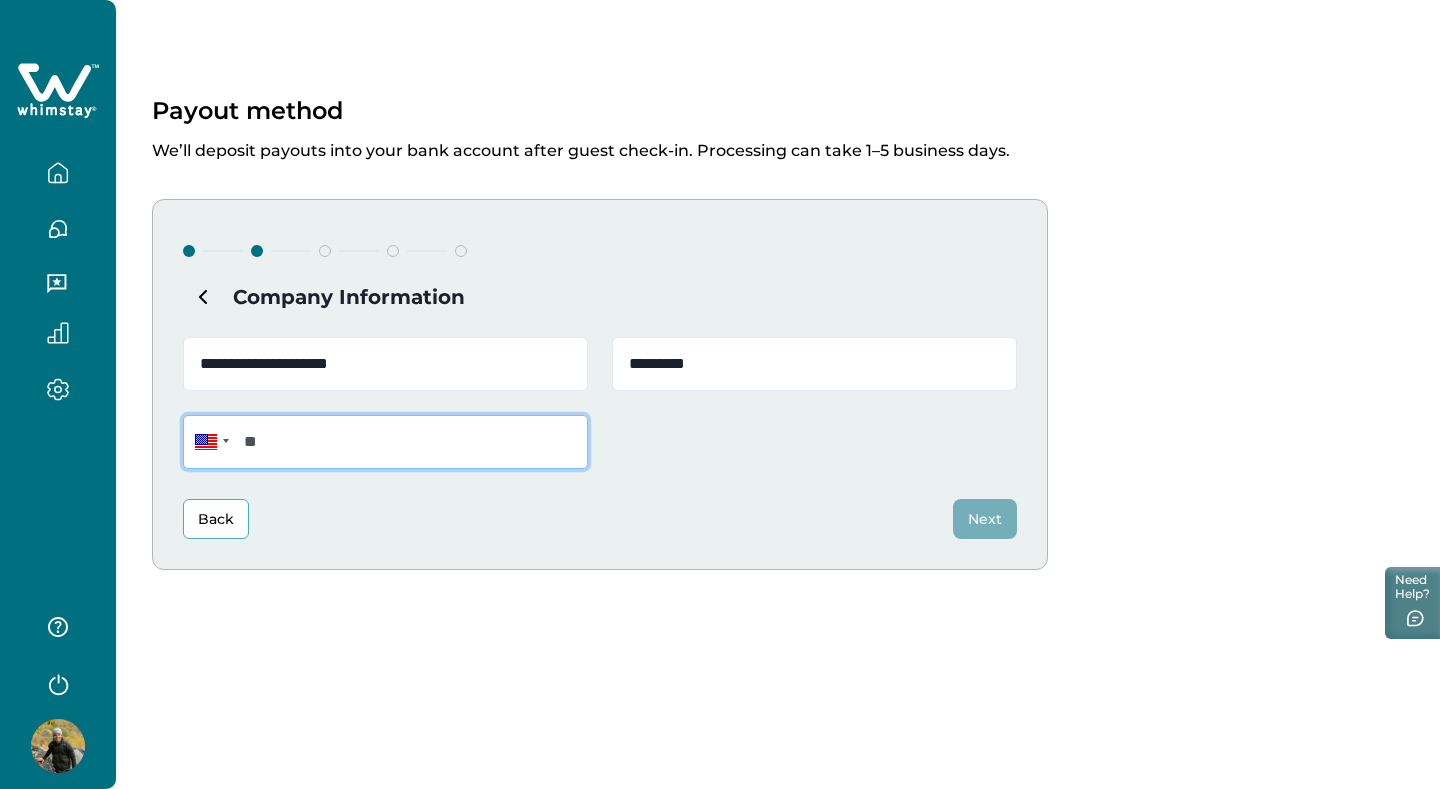 click on "**" at bounding box center (385, 442) 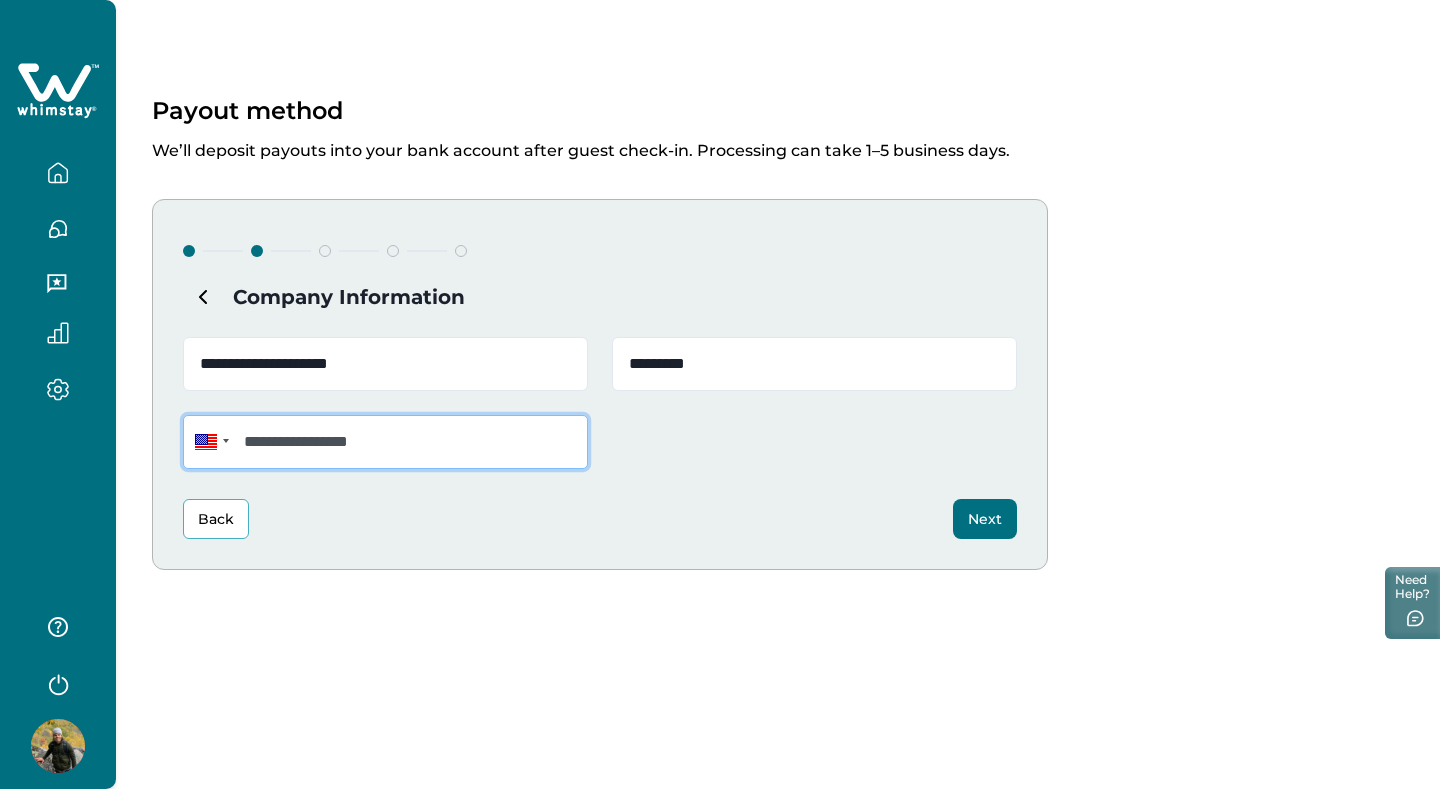 type on "**********" 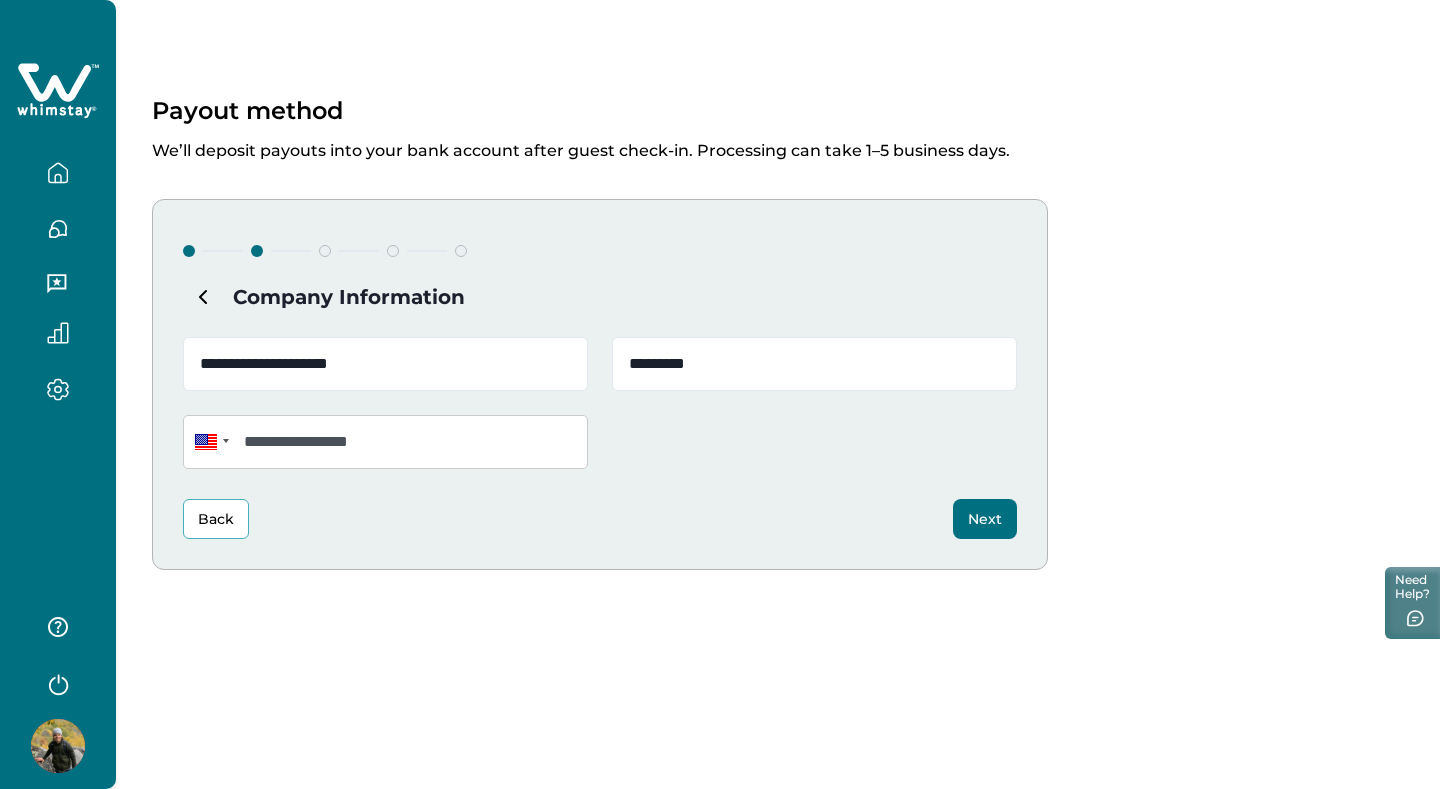 click on "Next" at bounding box center (985, 519) 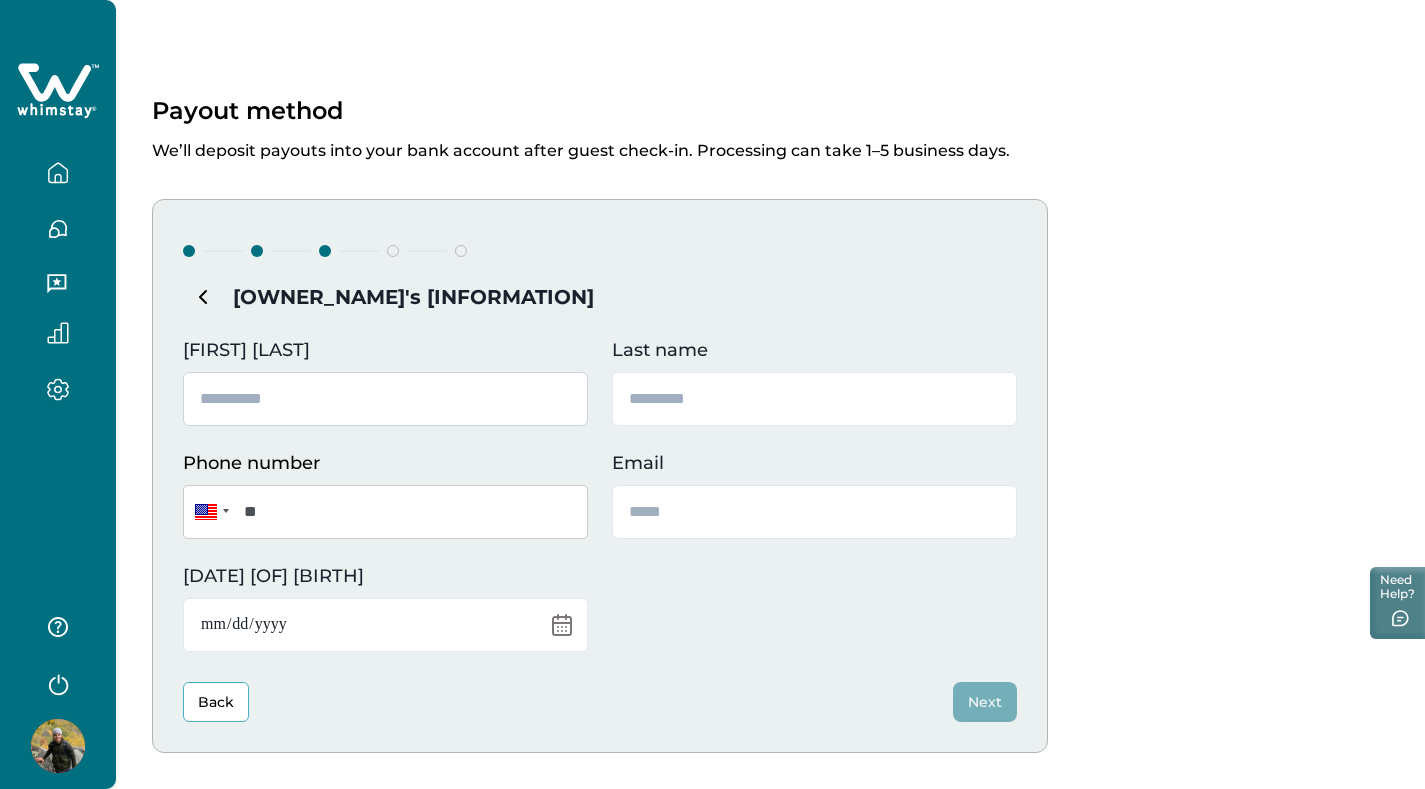 click on "[FIRST] [LAST]" at bounding box center (385, 399) 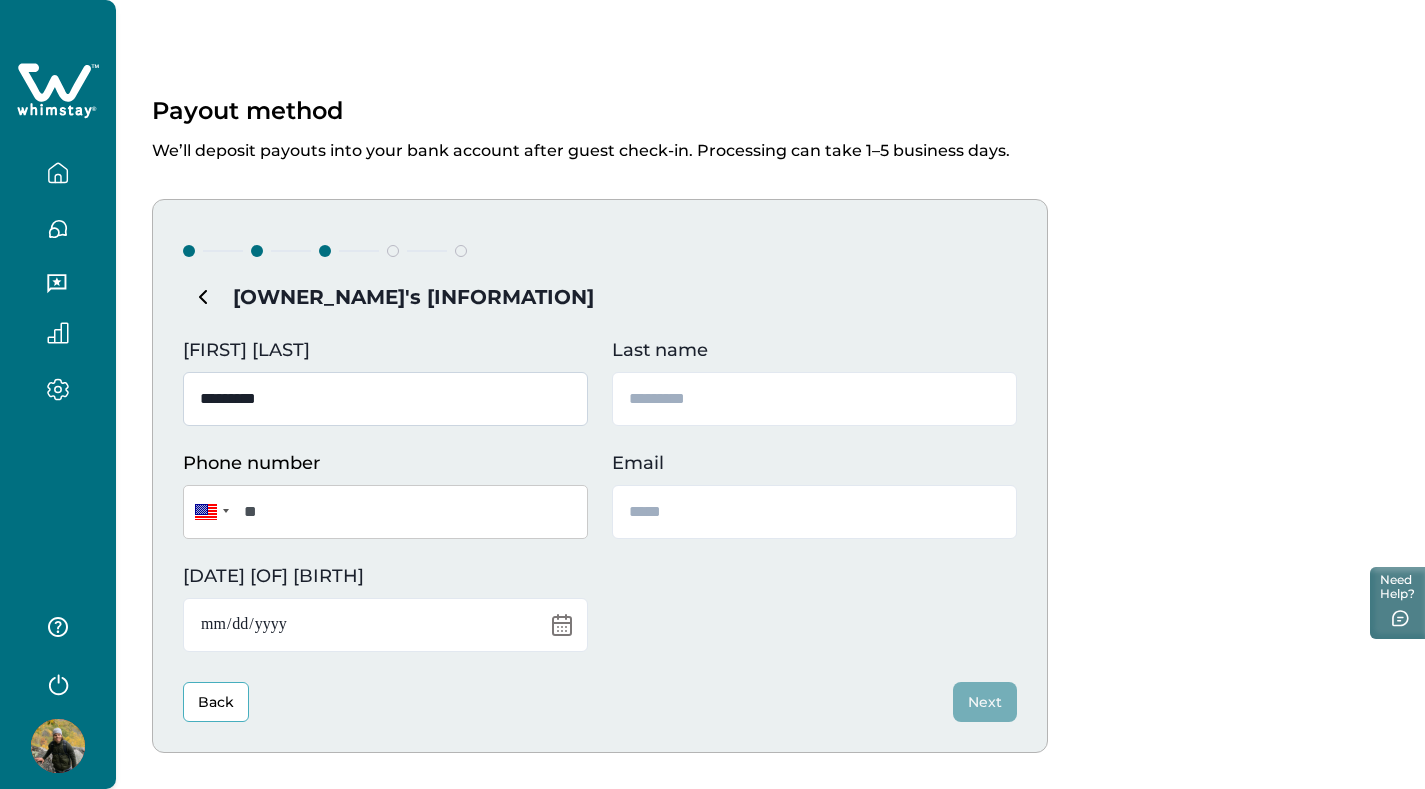 type on "**********" 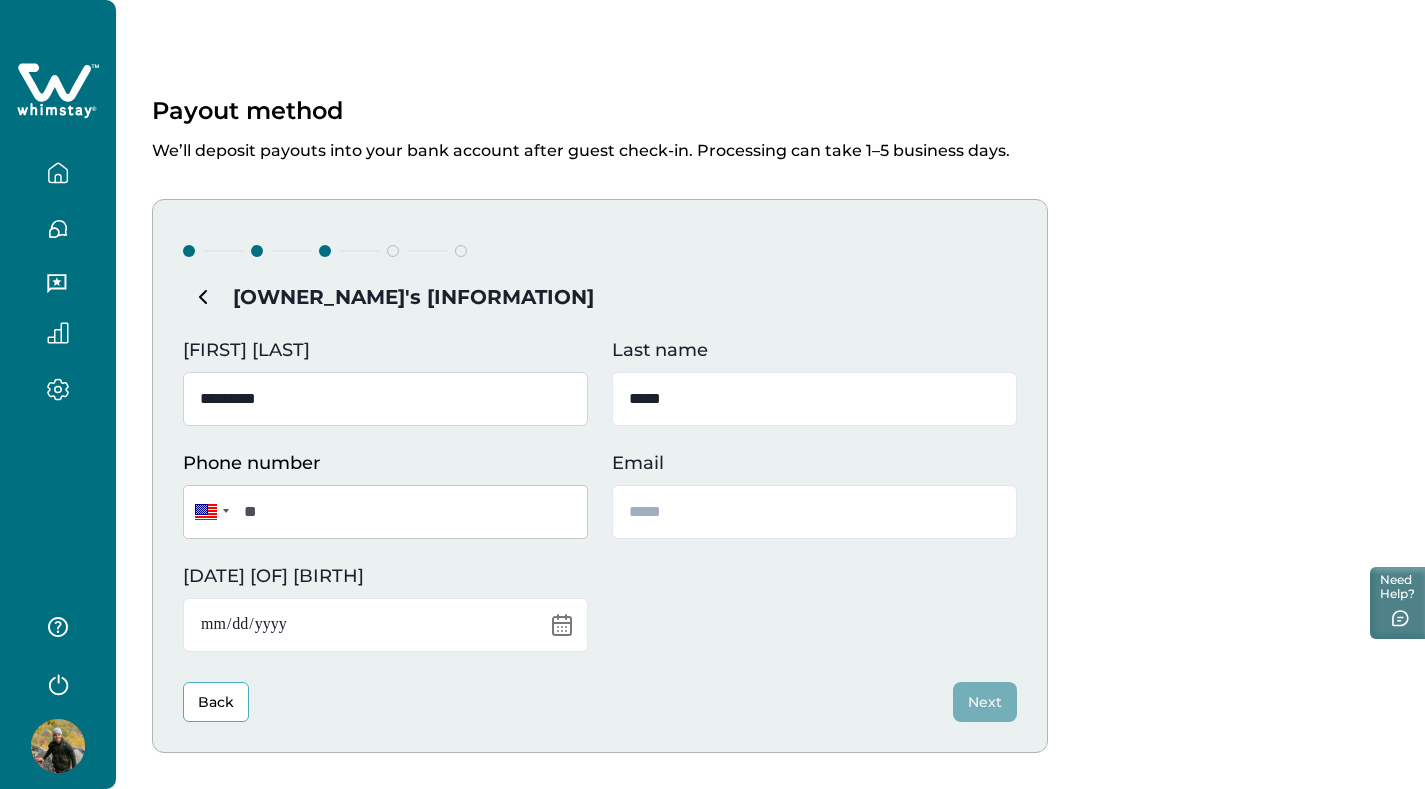 type on "*****" 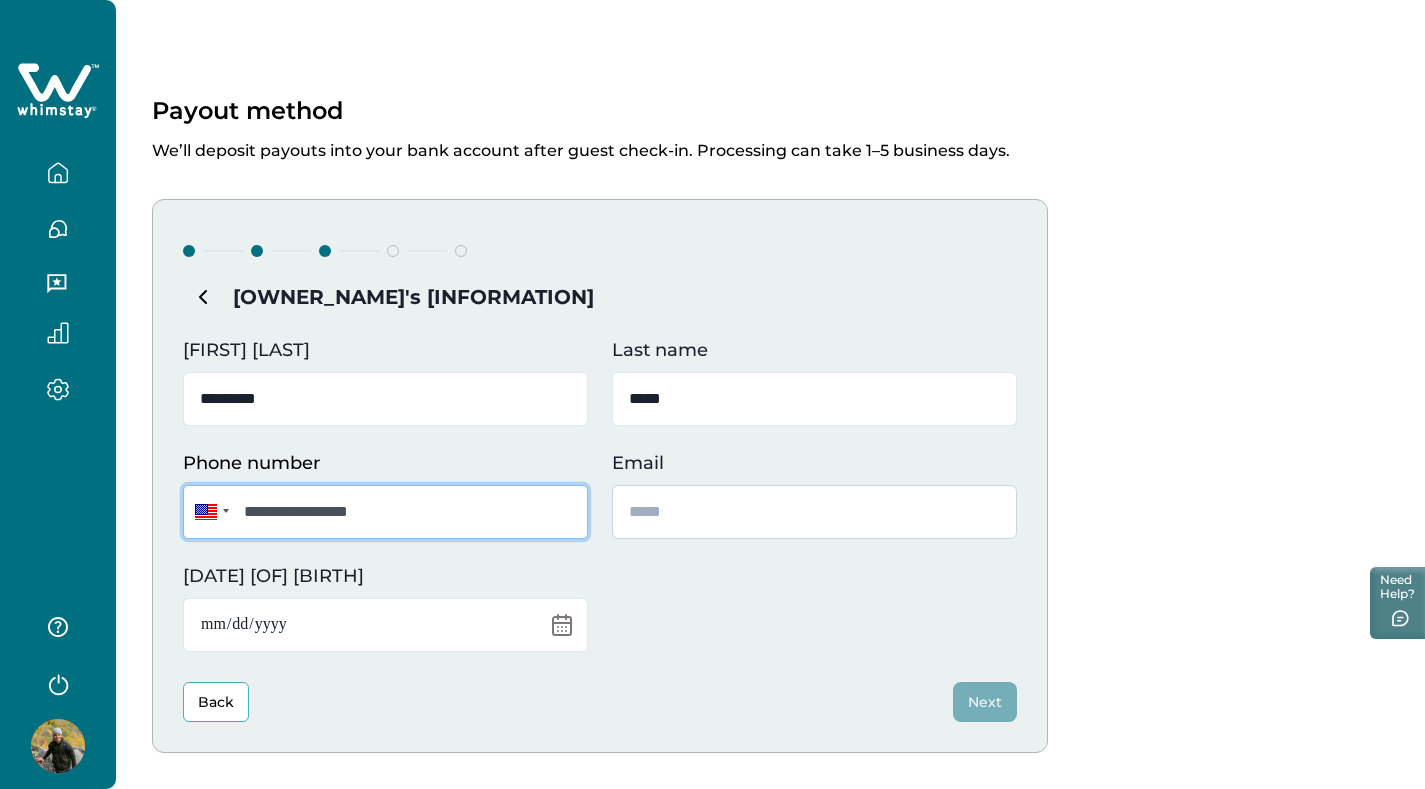 type on "**********" 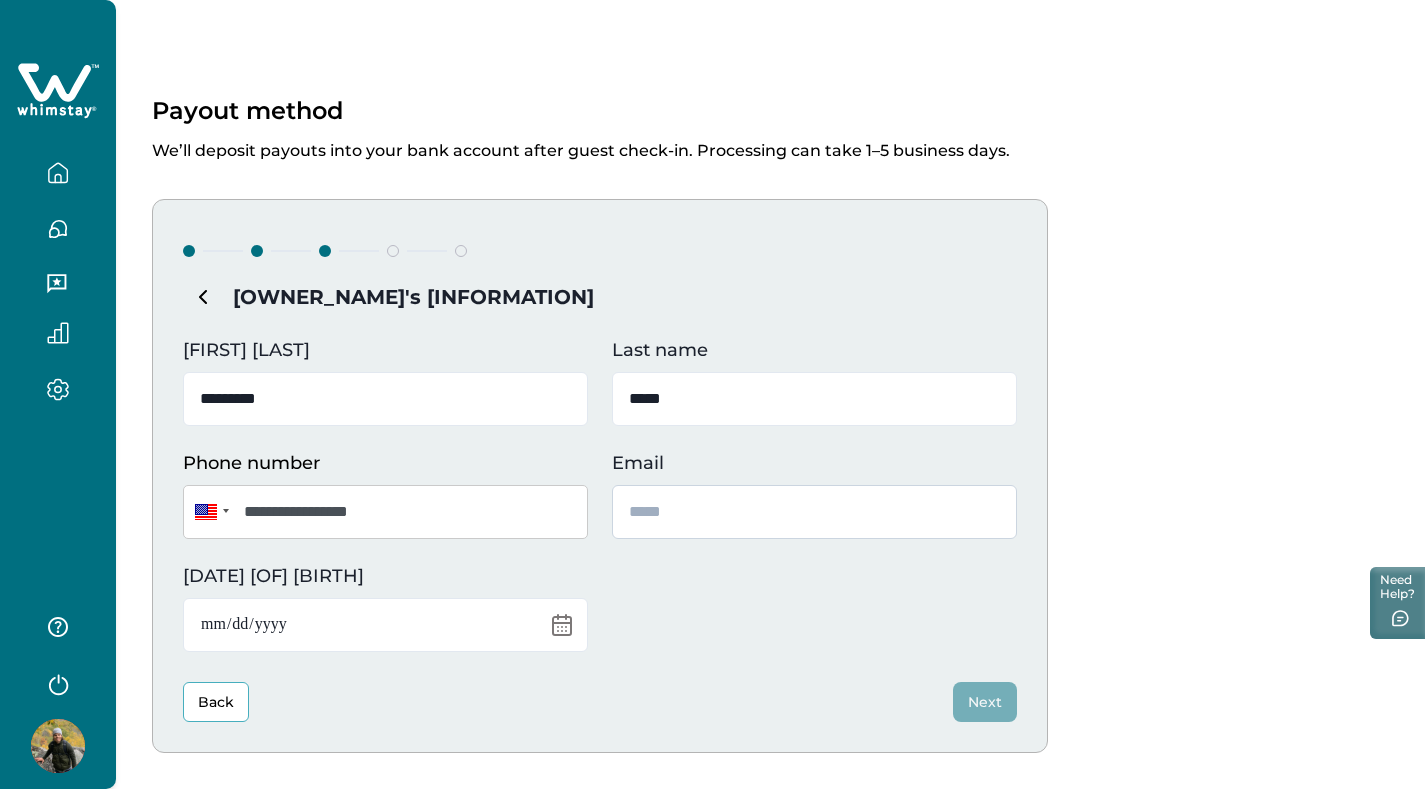 click on "Email" at bounding box center (814, 512) 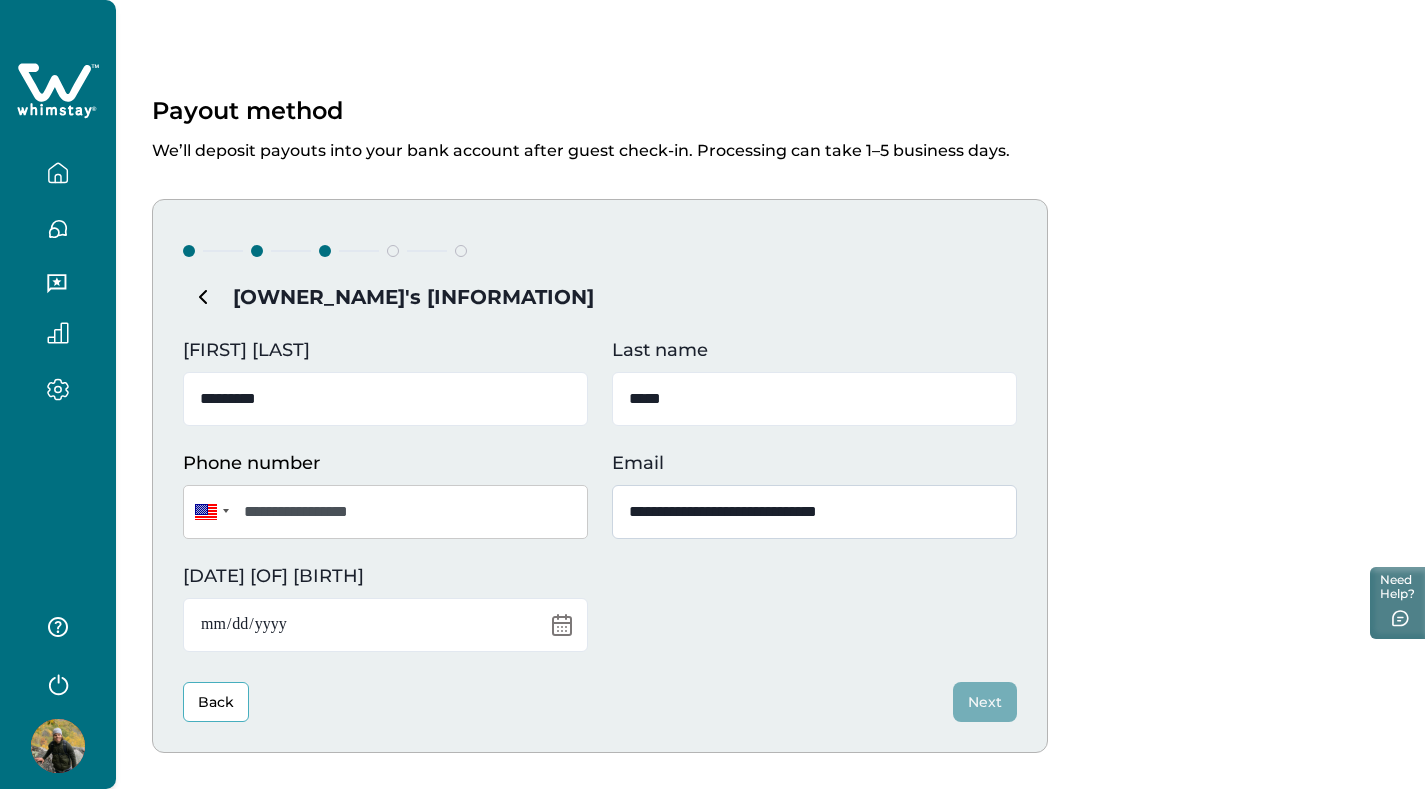 type on "**********" 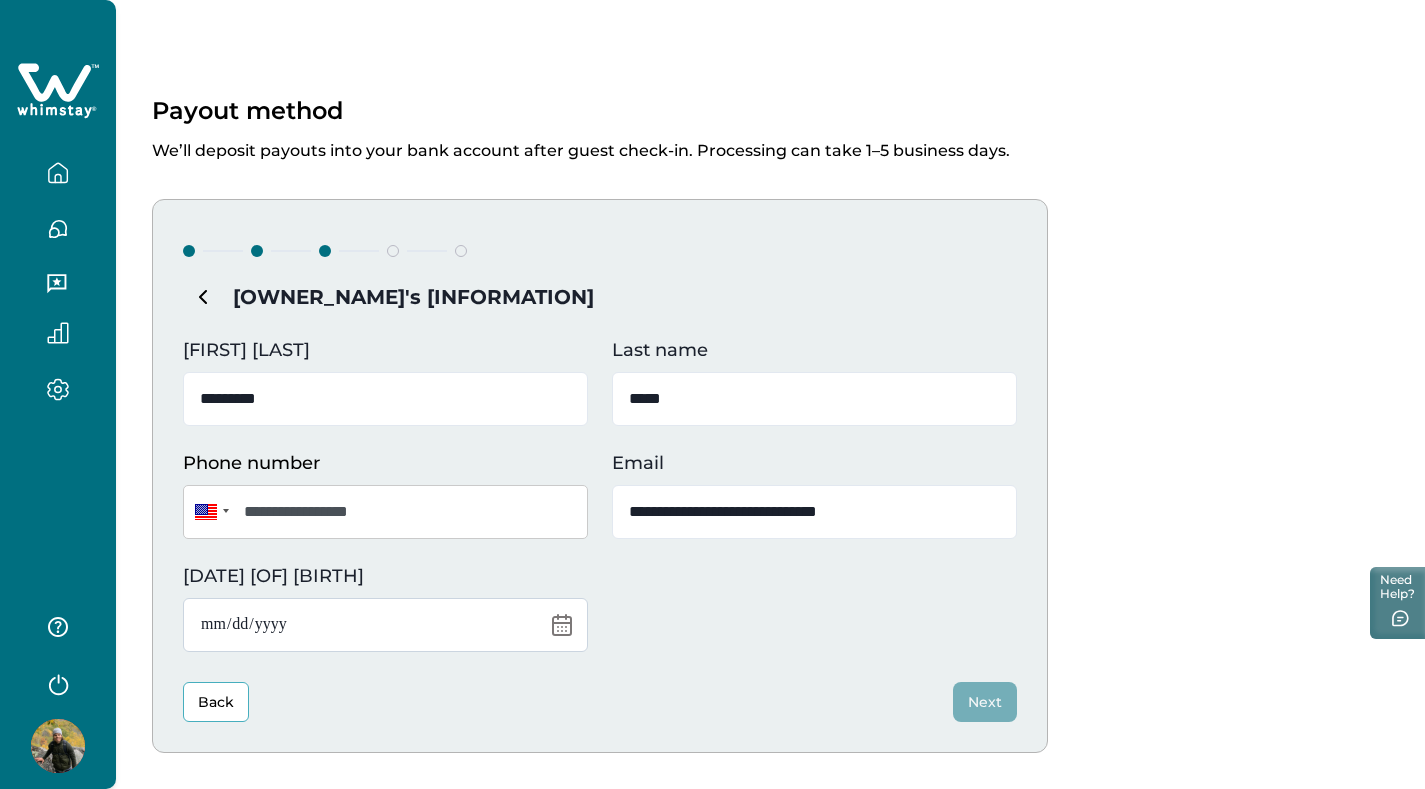 click on "[DATE] [OF] [BIRTH]" at bounding box center (385, 625) 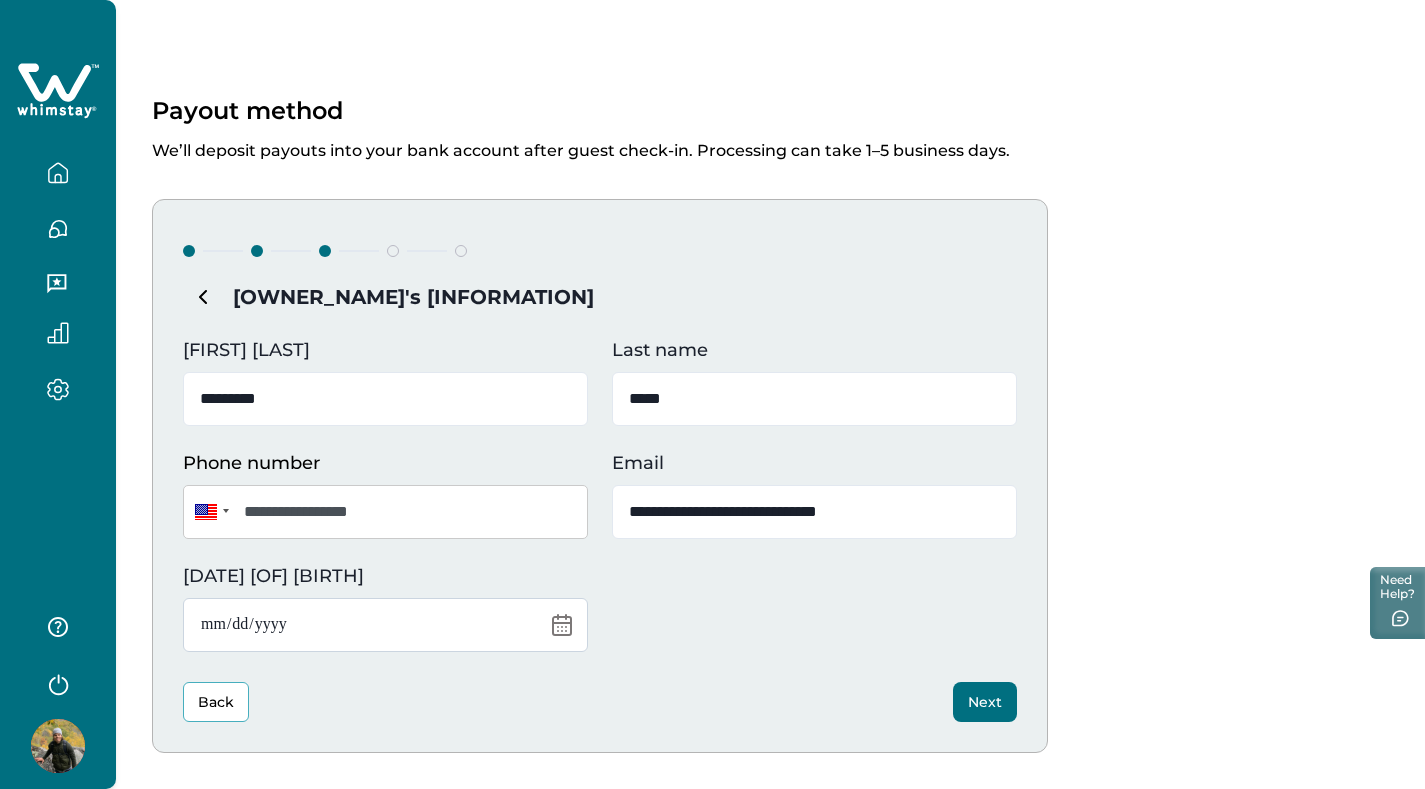 type on "**********" 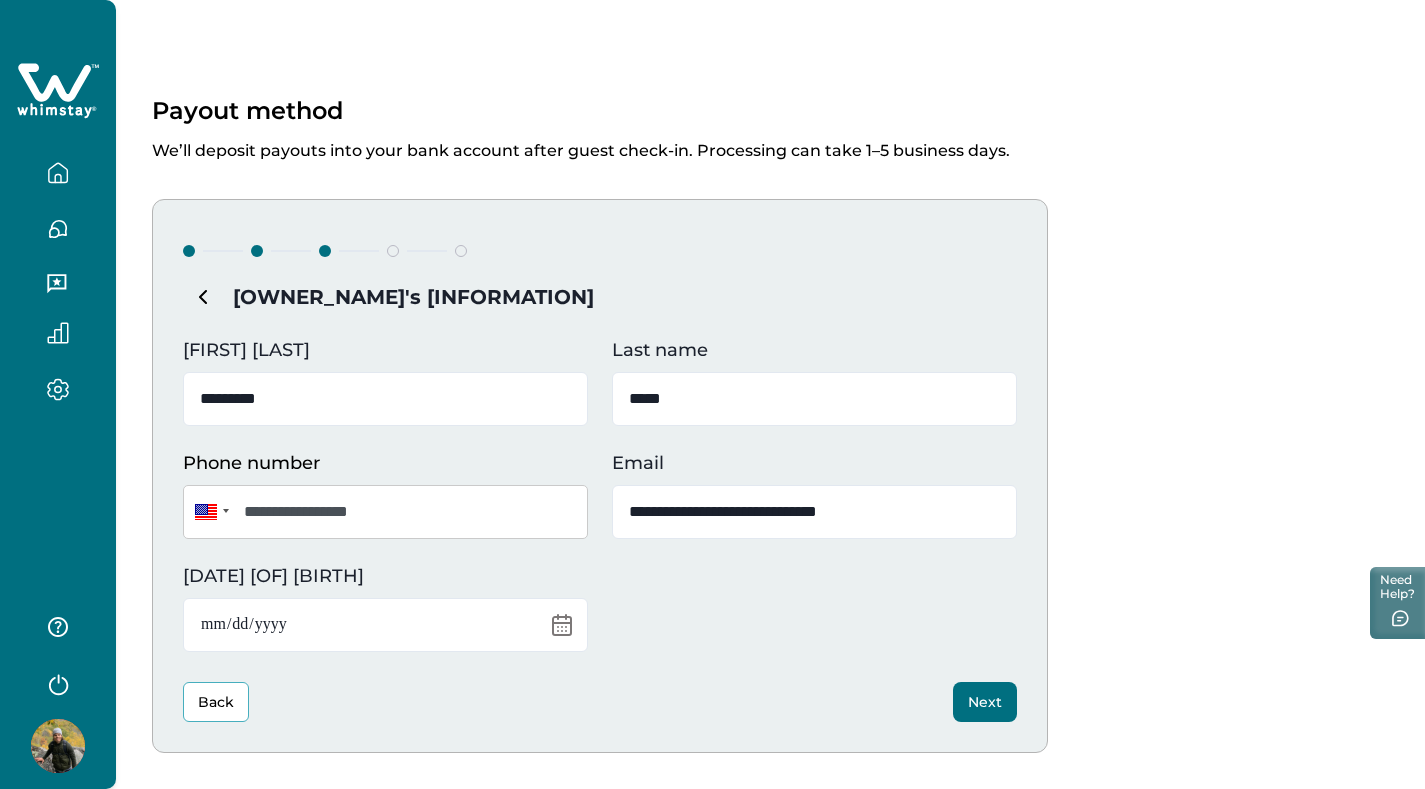 click on "Next" at bounding box center [985, 702] 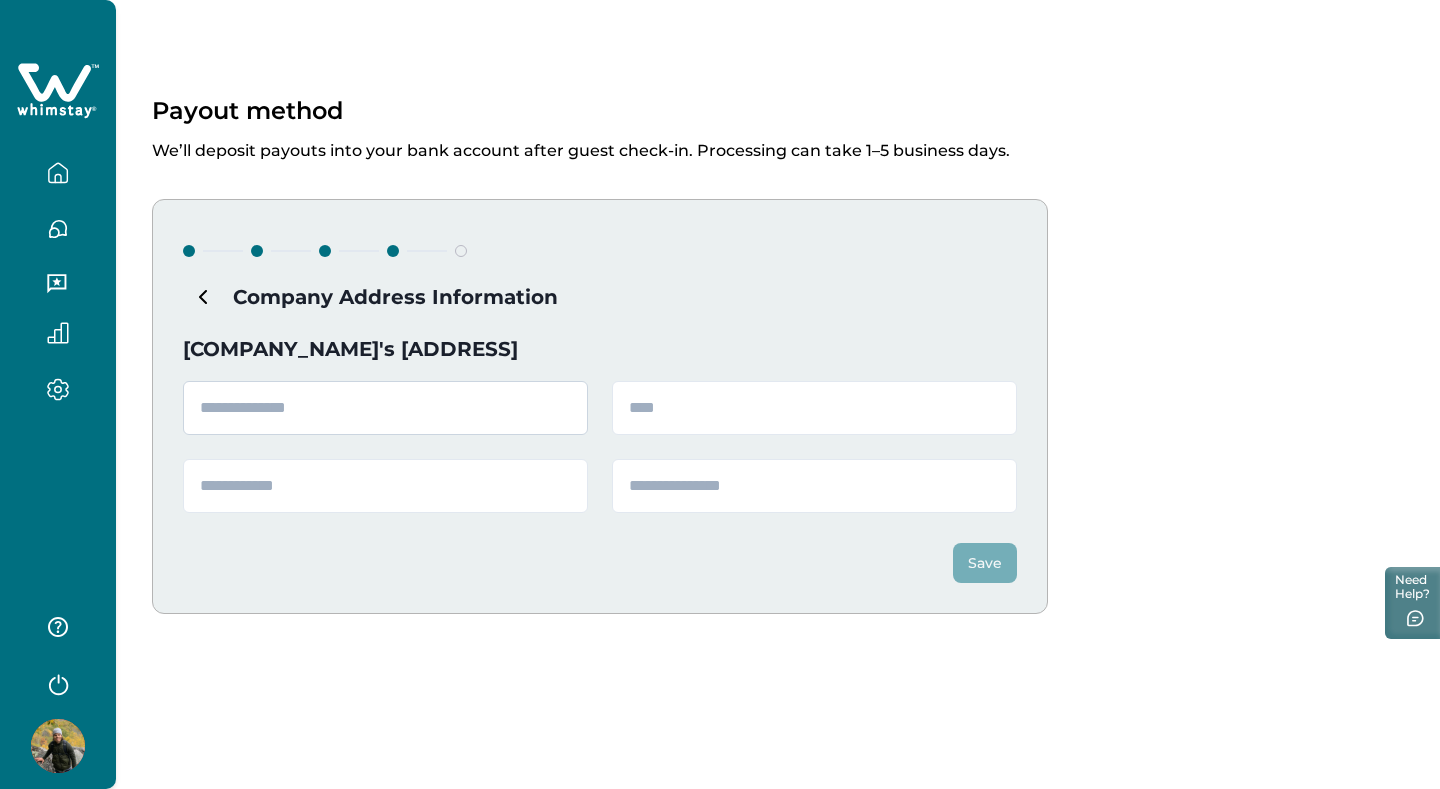click at bounding box center (385, 408) 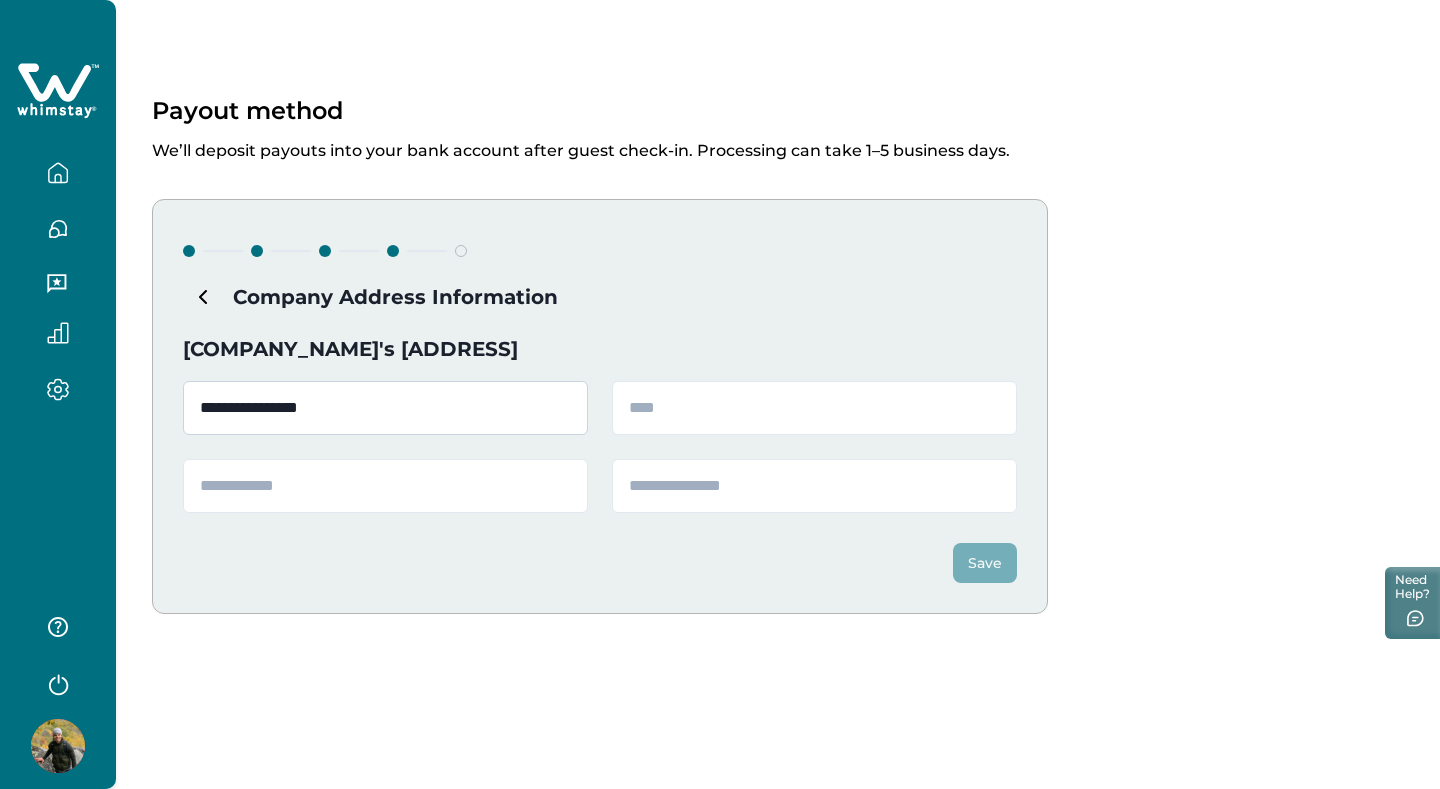 type on "**********" 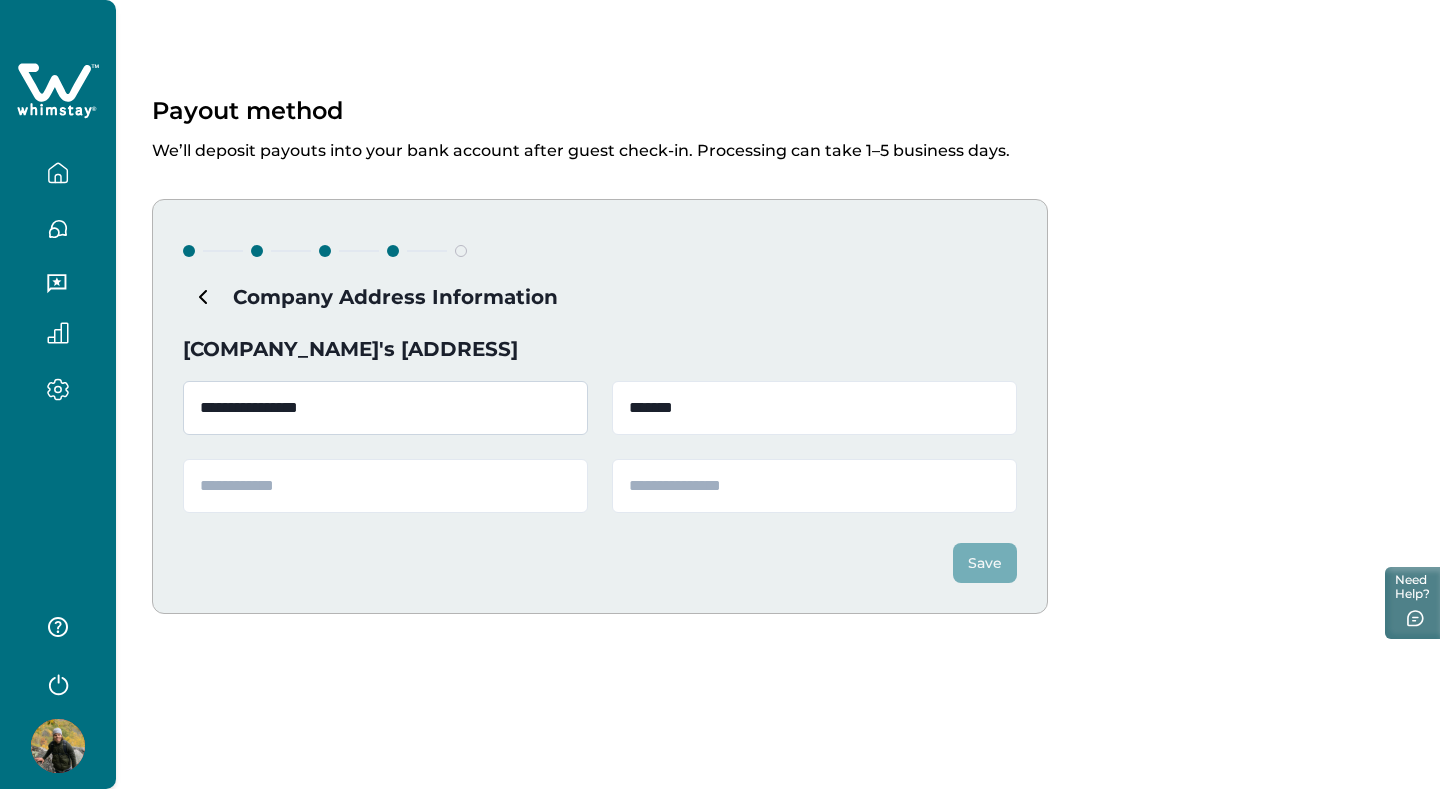 type on "*******" 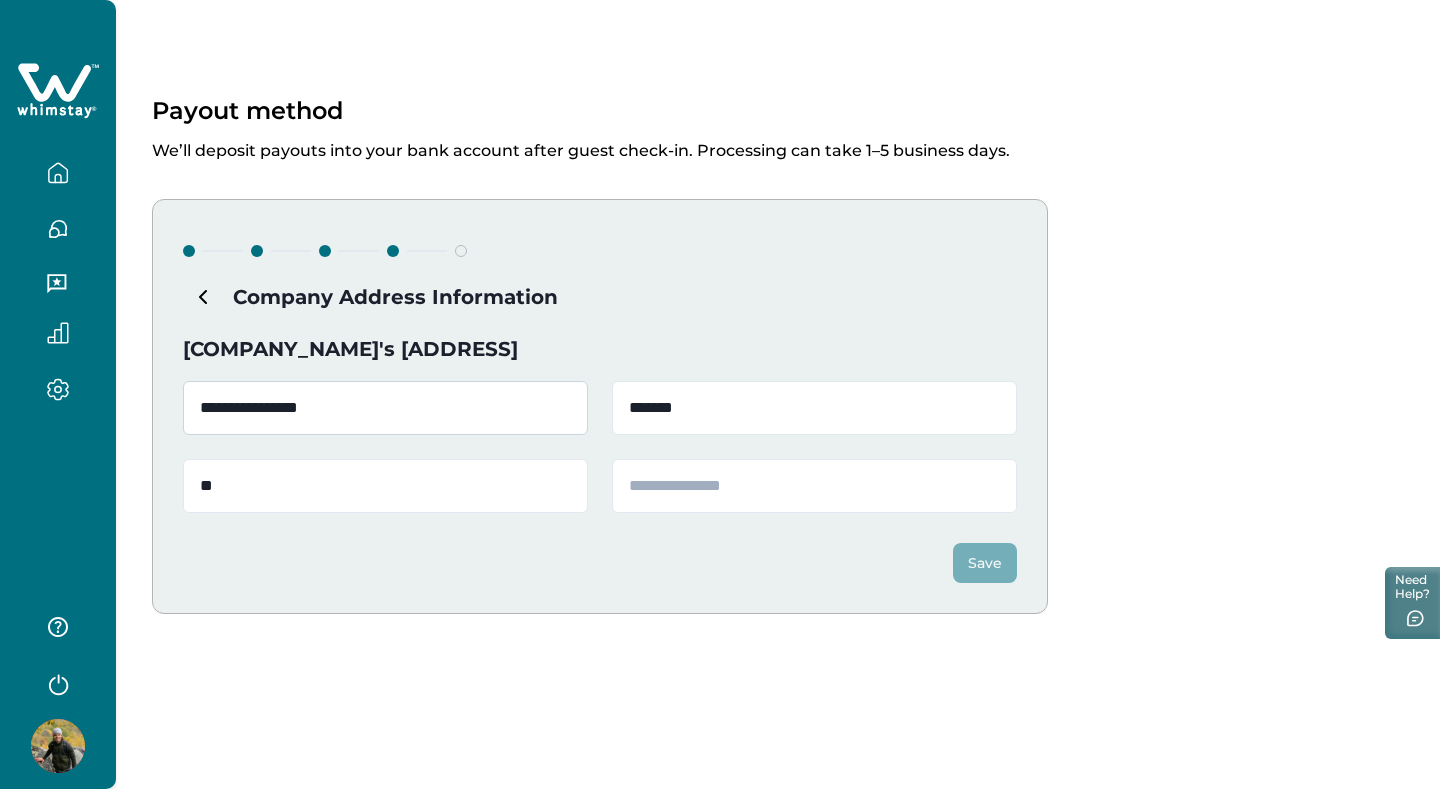type on "**" 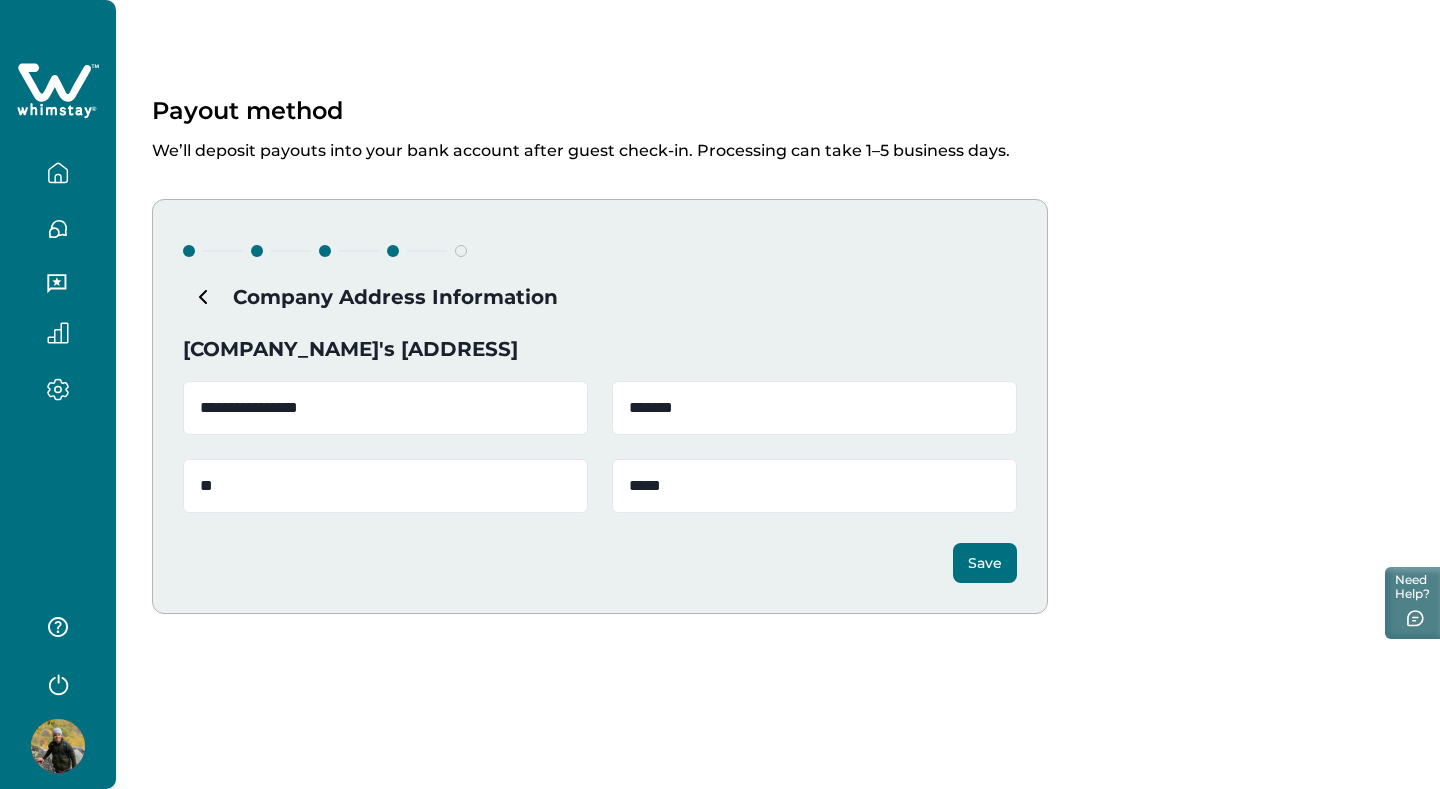 type on "*****" 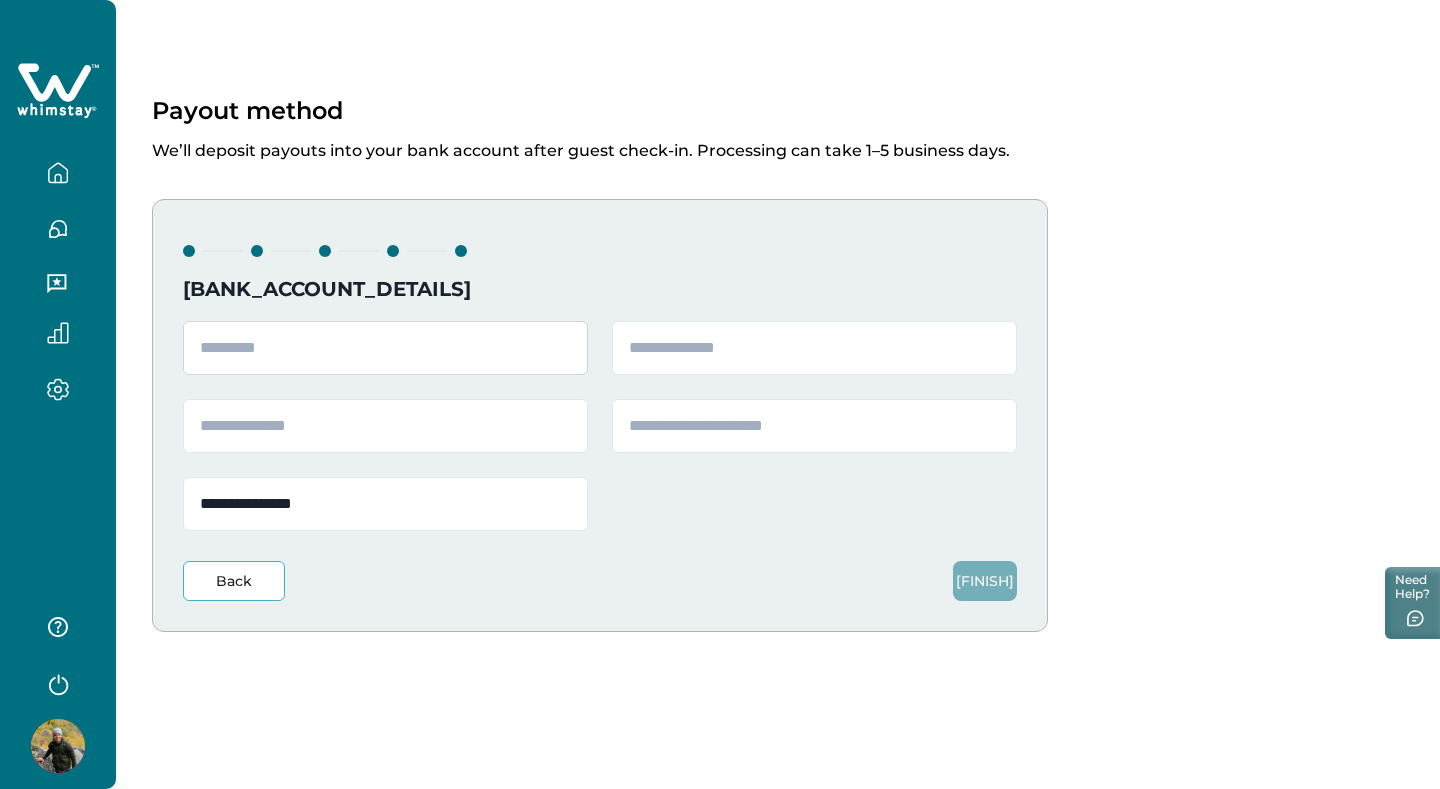 click at bounding box center [385, 348] 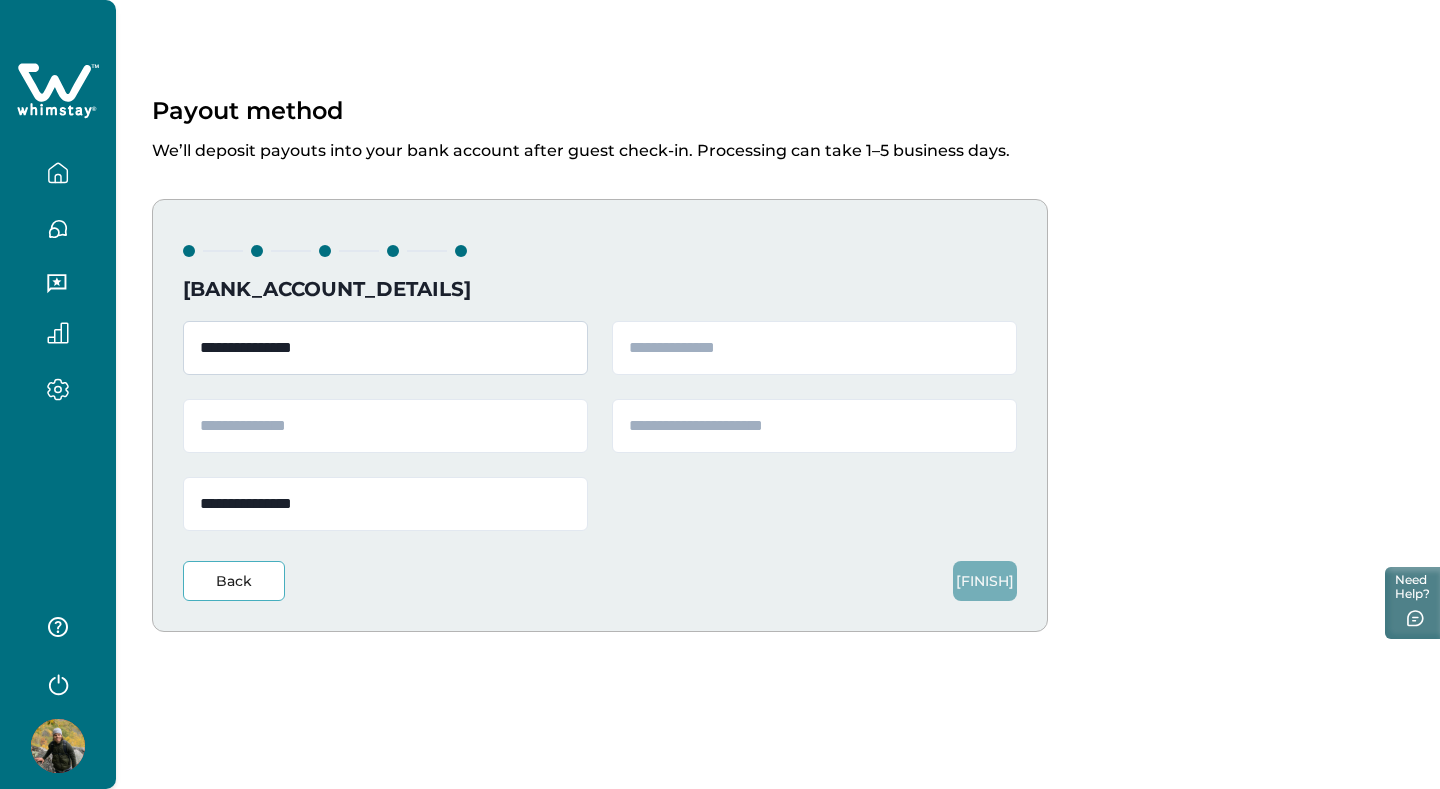 type on "**********" 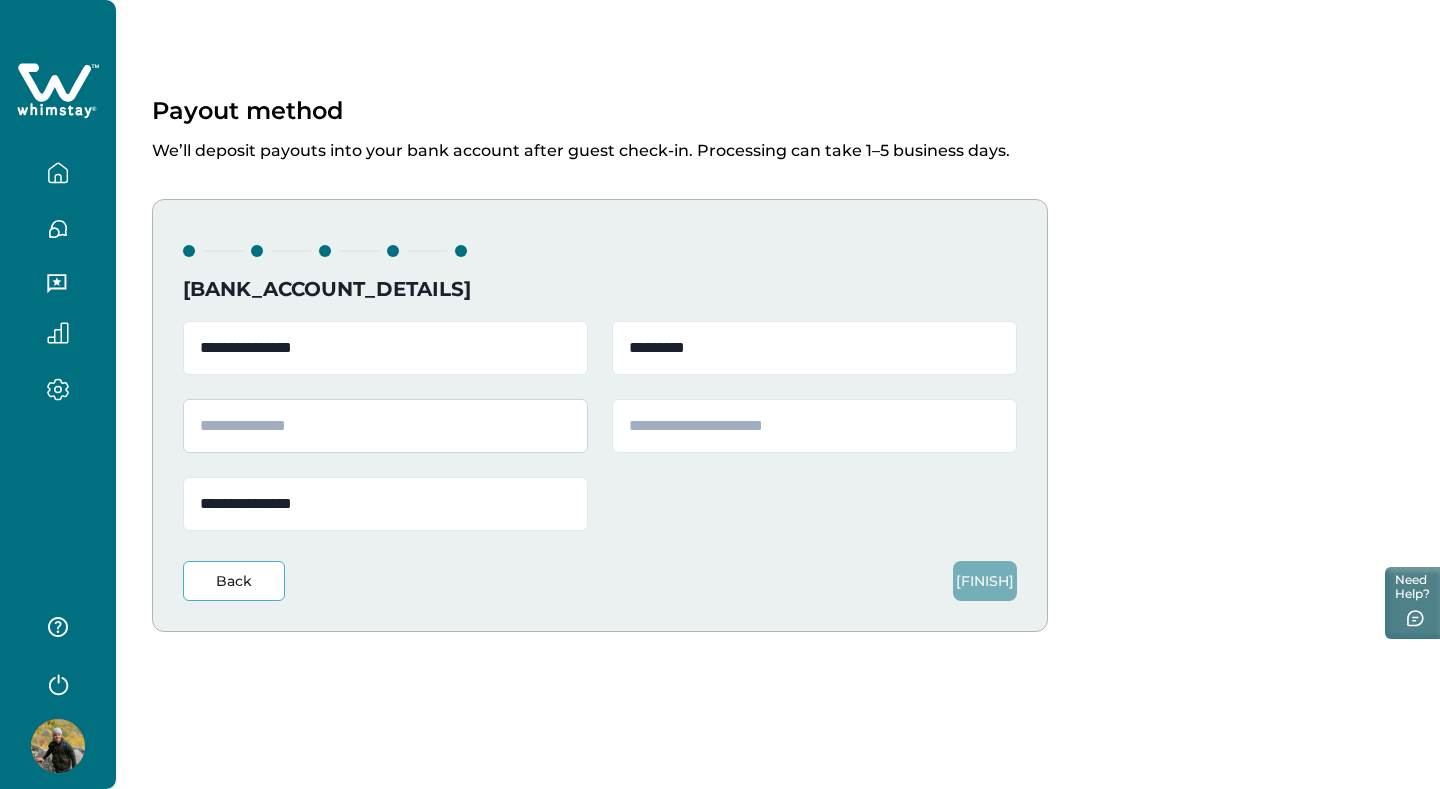 type on "**********" 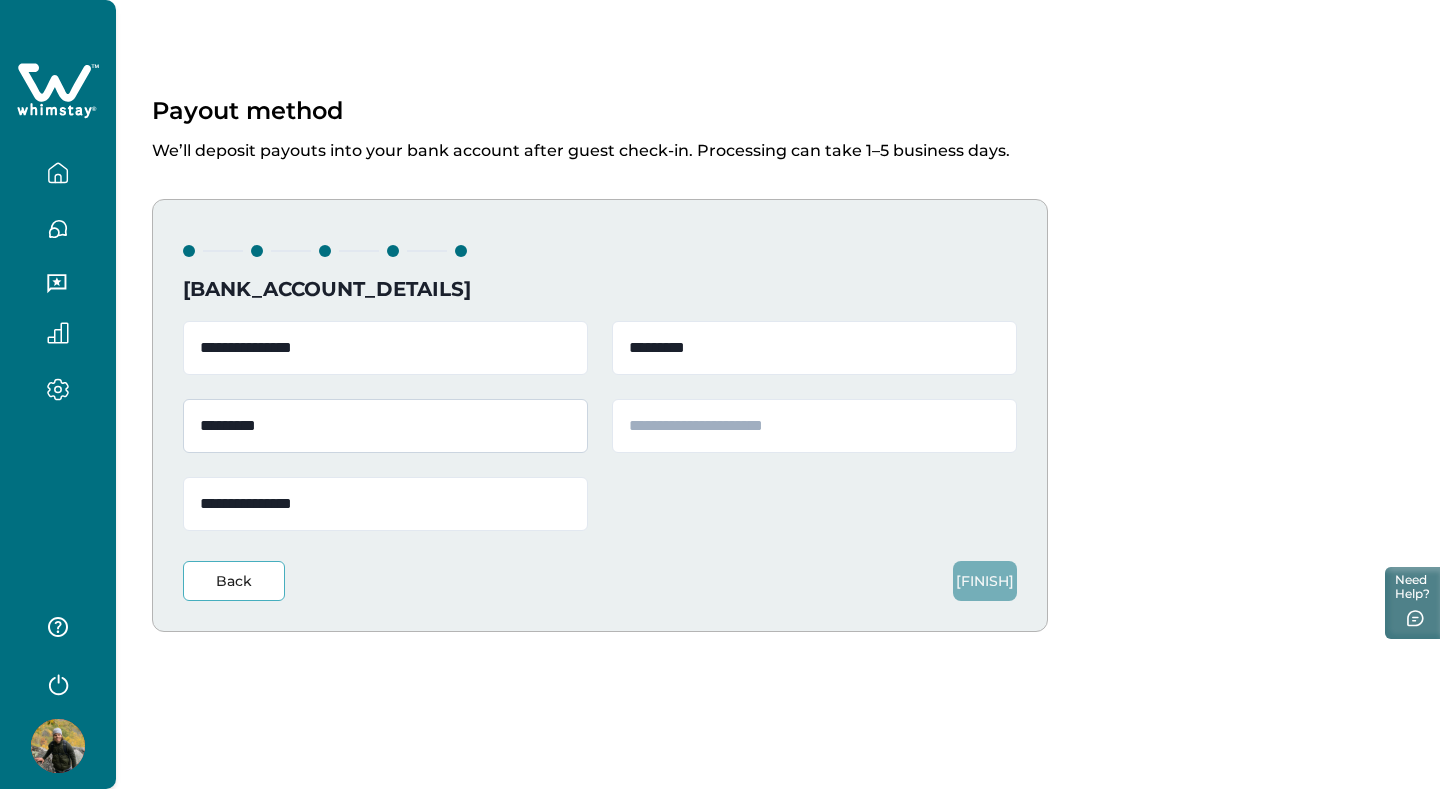 type on "**********" 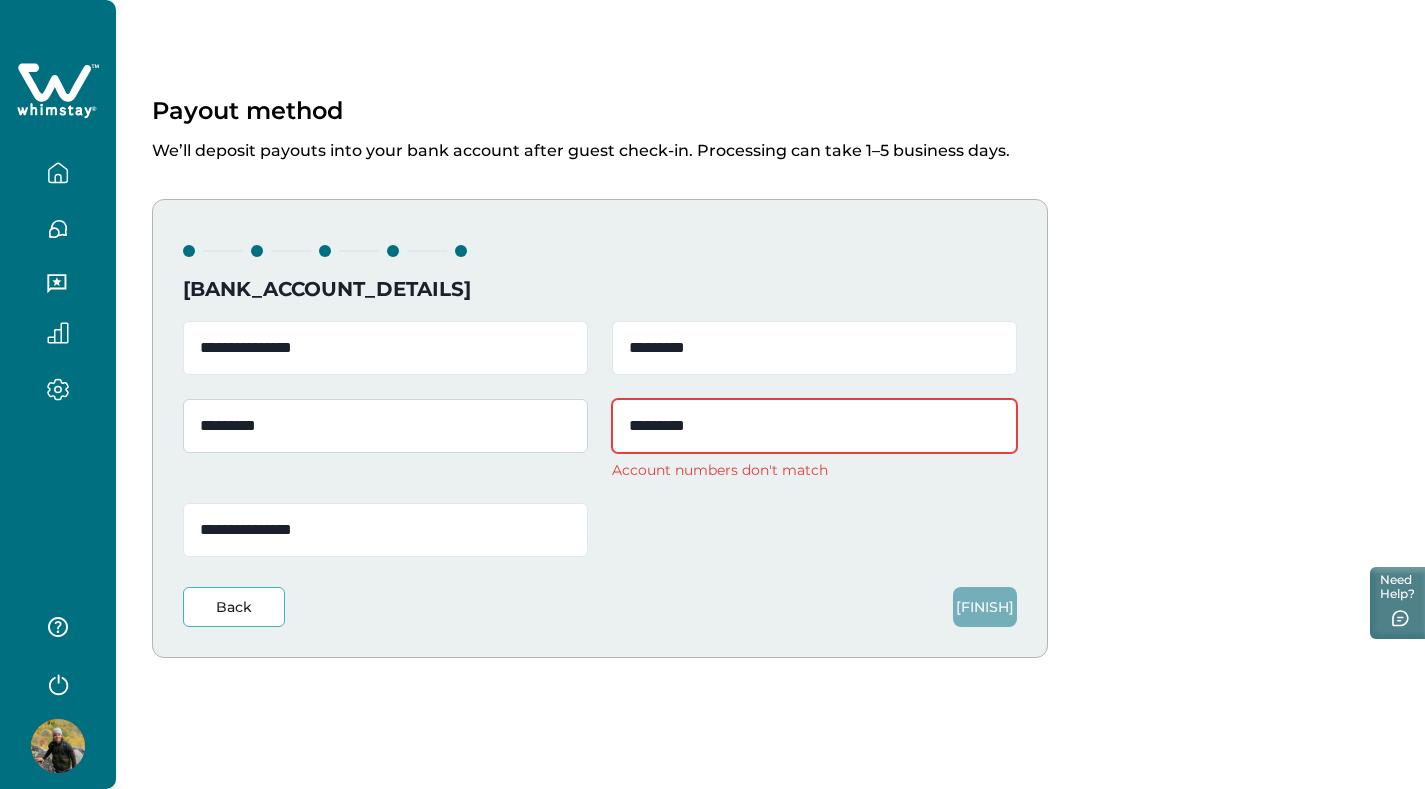 type on "**********" 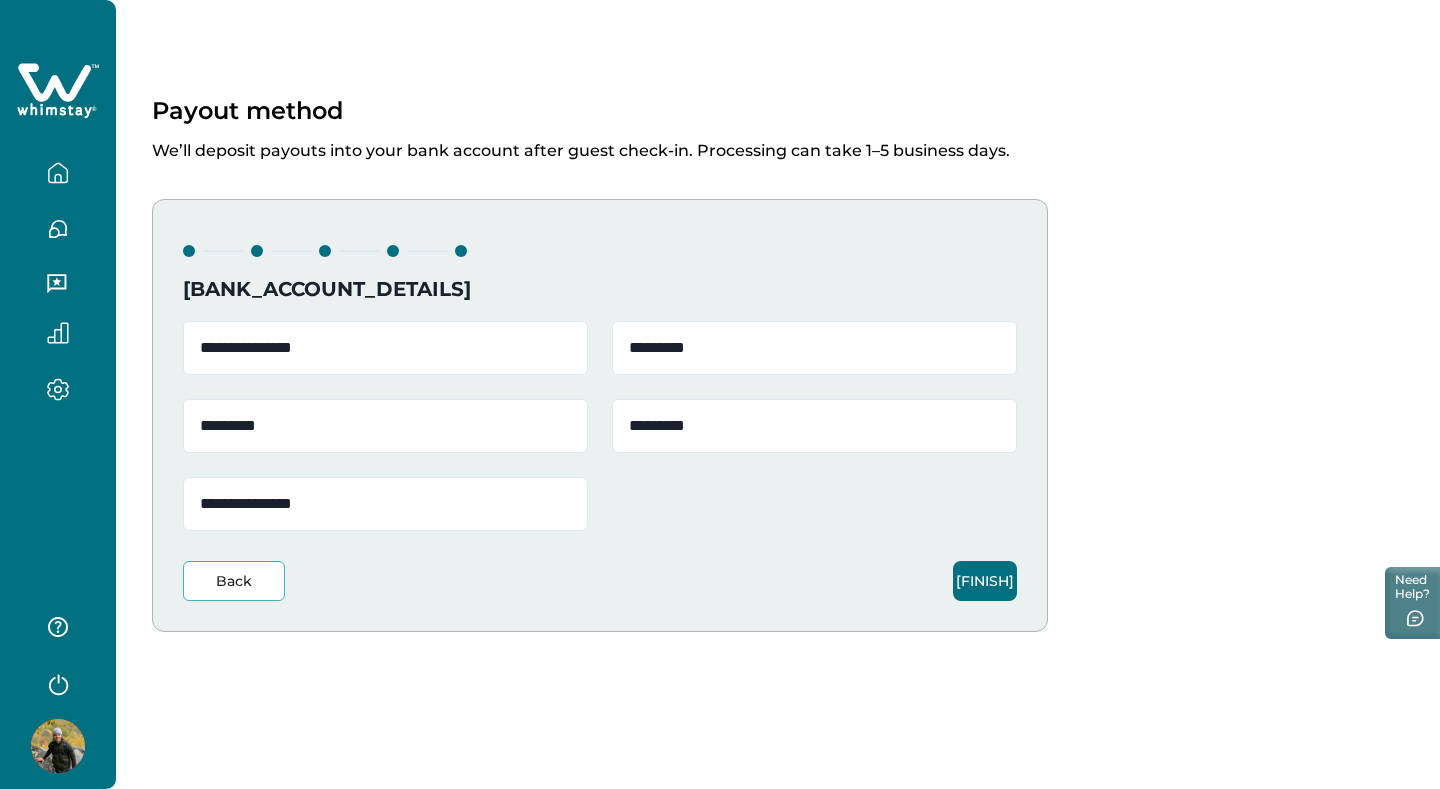 type on "**********" 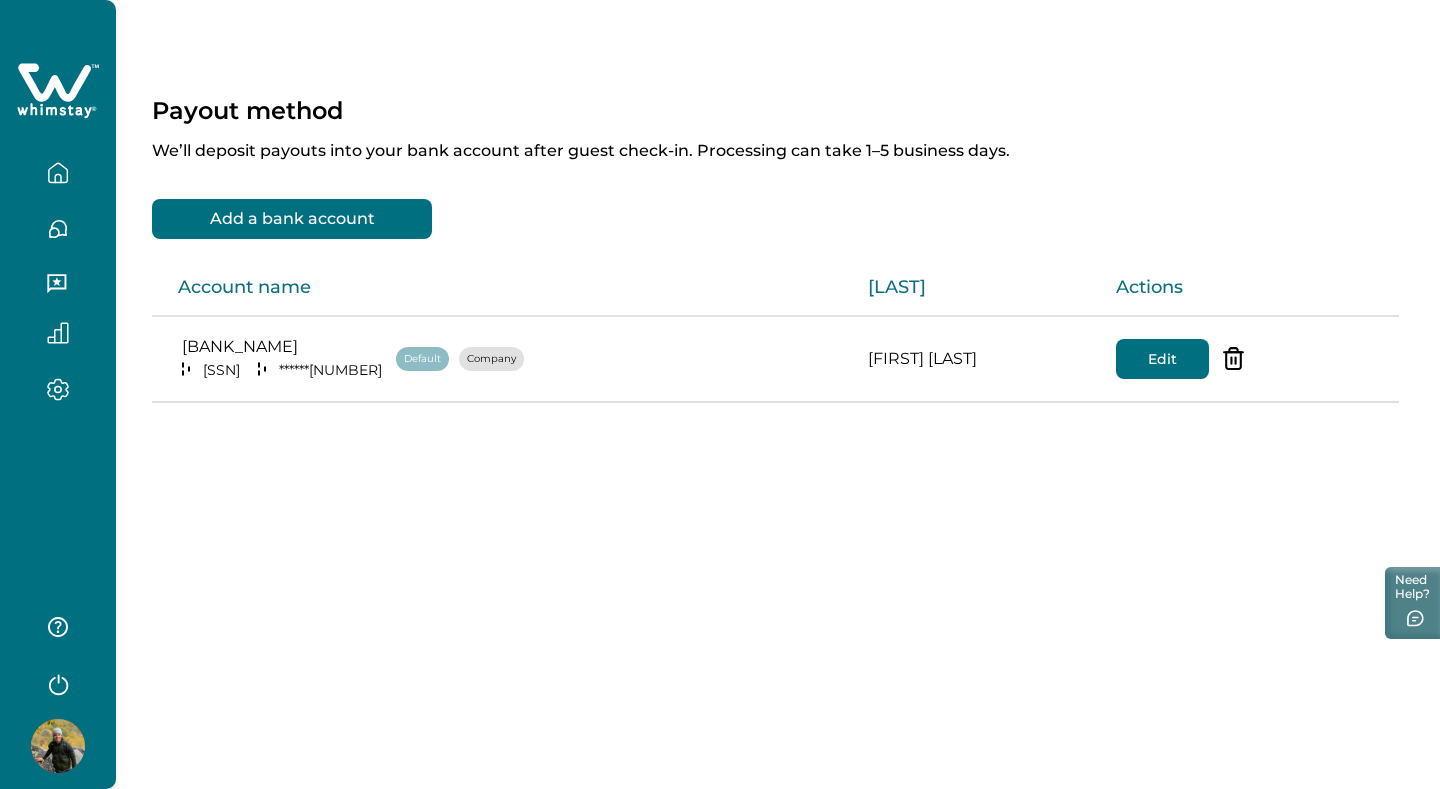 click at bounding box center [58, 172] 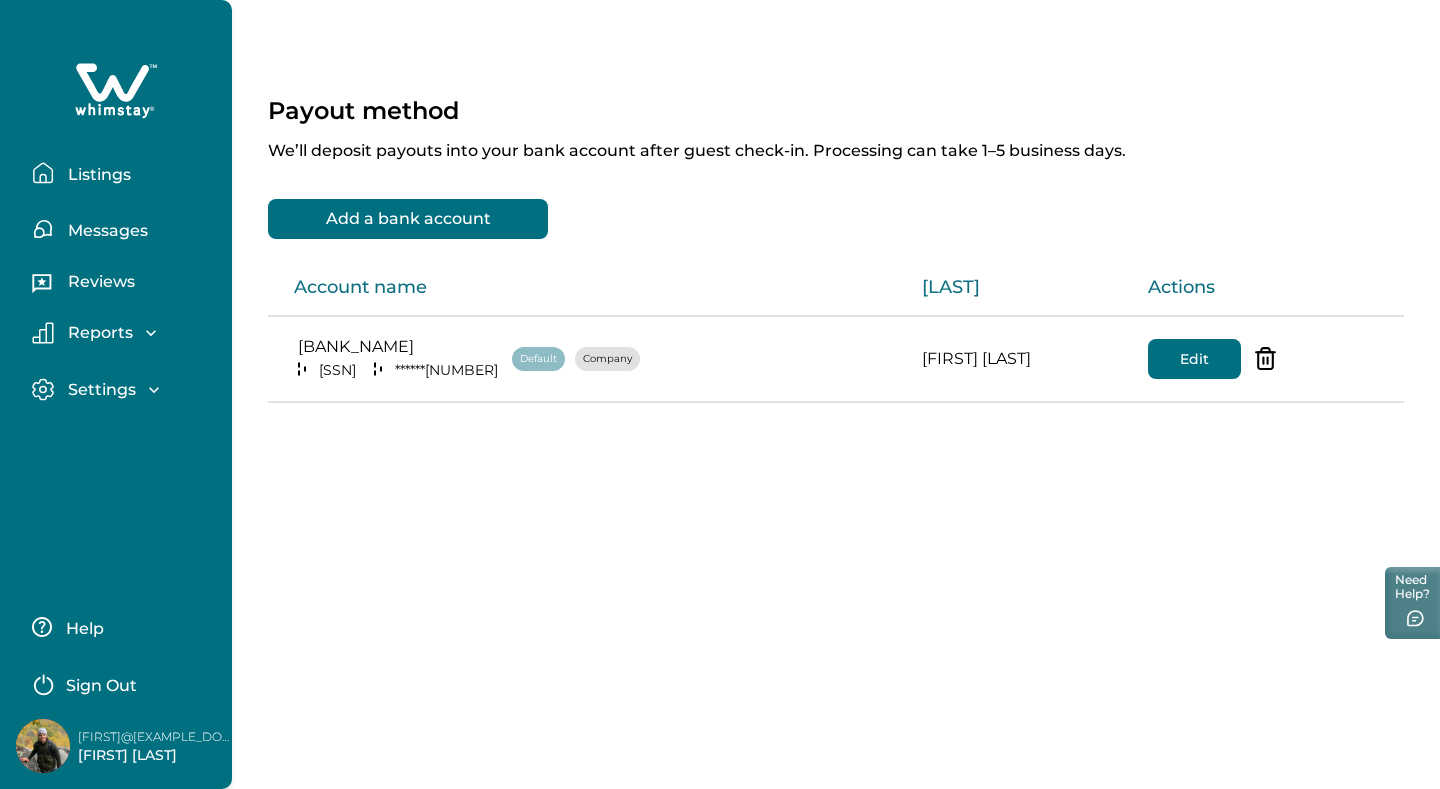click on "Listings" at bounding box center [96, 175] 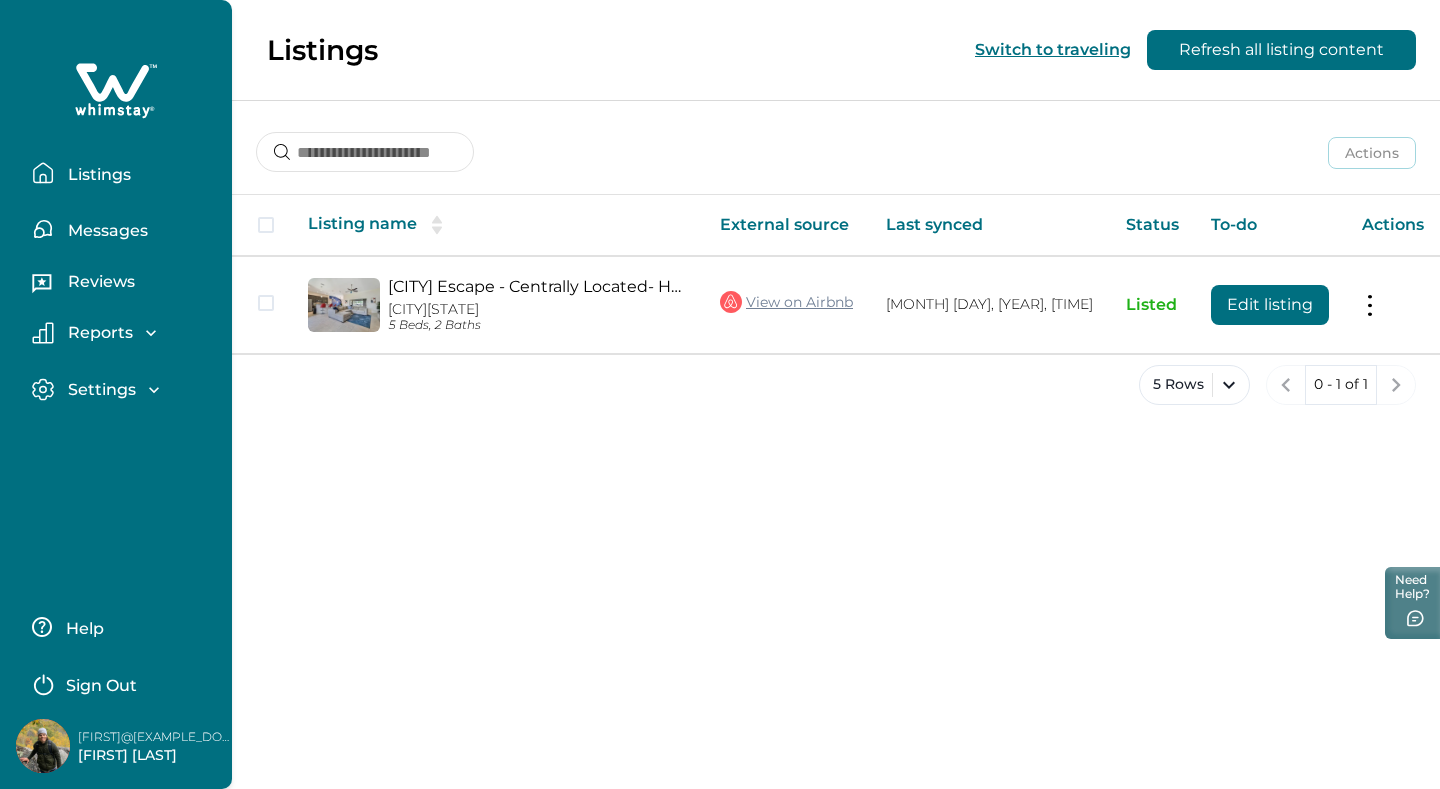 click on "Messages" at bounding box center [96, 175] 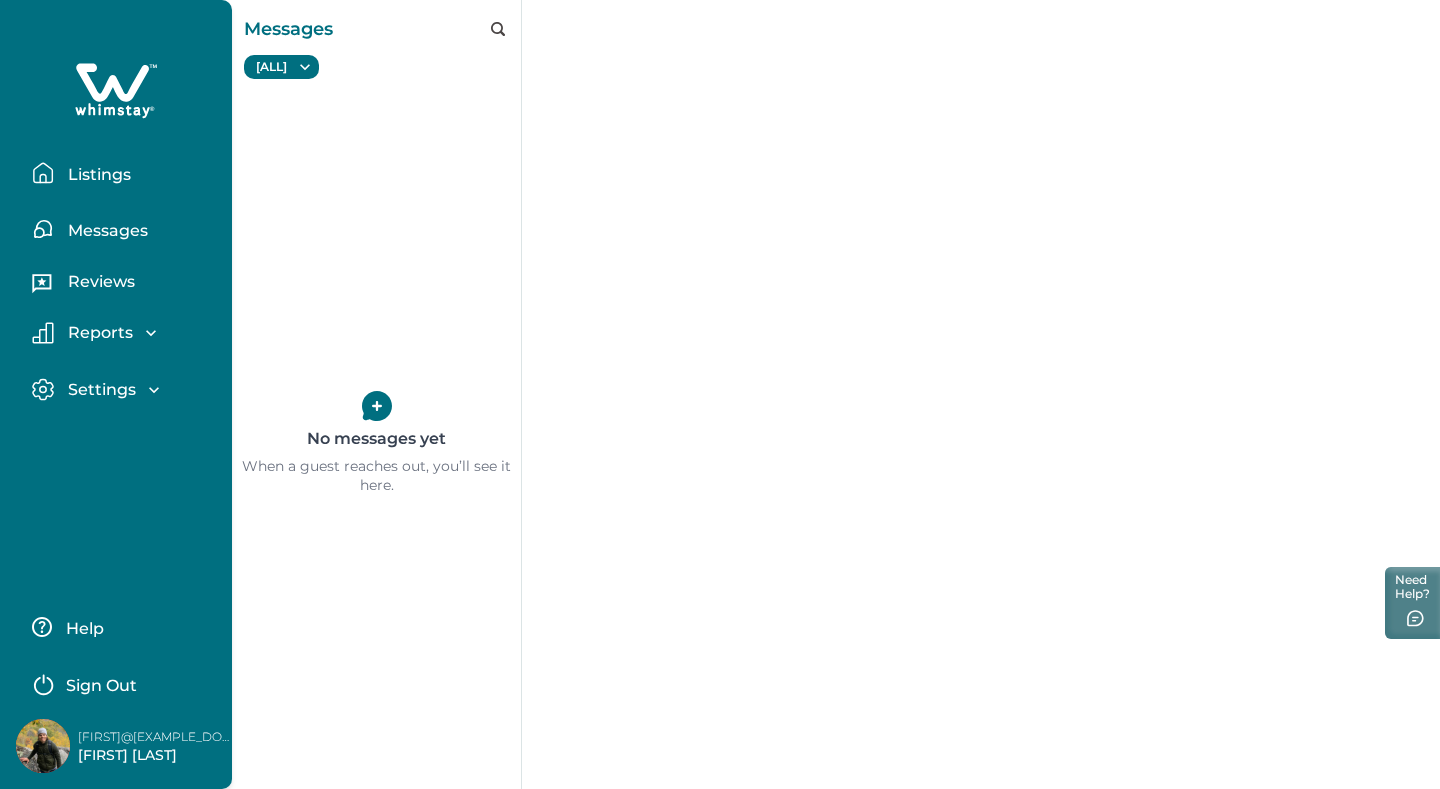 click on "Listings" at bounding box center (96, 175) 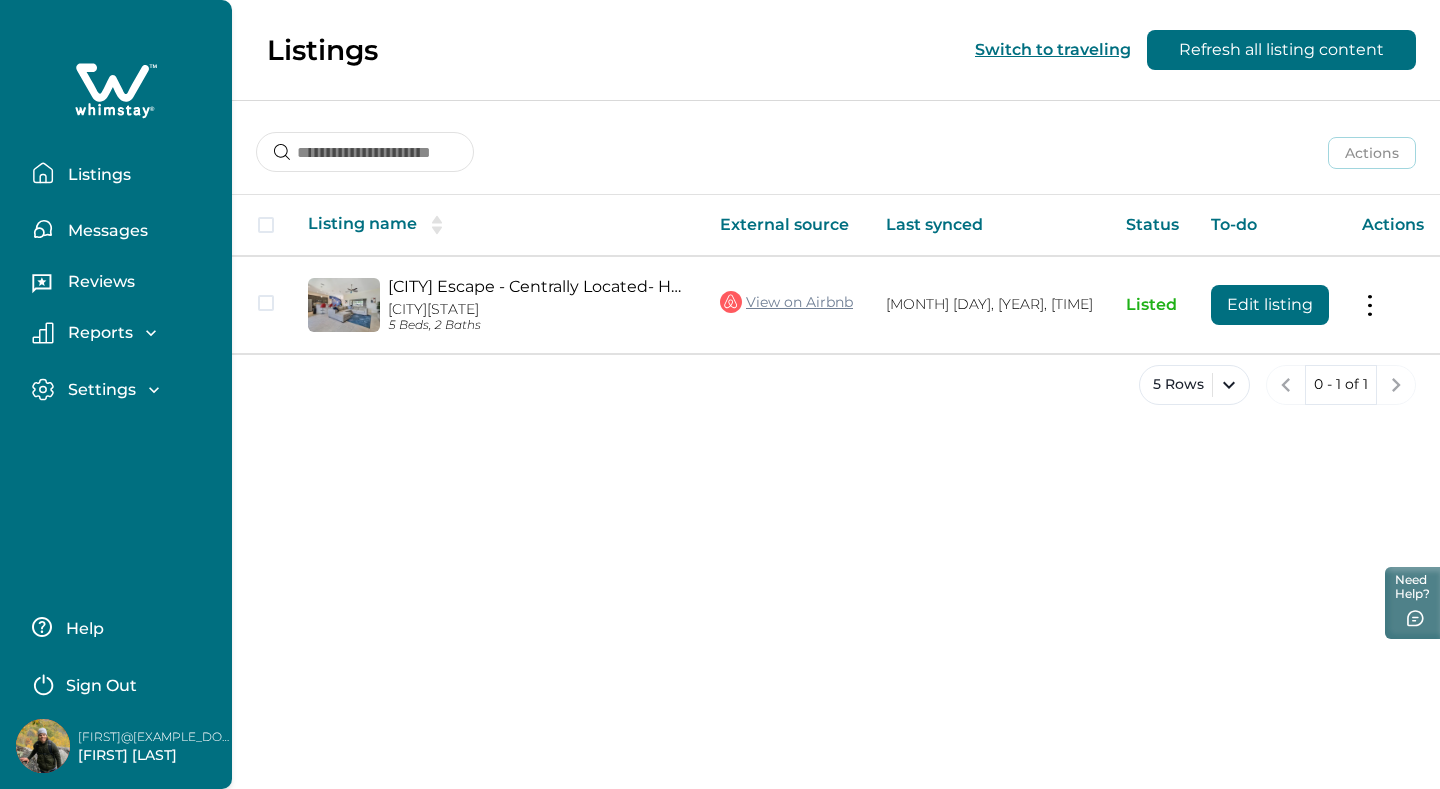 click on "Reports" at bounding box center (97, 333) 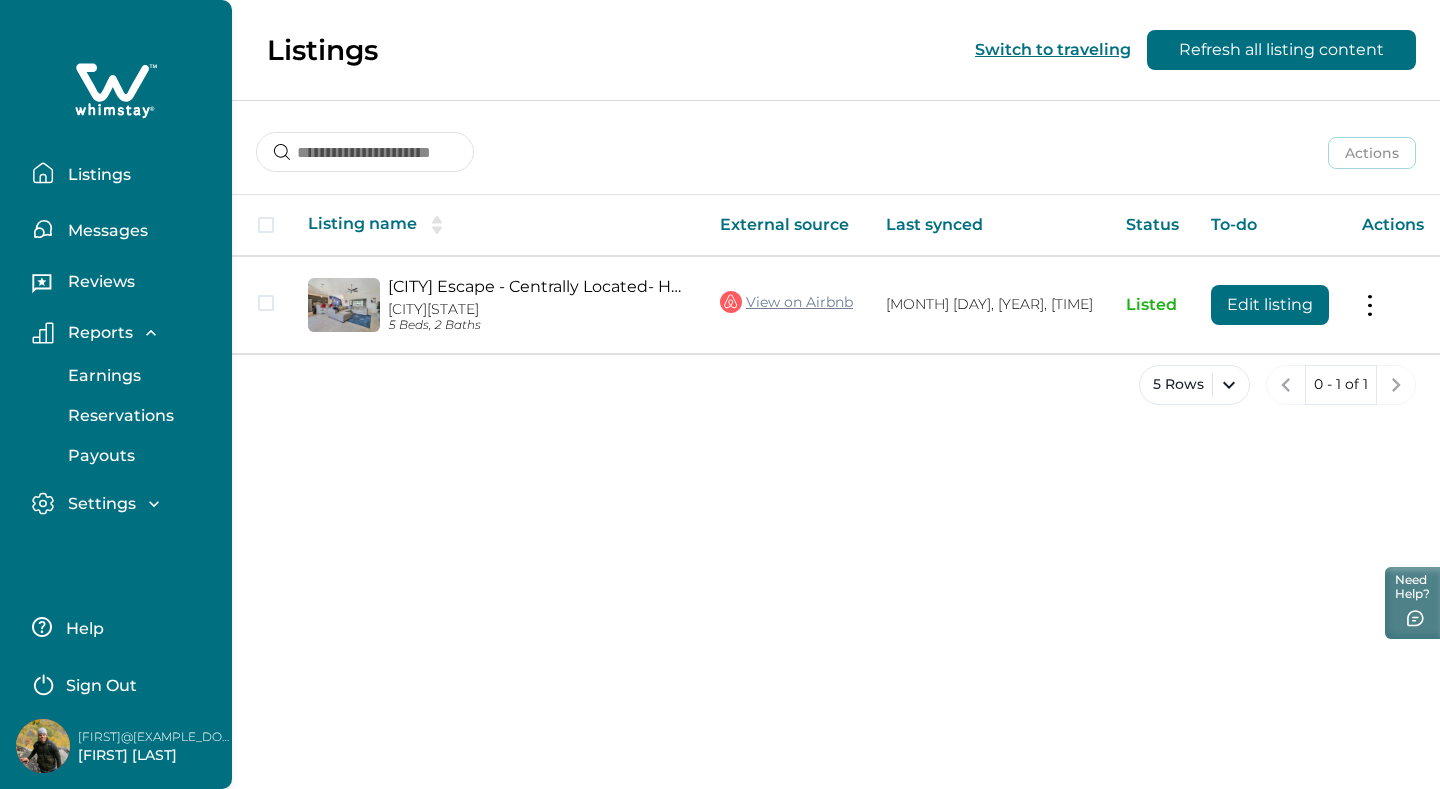 click on "Reports" at bounding box center (97, 333) 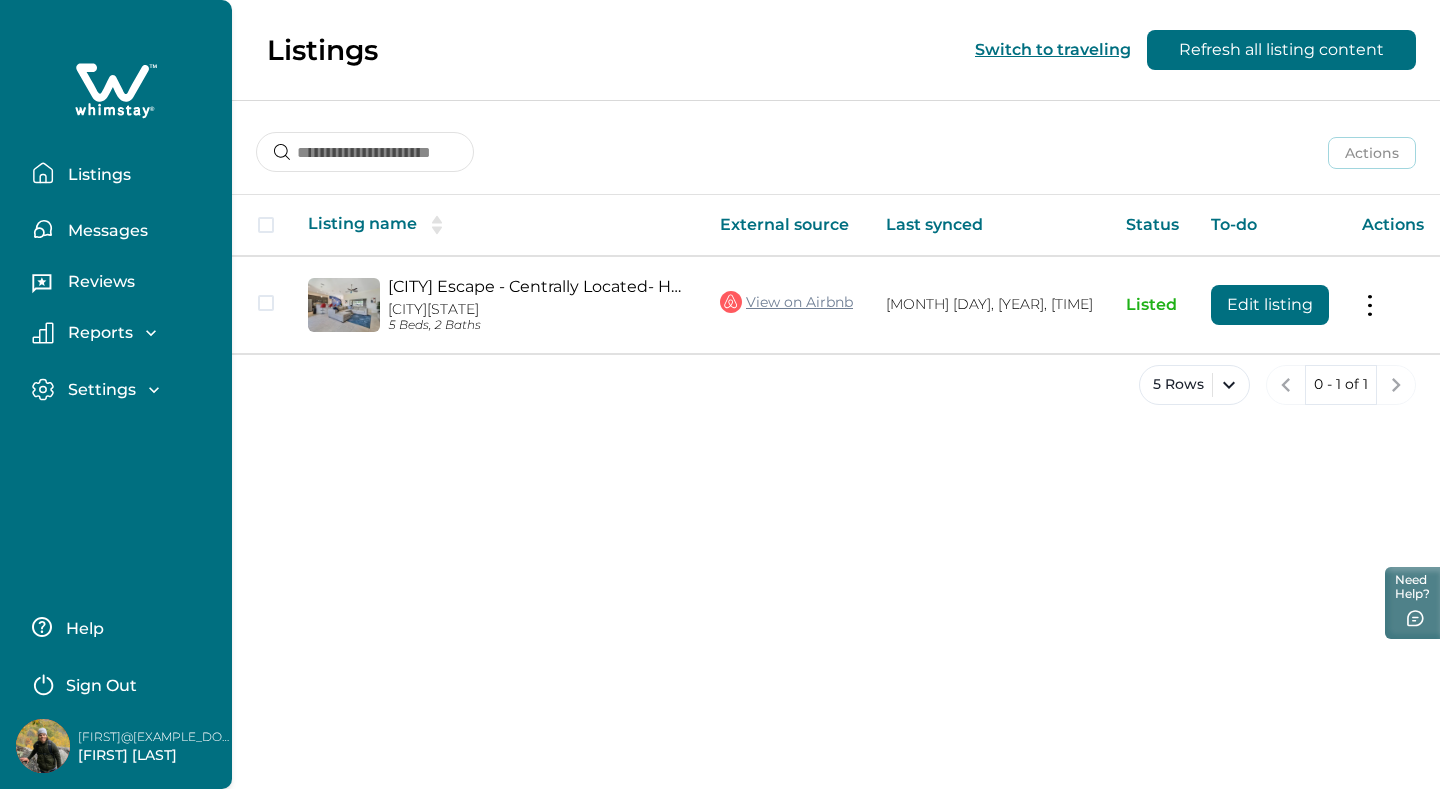 click on "Settings" at bounding box center [99, 390] 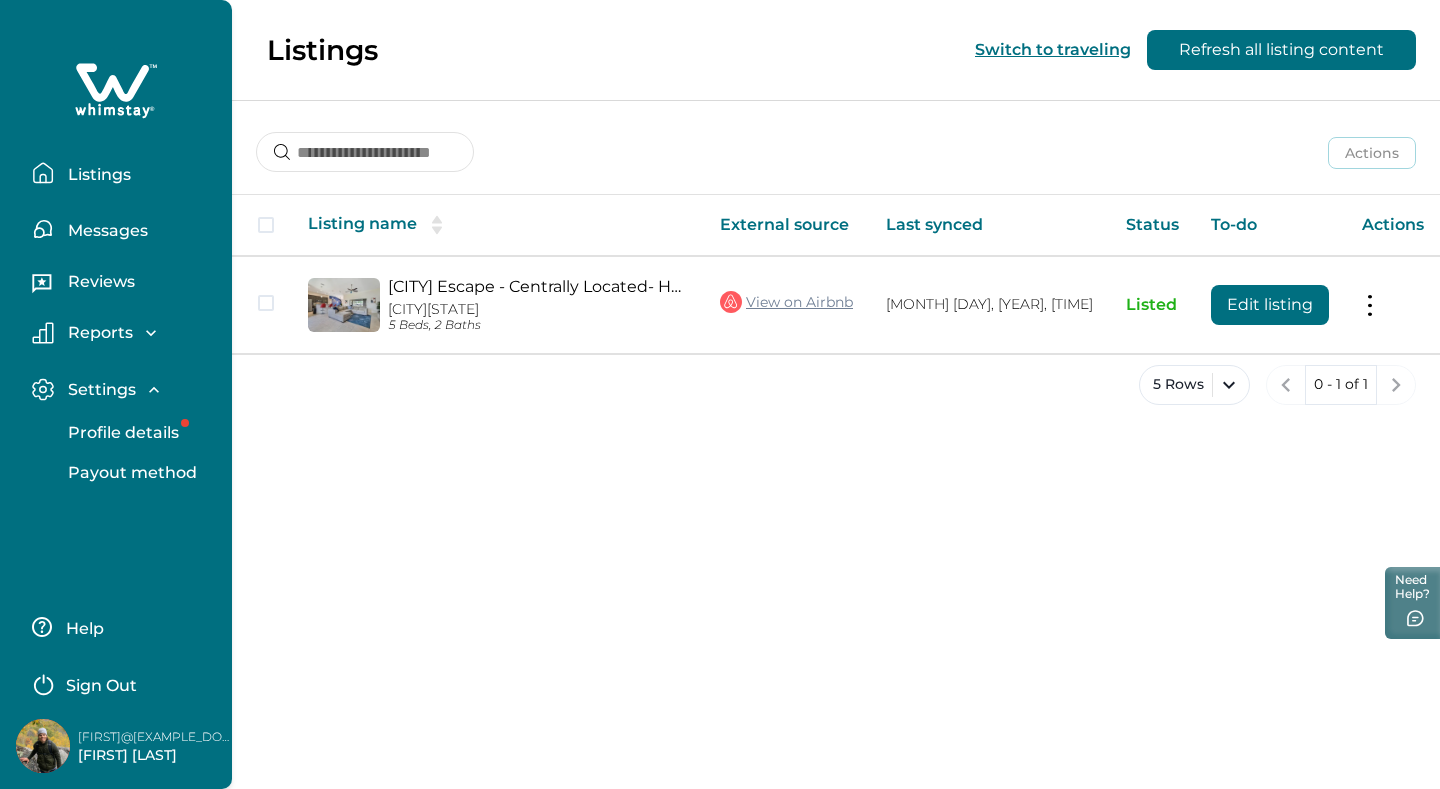 click on "Settings" at bounding box center [99, 390] 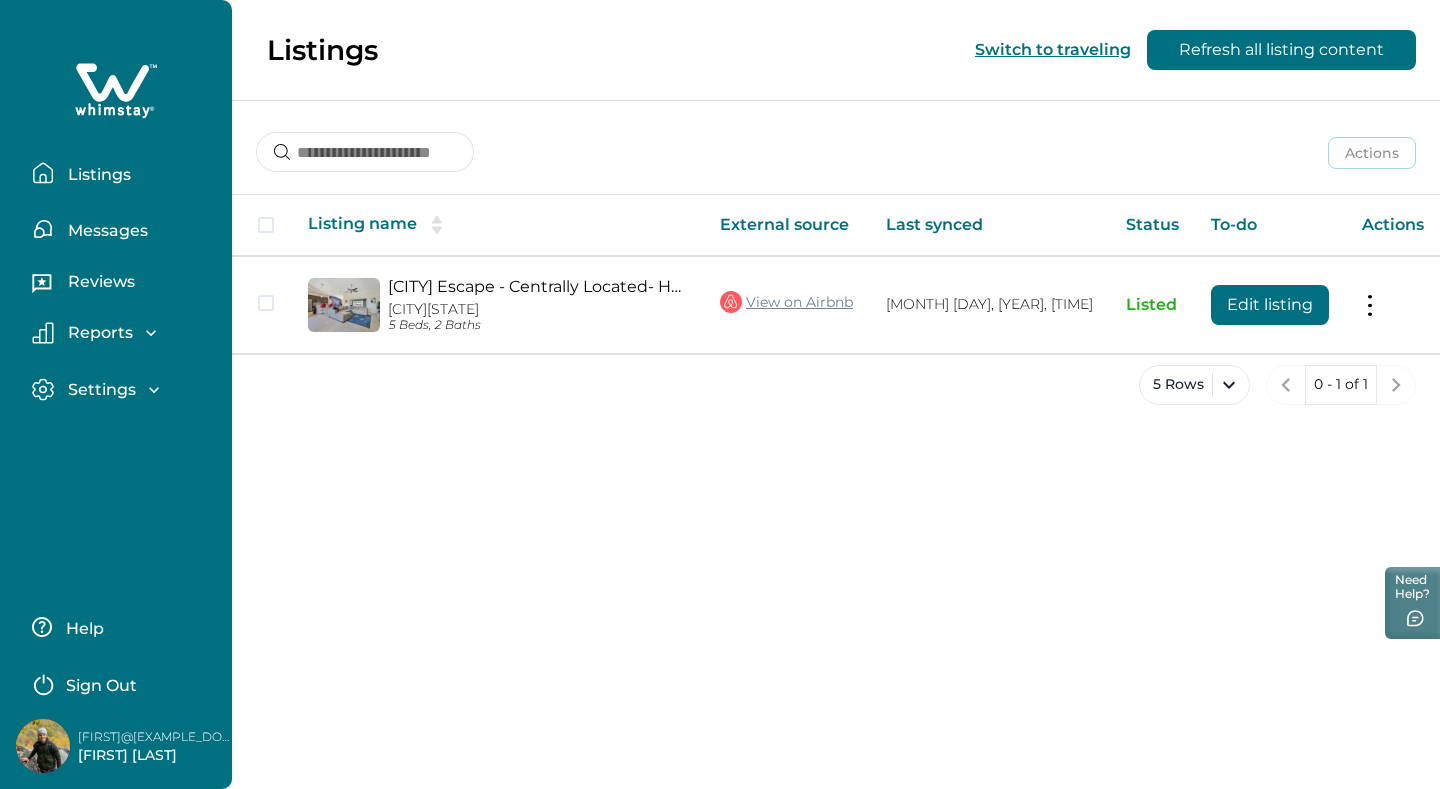 click on "Settings" at bounding box center (99, 390) 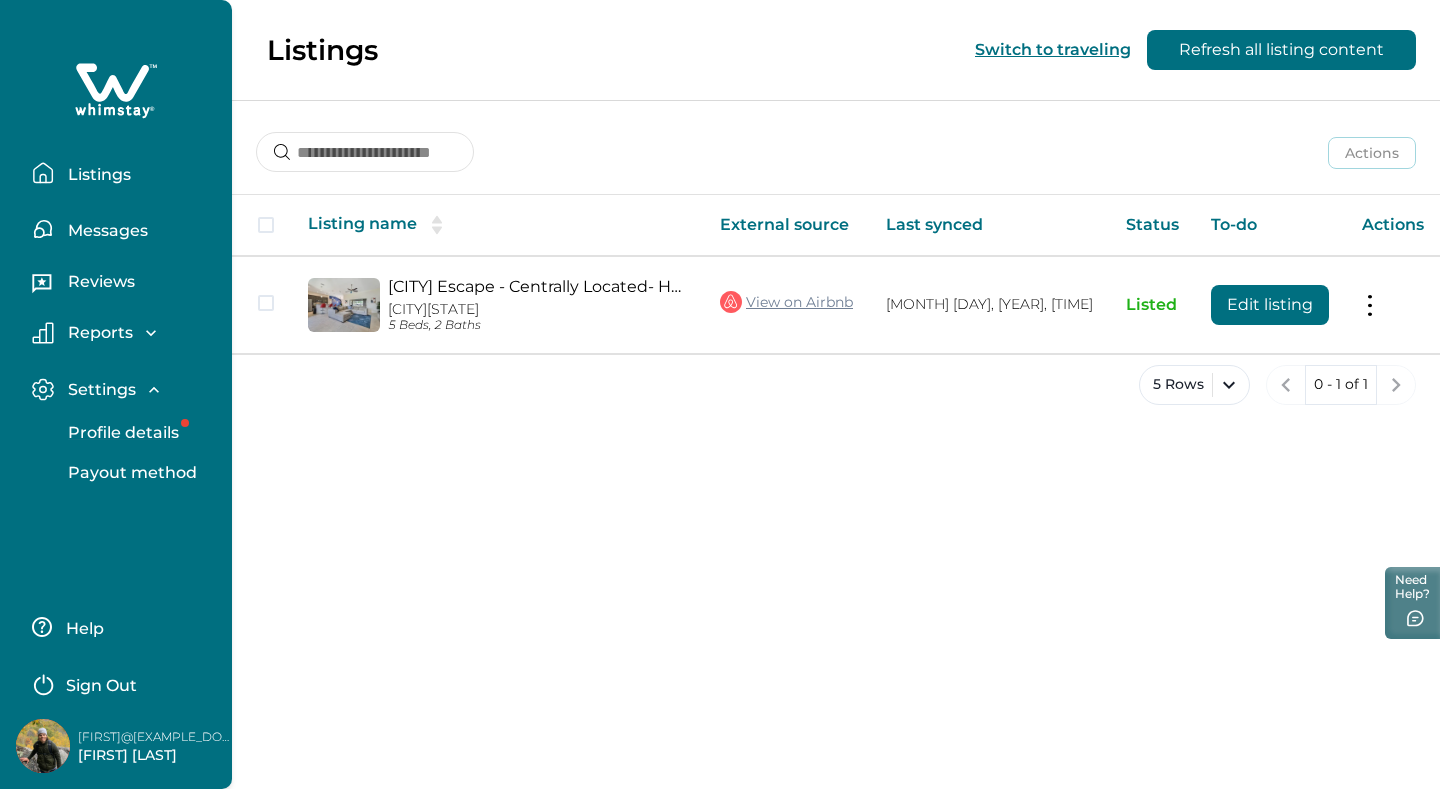 click on "Profile details" at bounding box center [138, 433] 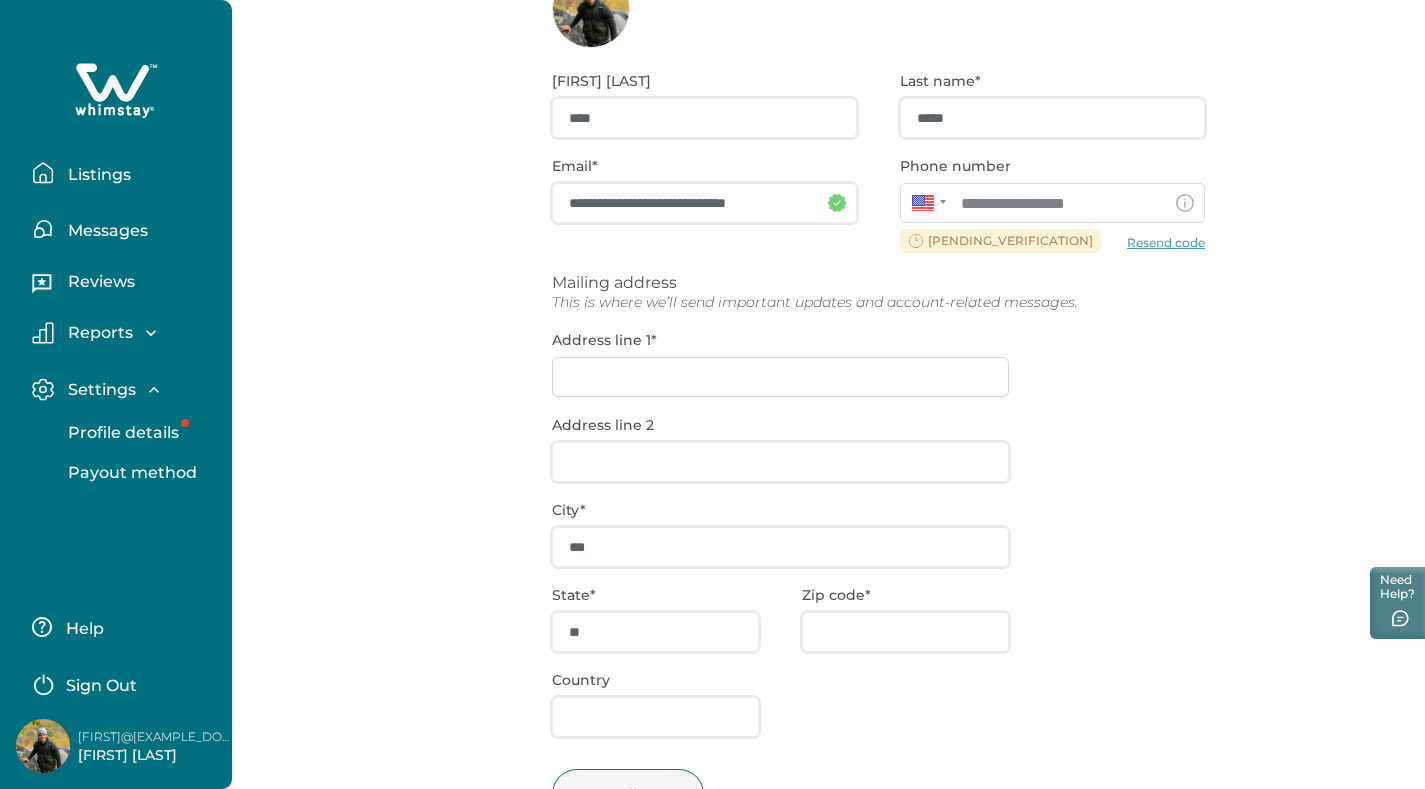scroll, scrollTop: 265, scrollLeft: 0, axis: vertical 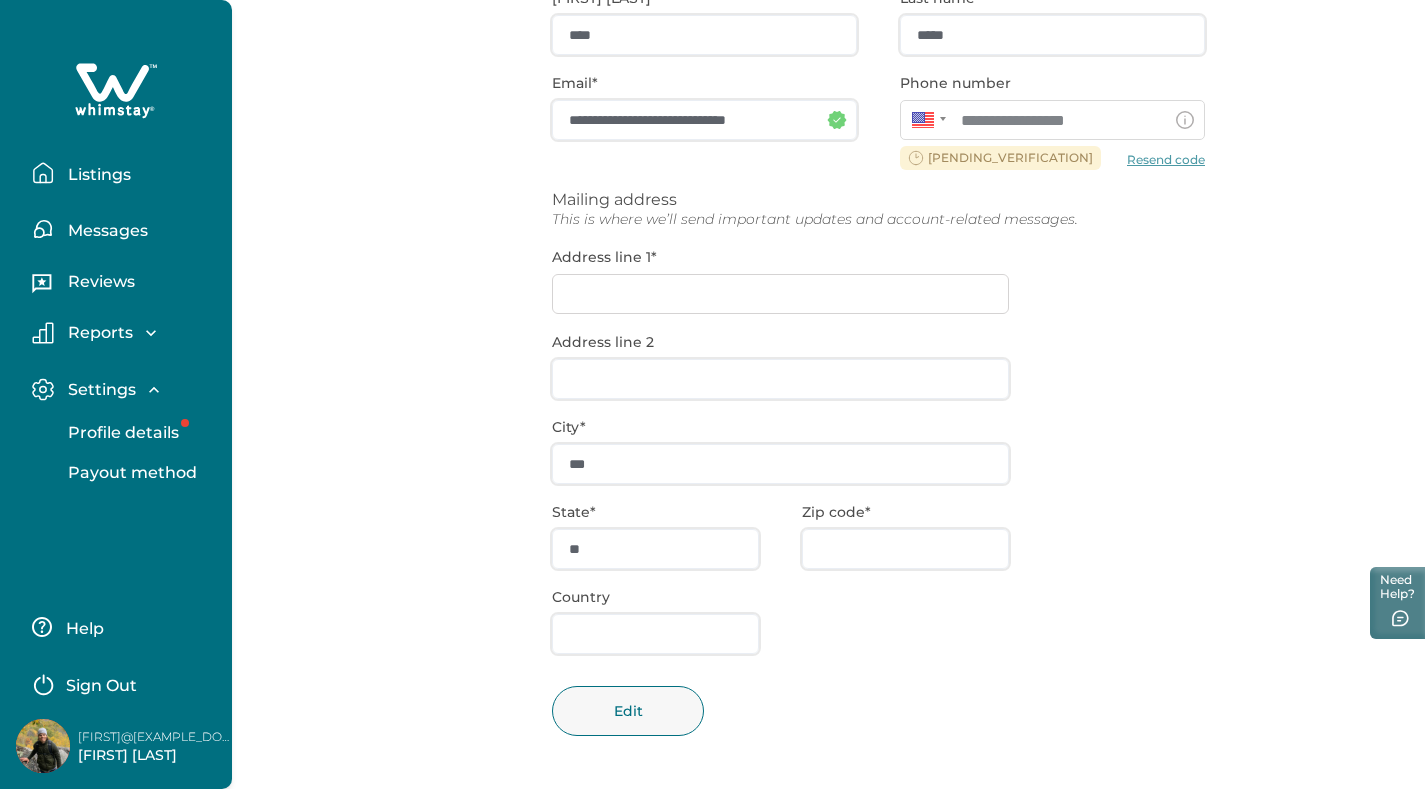 click on "**********" at bounding box center (878, 377) 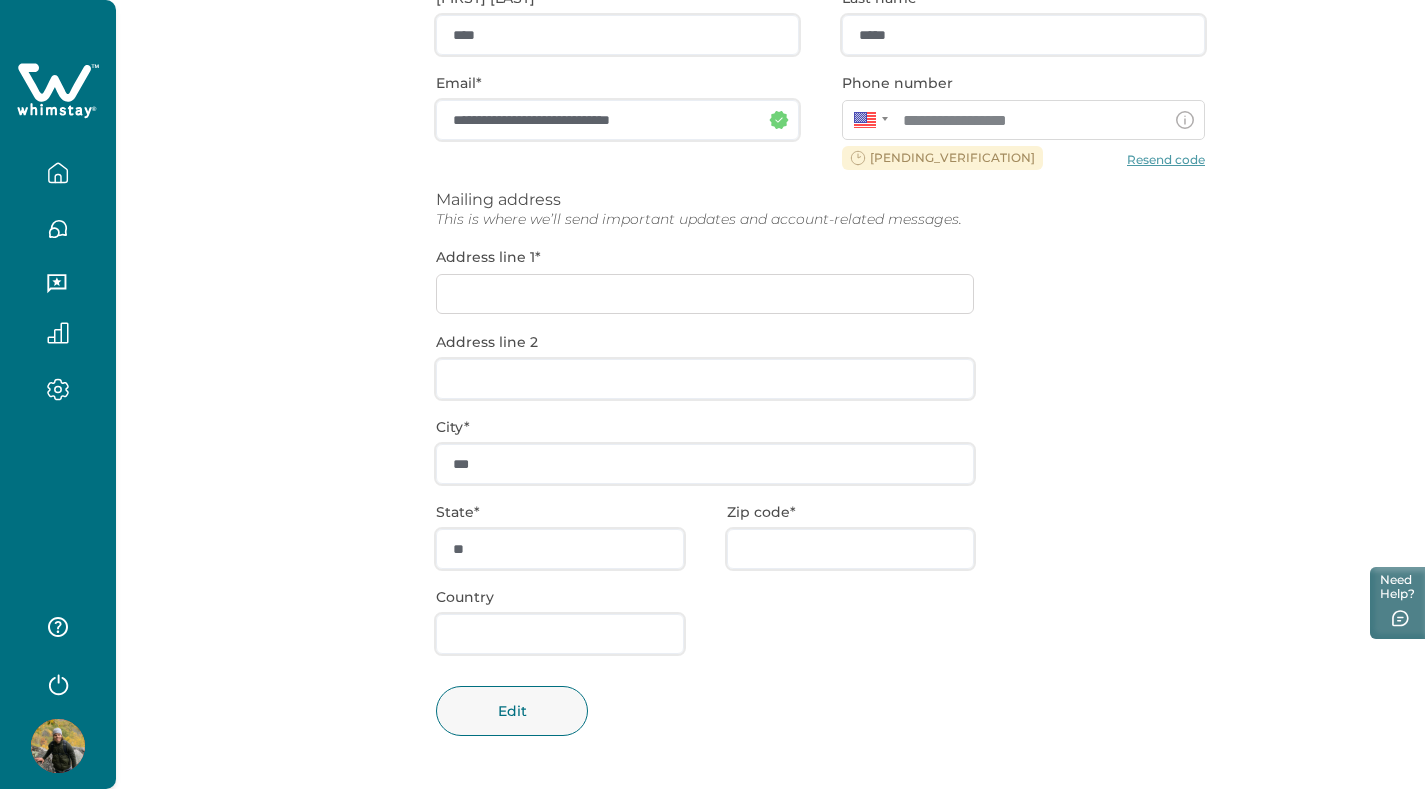 click on "**********" at bounding box center (820, 377) 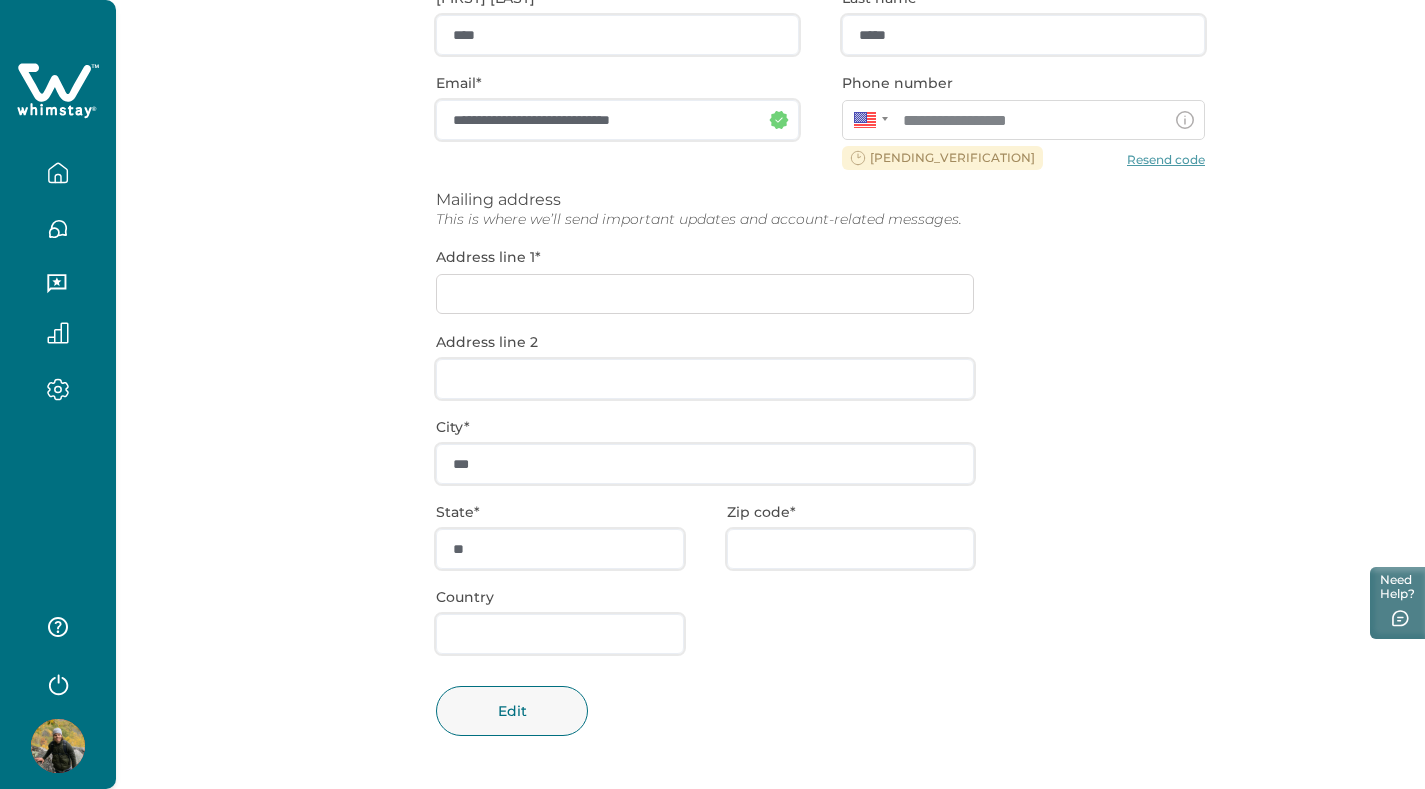 click on "**********" at bounding box center (820, 377) 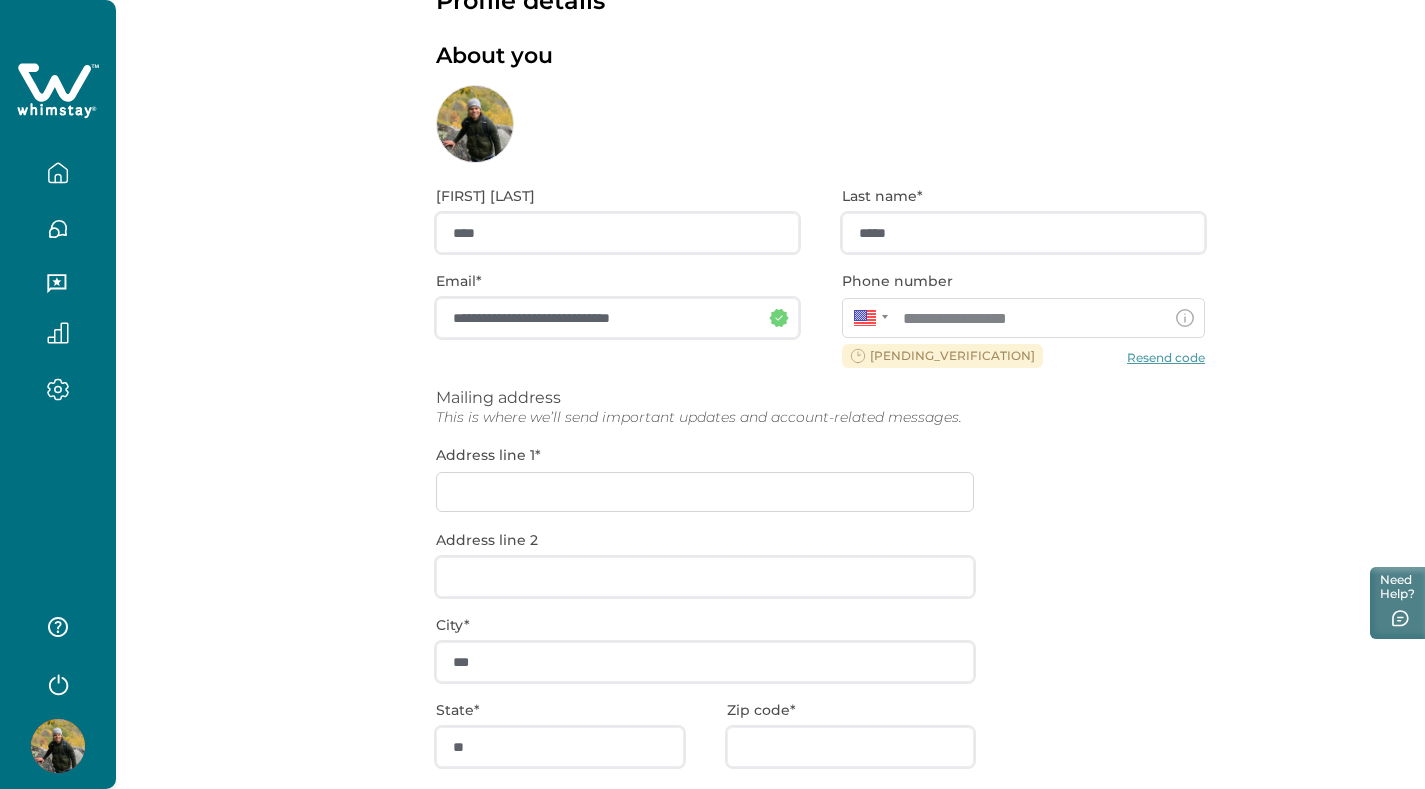 scroll, scrollTop: 0, scrollLeft: 0, axis: both 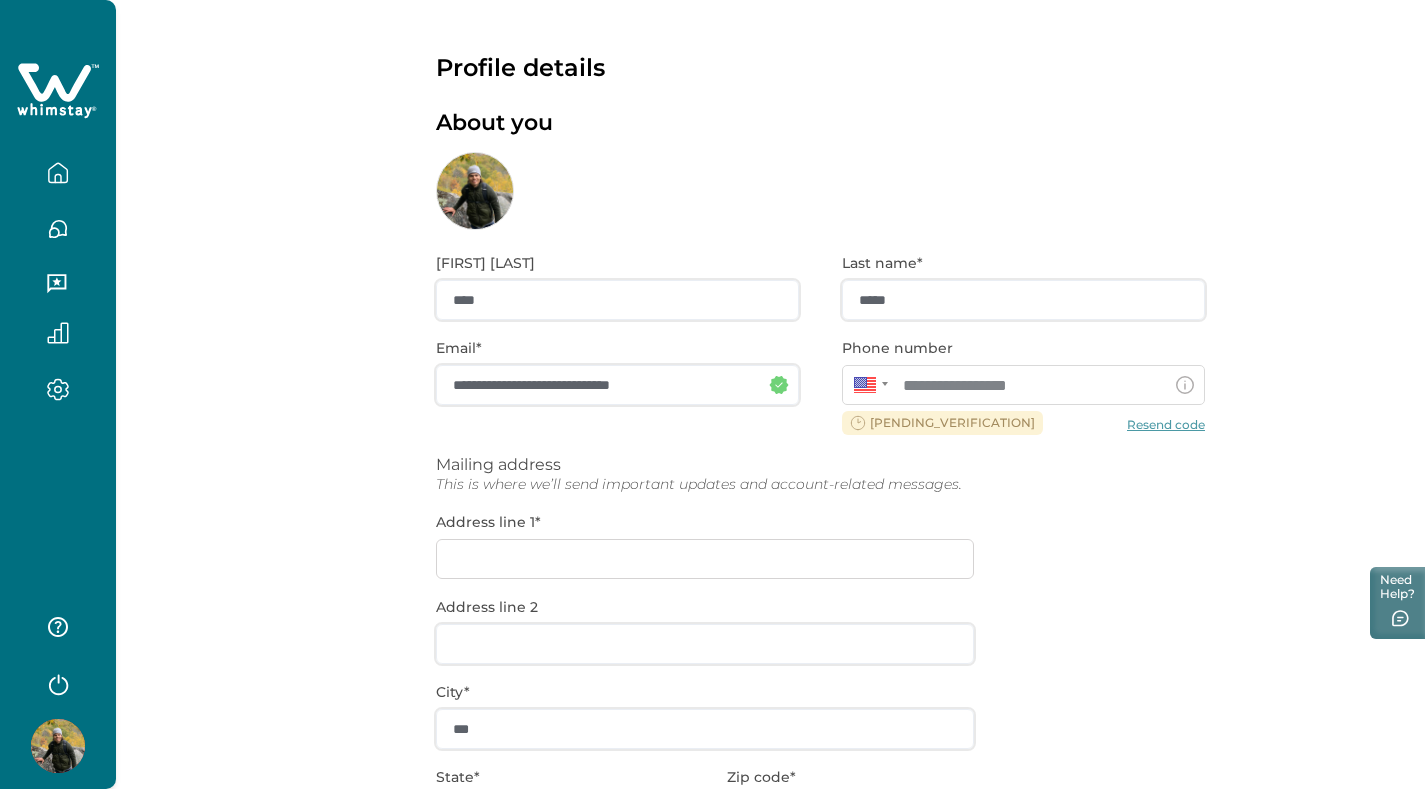 click on "**********" at bounding box center (820, 642) 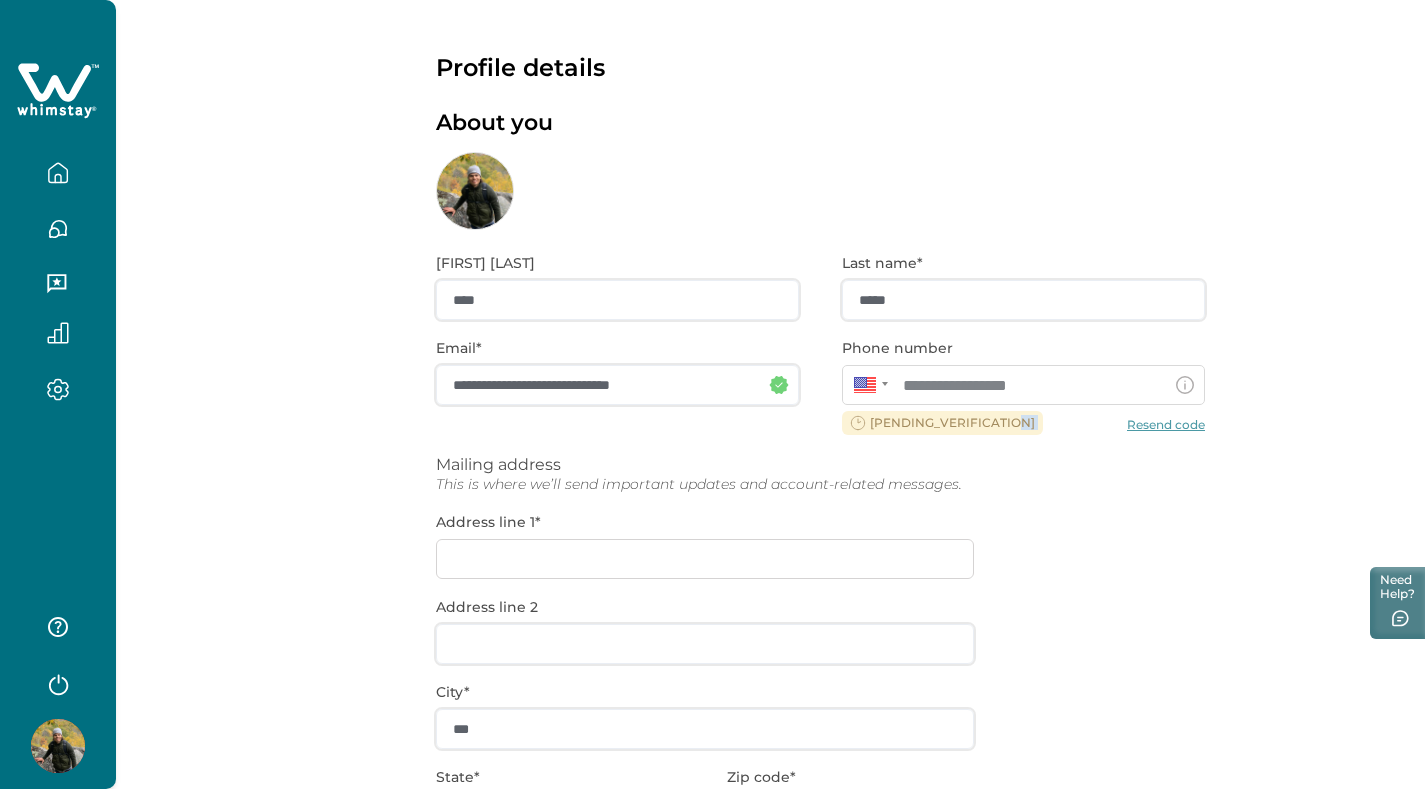 click on "**********" at bounding box center [820, 642] 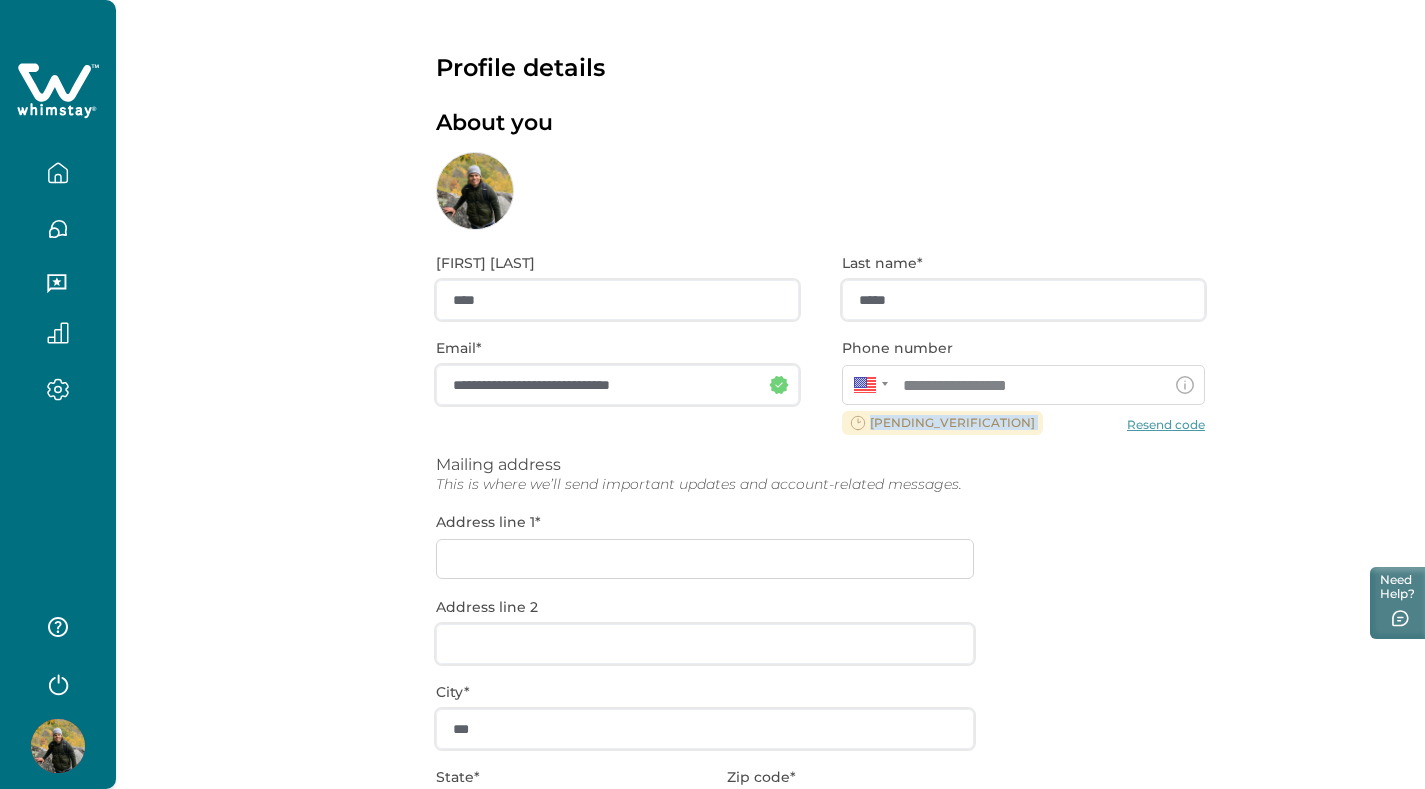 click on "**********" at bounding box center [820, 642] 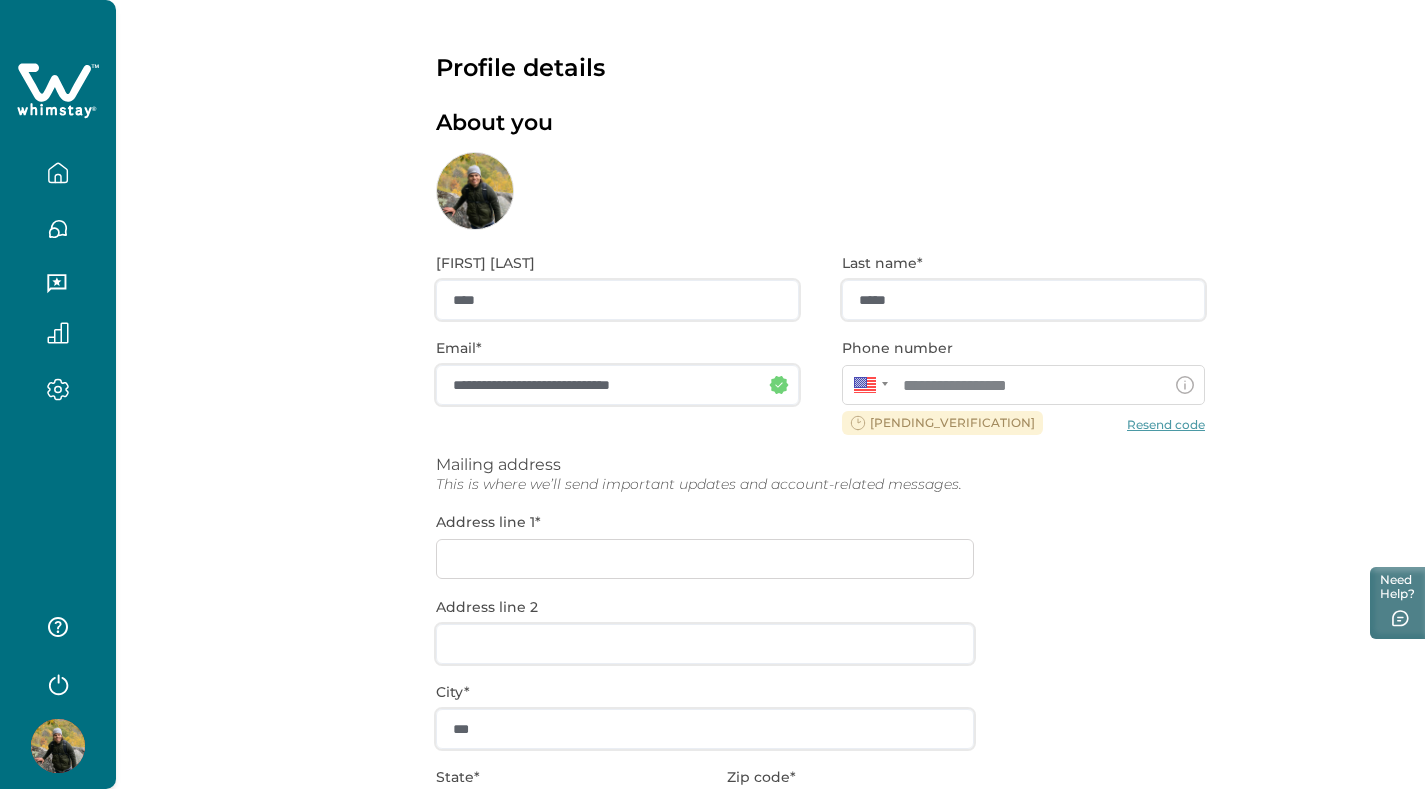 click on "**********" at bounding box center (1023, 385) 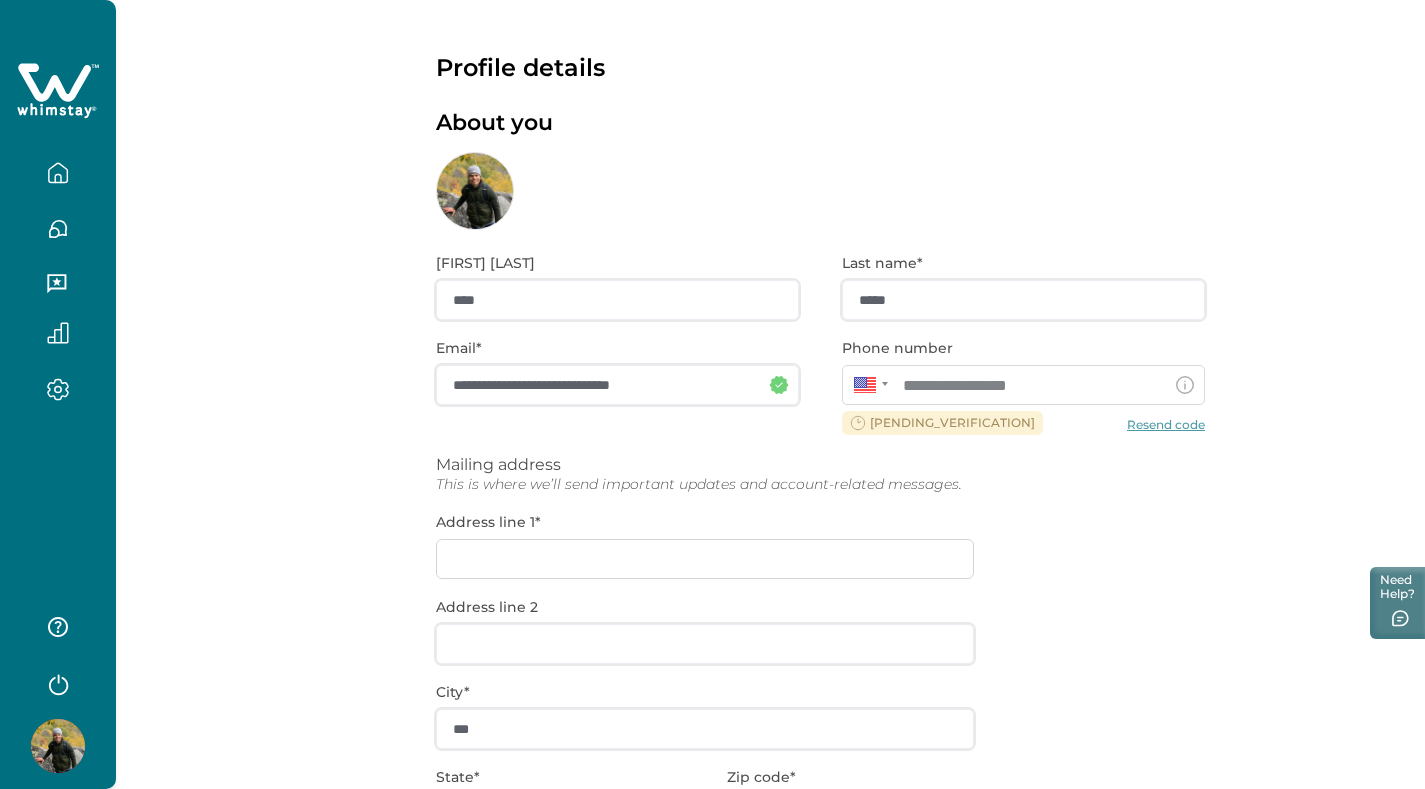 click on "**********" at bounding box center (820, 642) 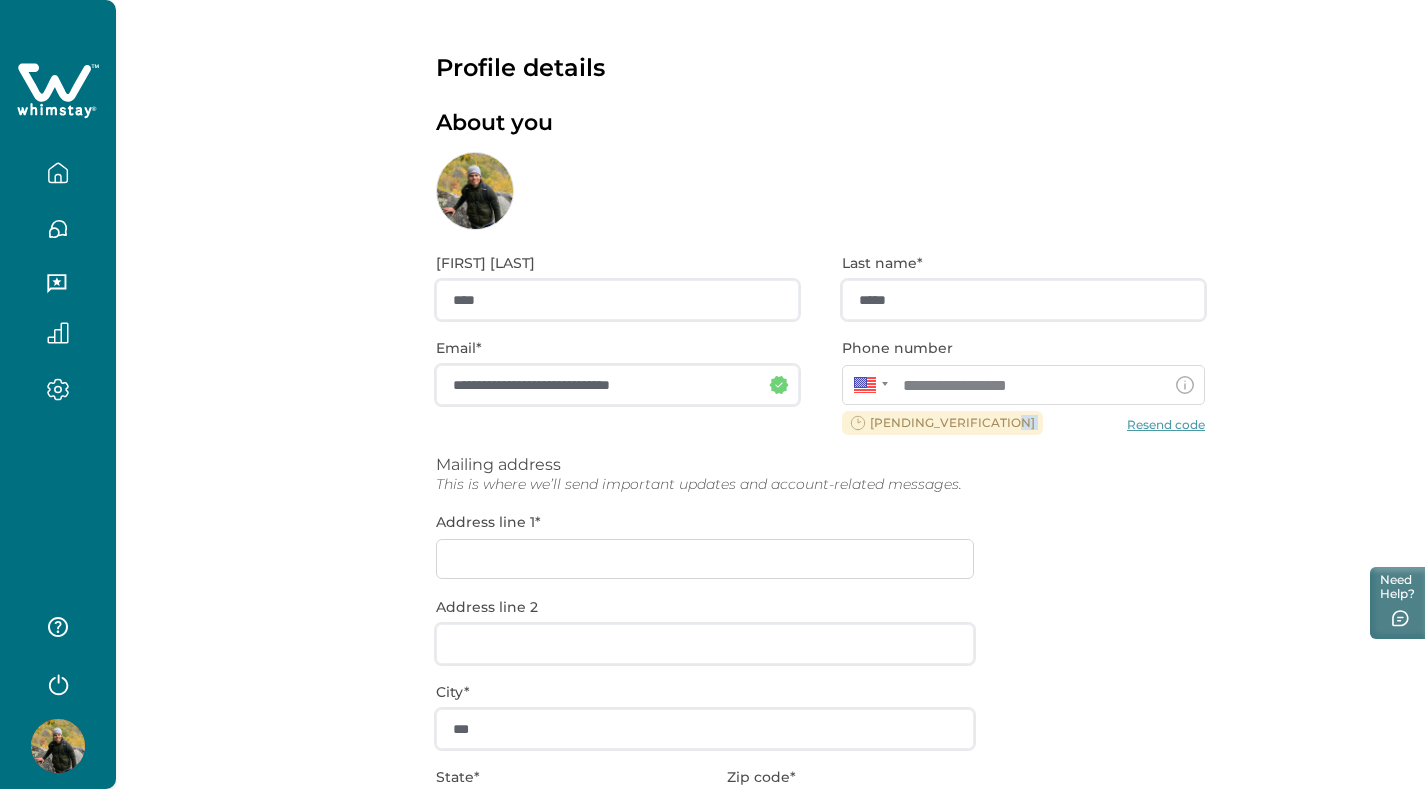 click on "**********" at bounding box center [820, 642] 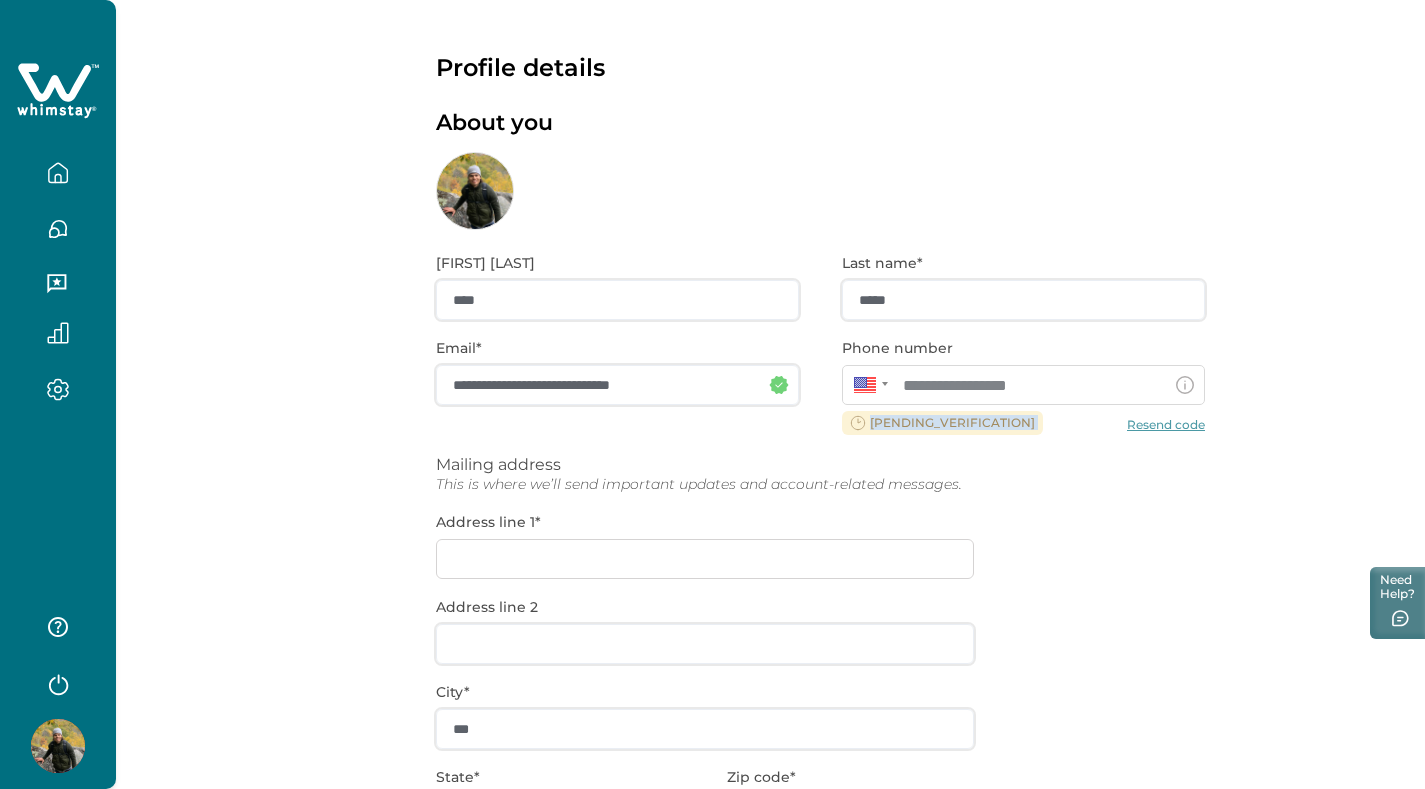 click on "**********" at bounding box center [820, 642] 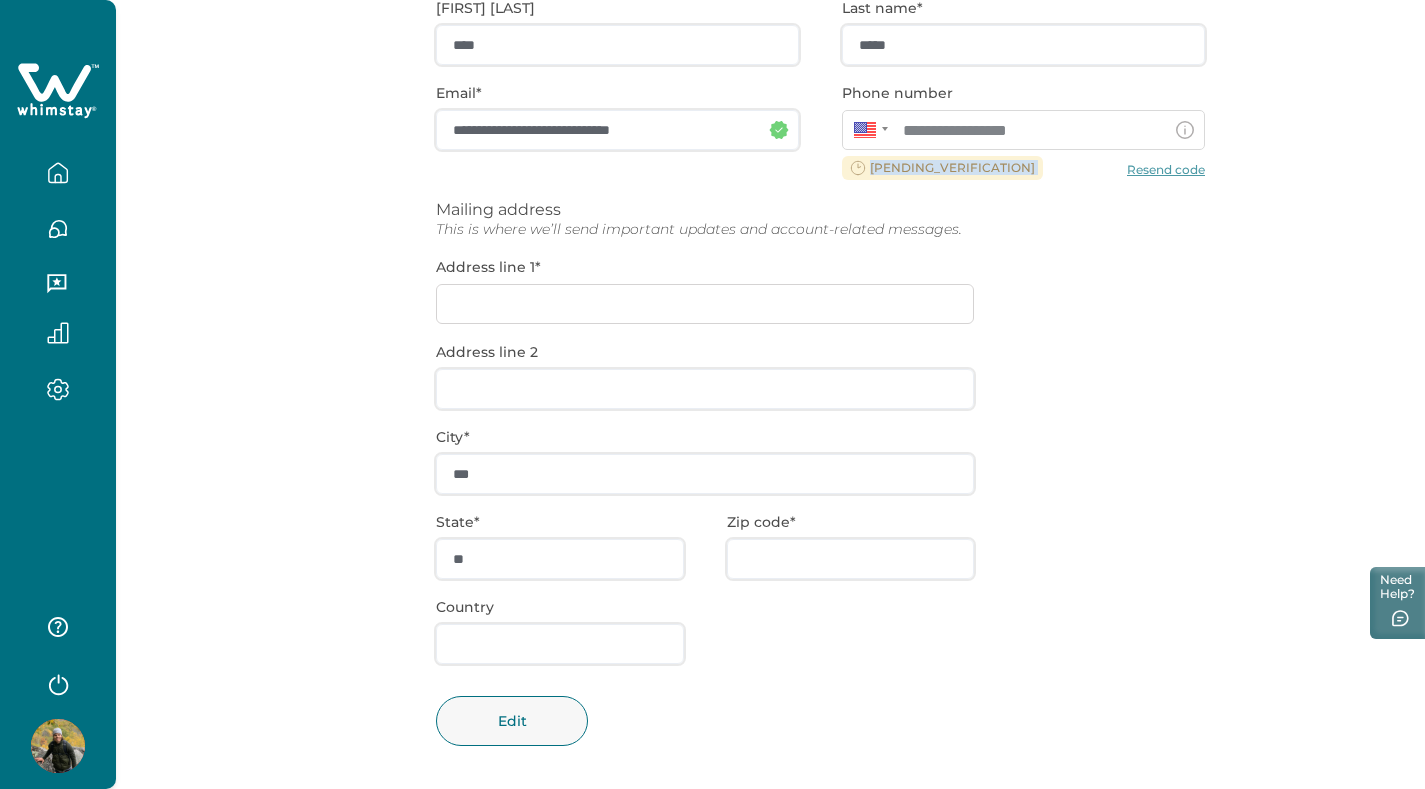scroll, scrollTop: 232, scrollLeft: 0, axis: vertical 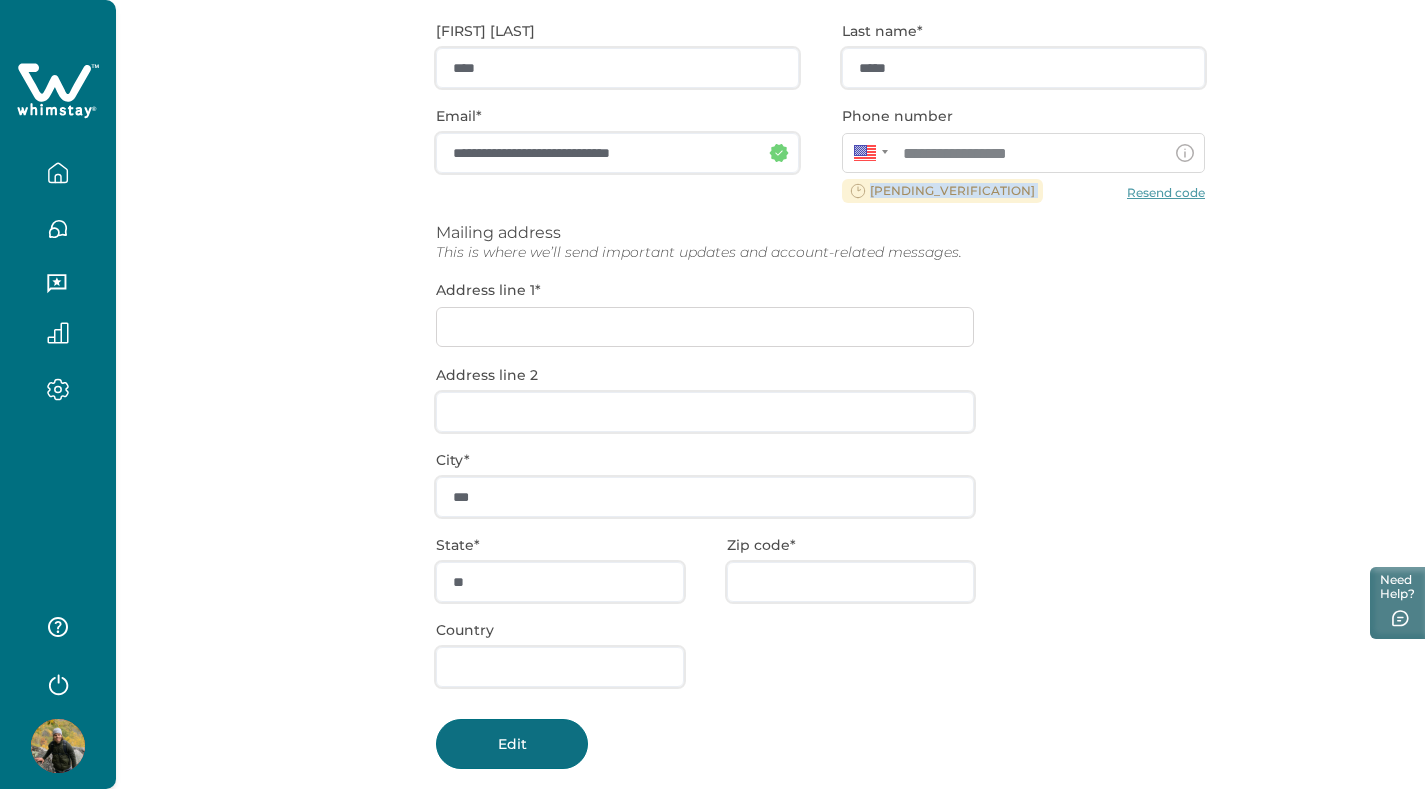 click on "Edit" at bounding box center [512, 744] 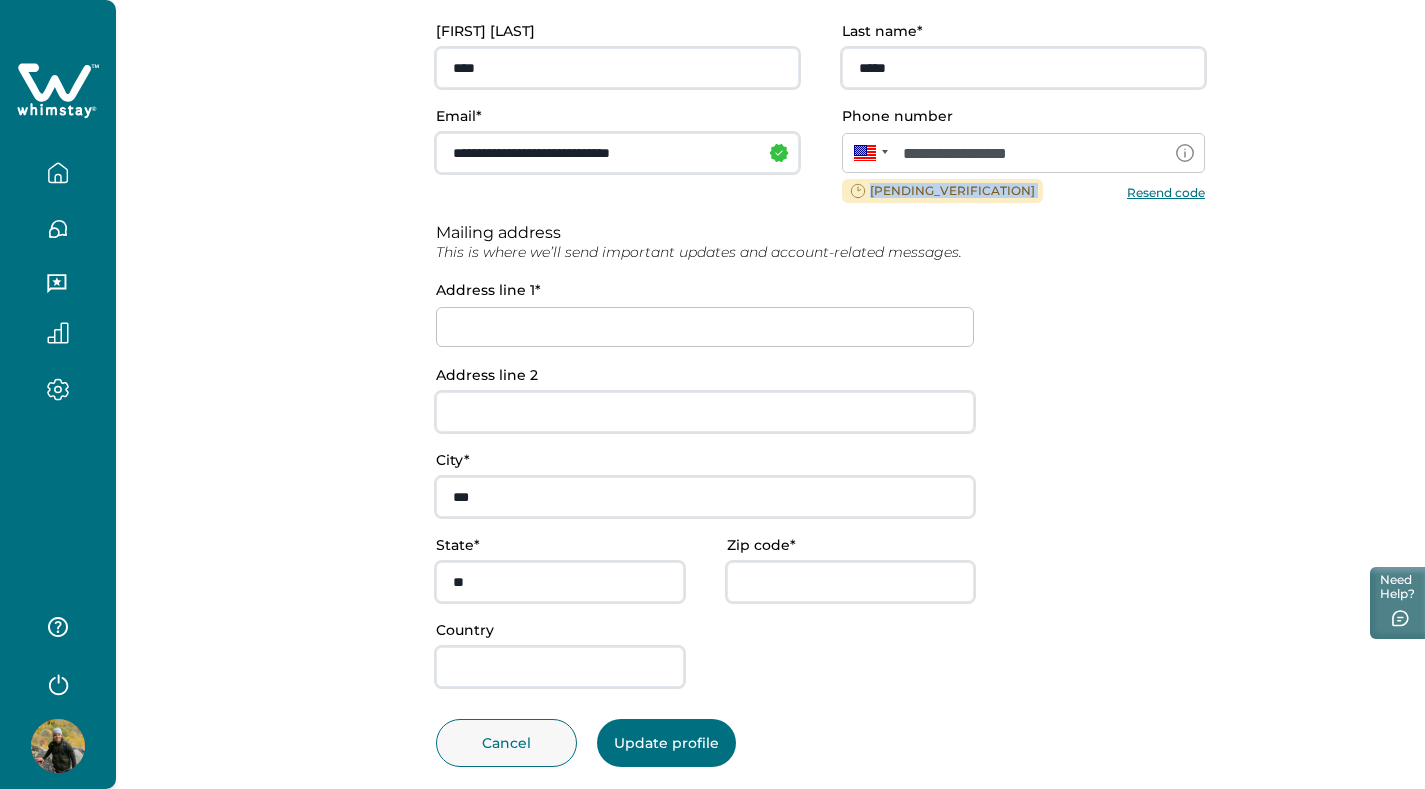 click on "Resend code" at bounding box center [1166, 191] 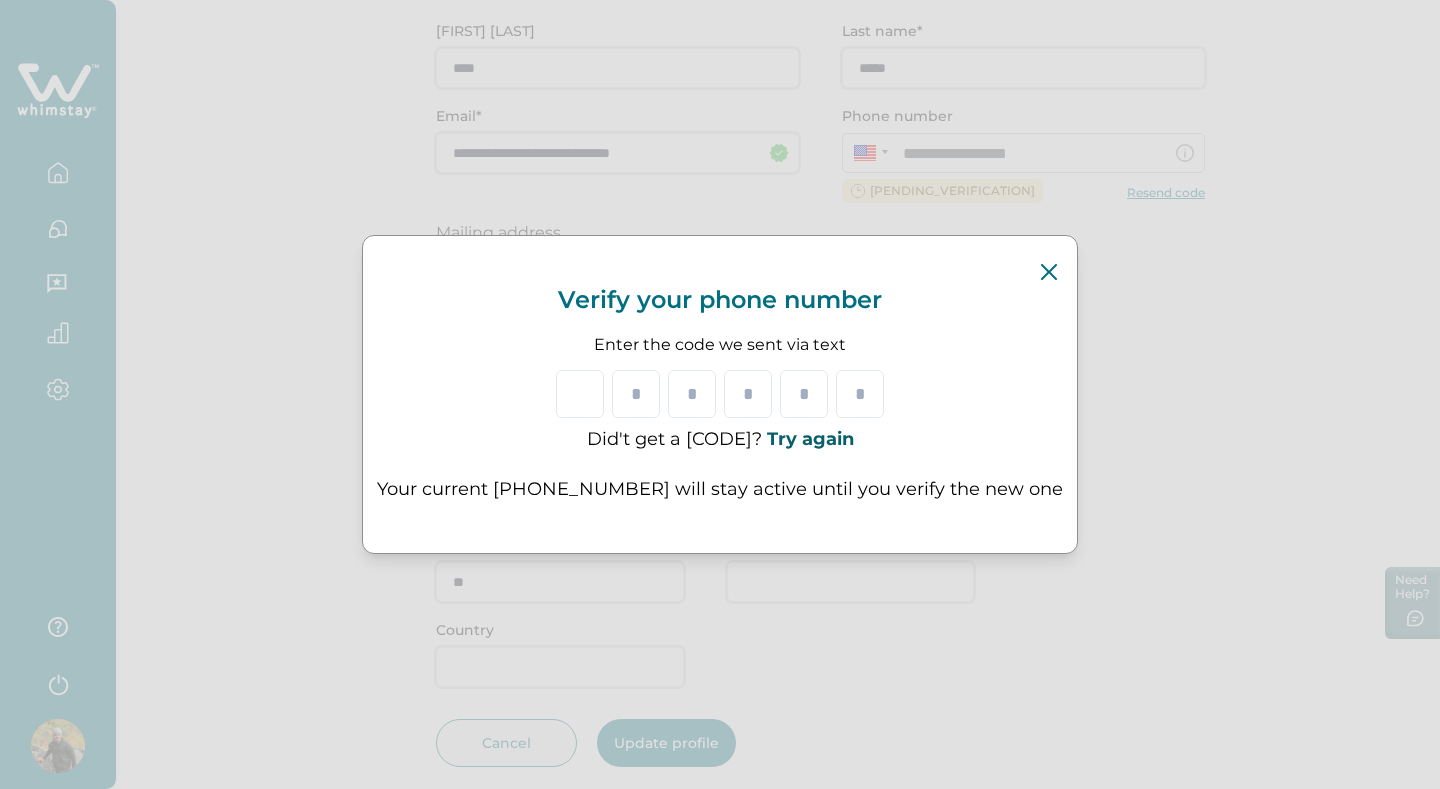 type on "*" 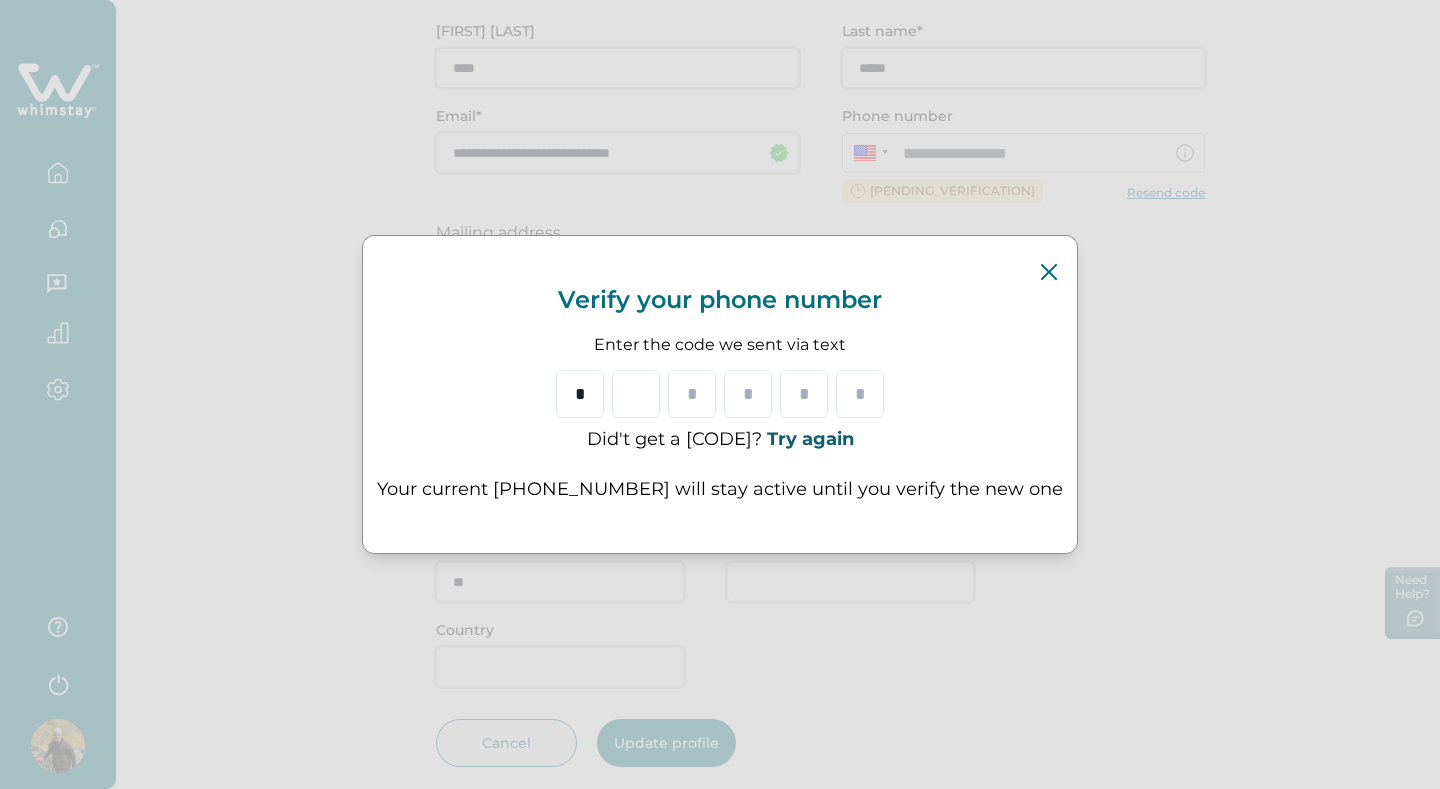 type on "*" 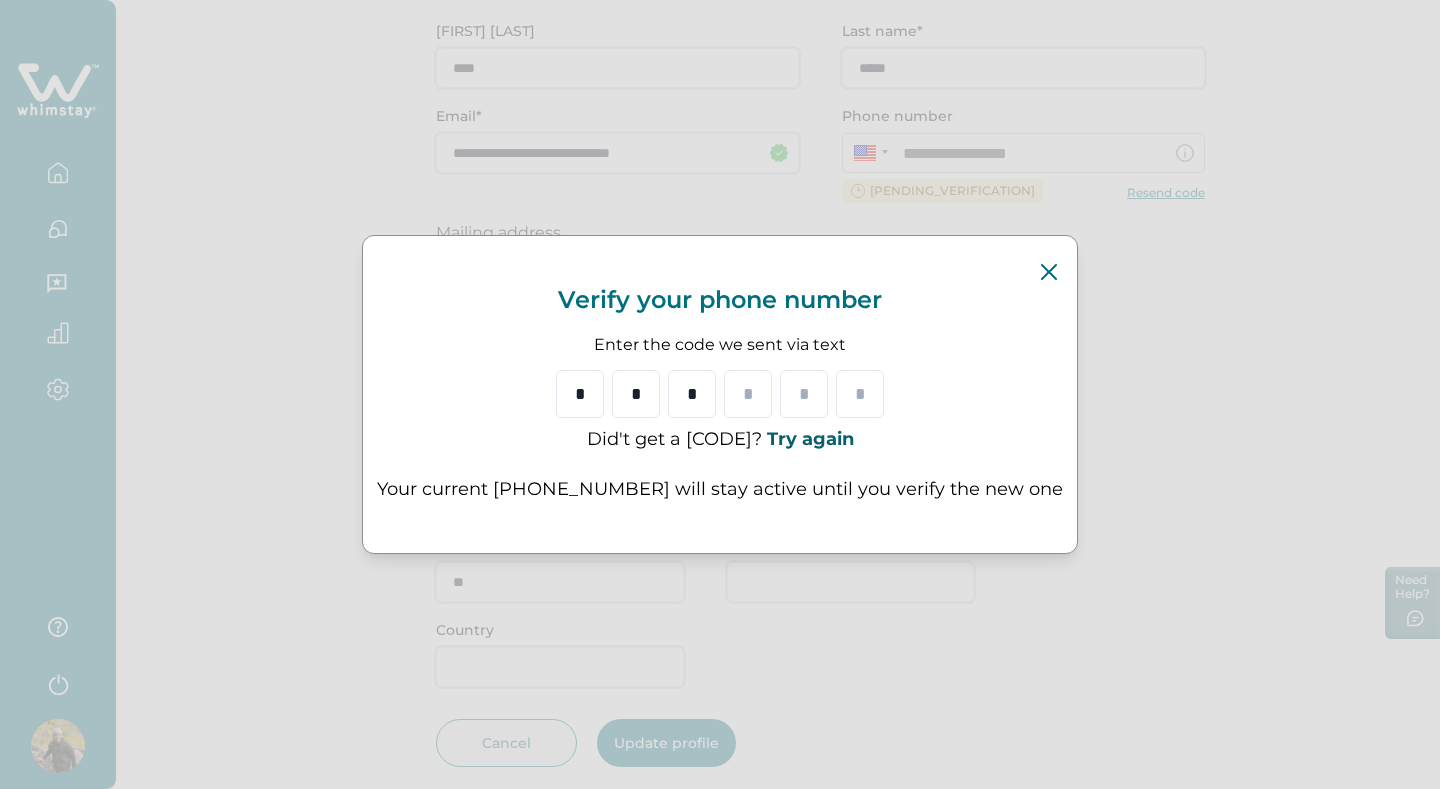 type on "*" 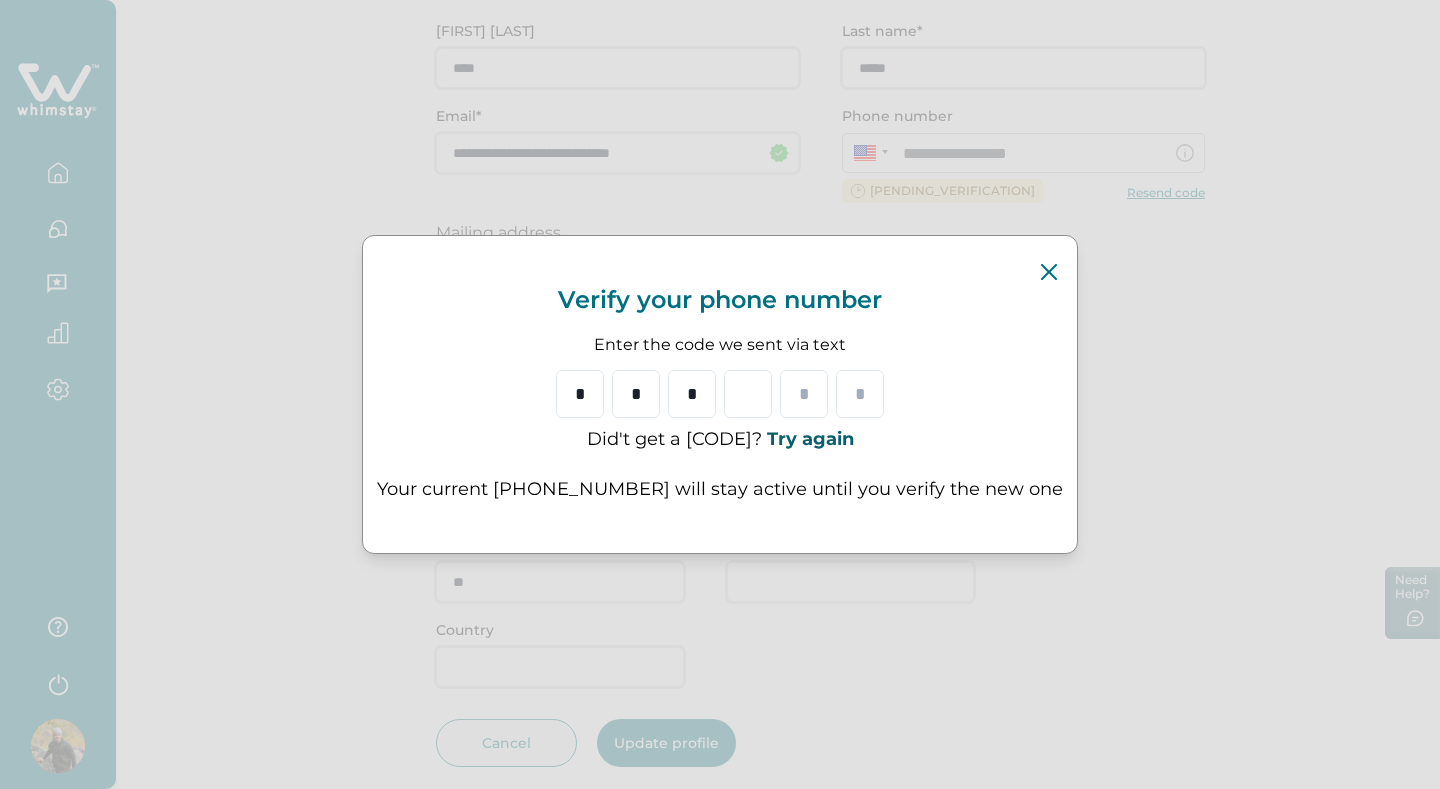 type on "*" 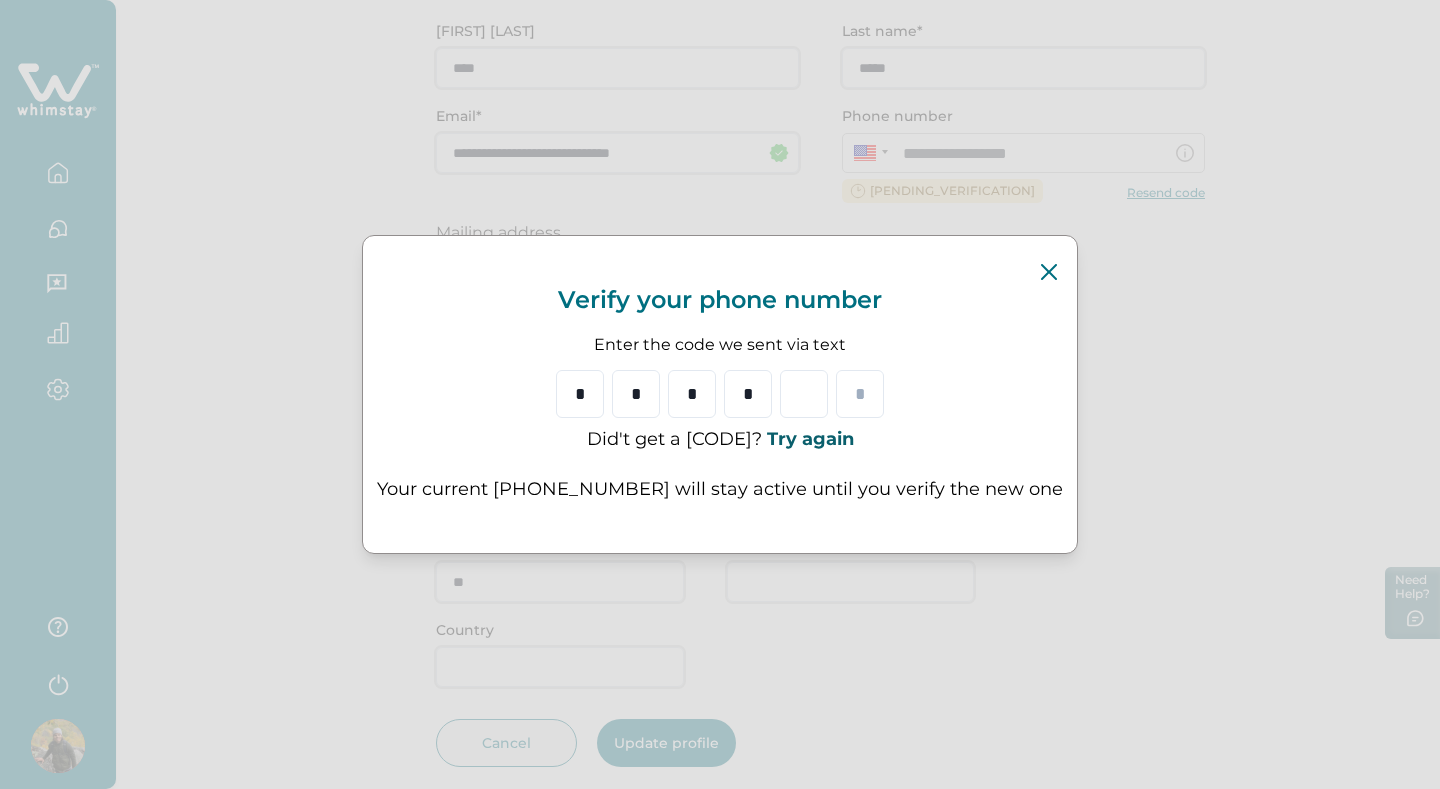 type on "*" 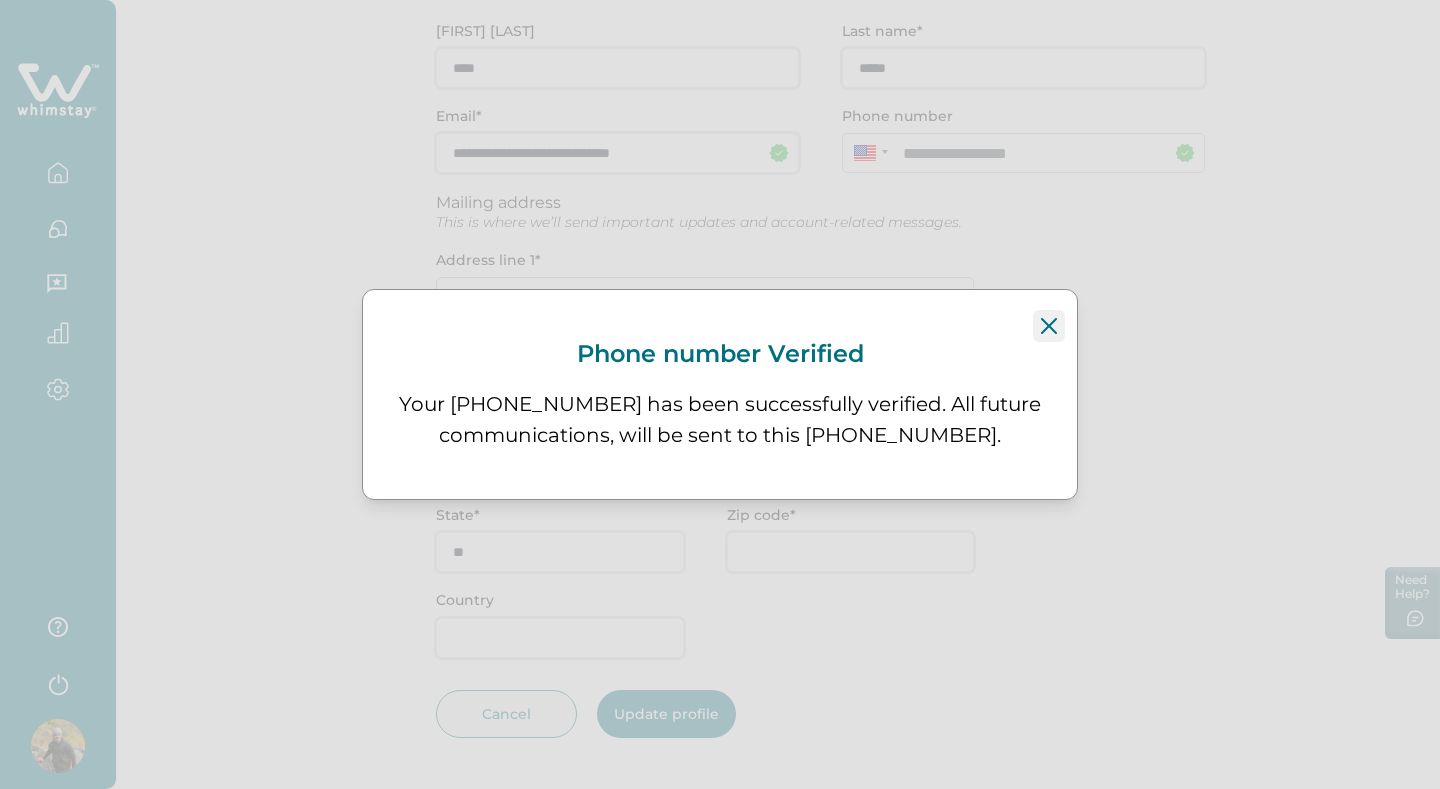 click at bounding box center [1049, 326] 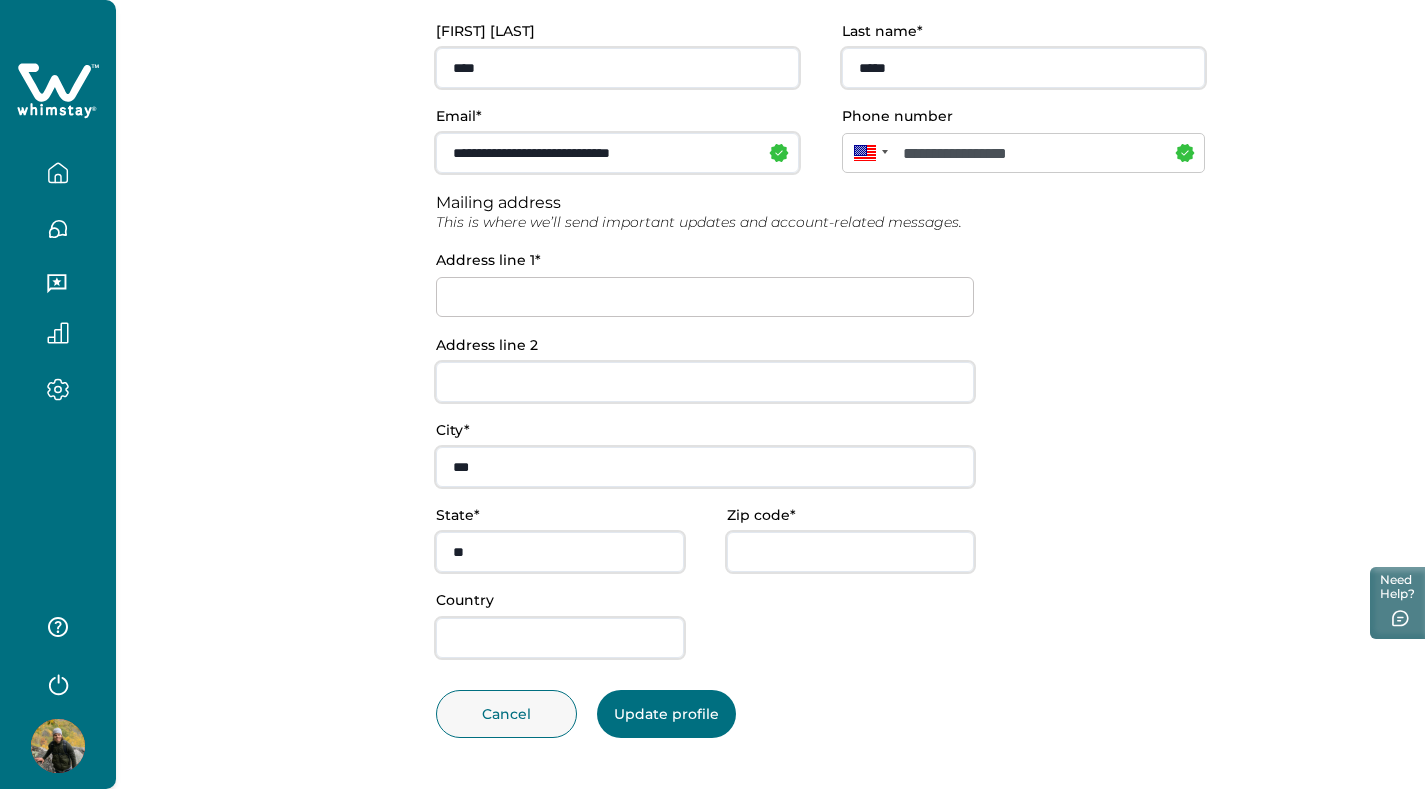 click at bounding box center [705, 297] 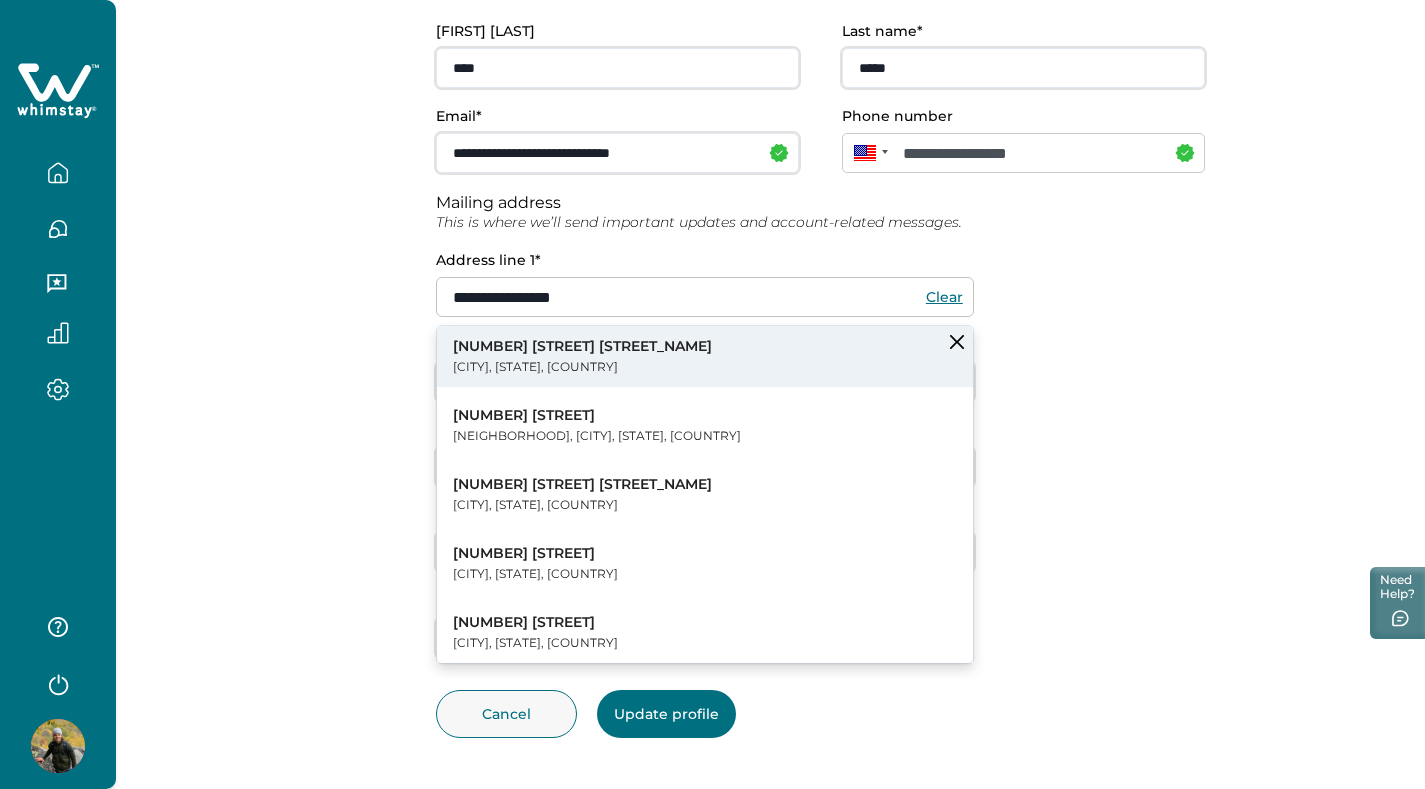 type on "**********" 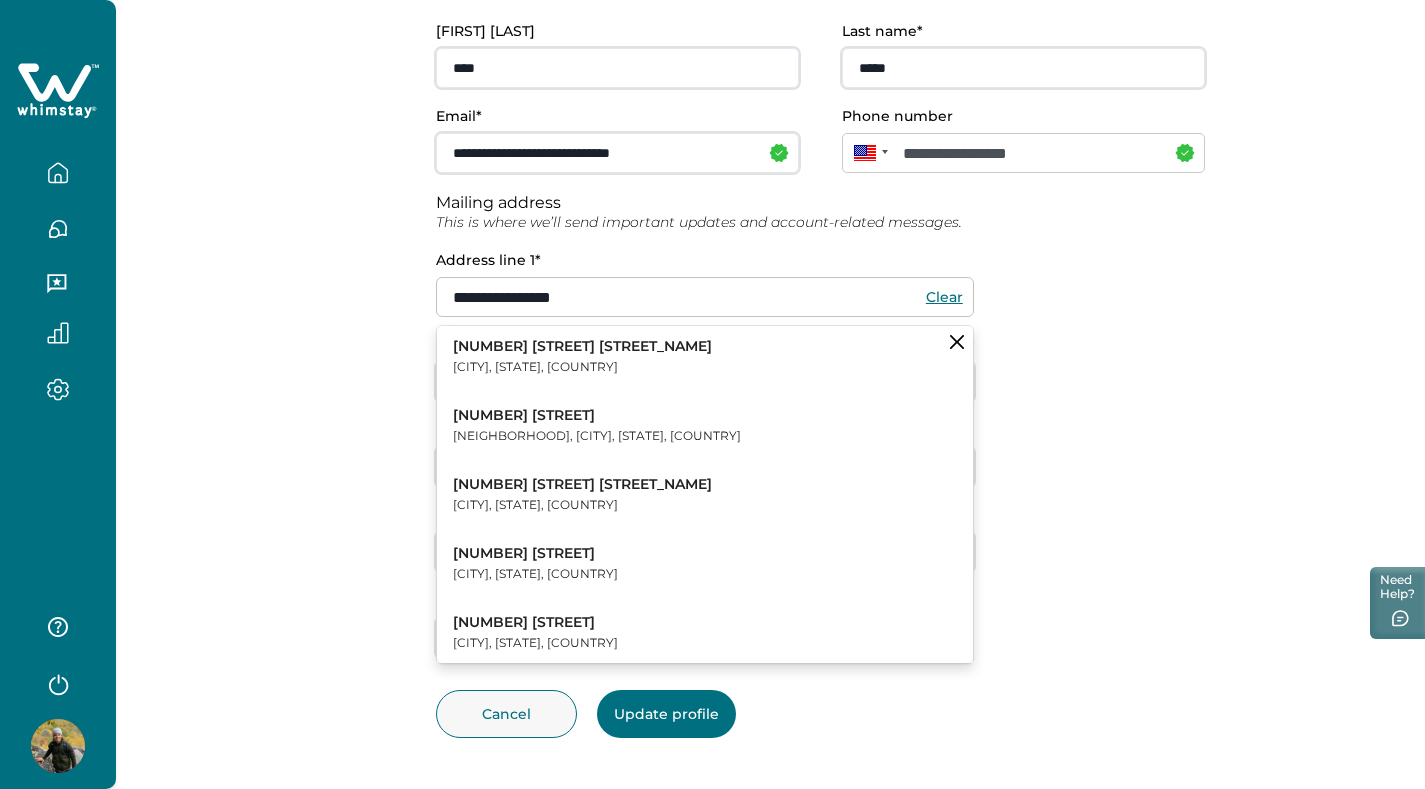 click on "[CITY], [STATE], [COUNTRY]" at bounding box center [582, 367] 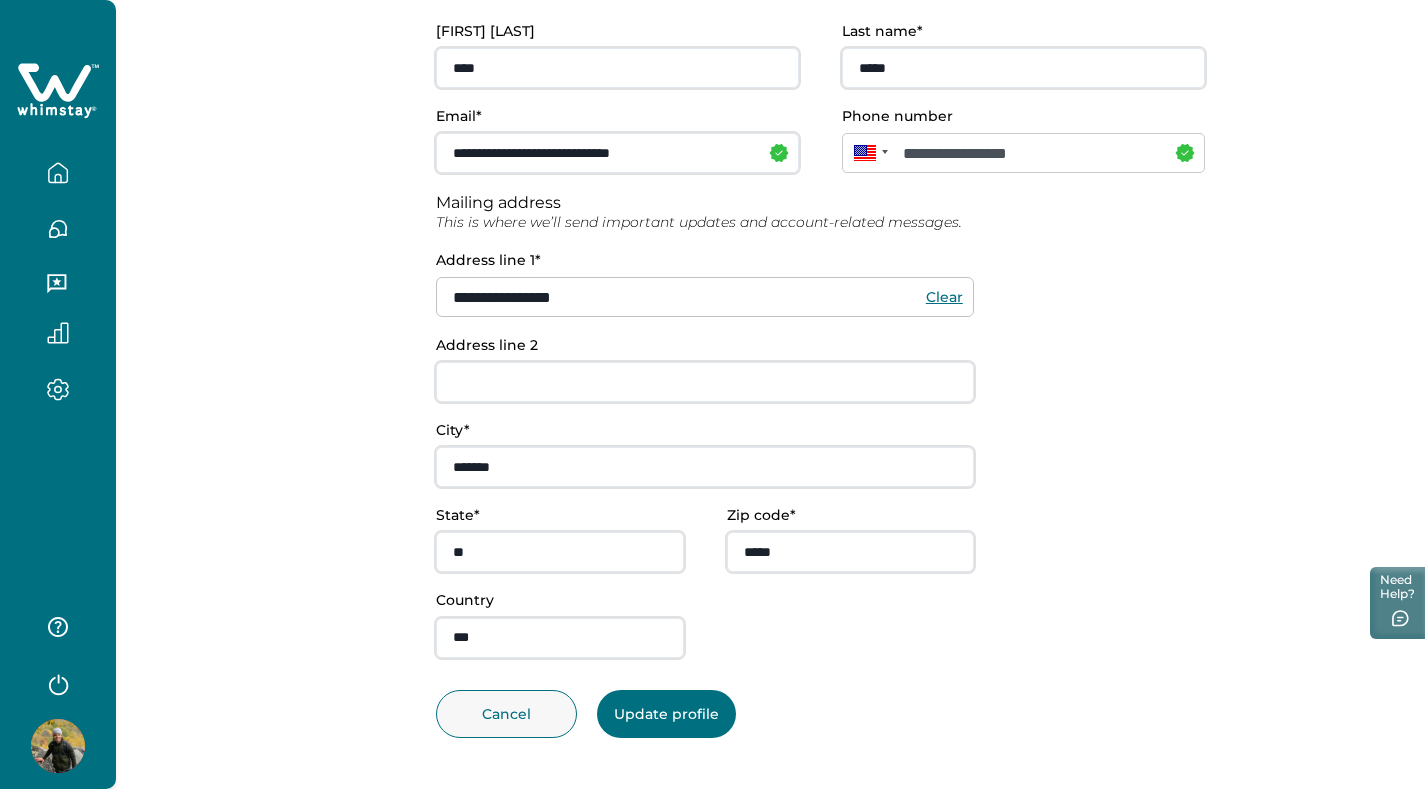 click on "Update profile" at bounding box center (666, 714) 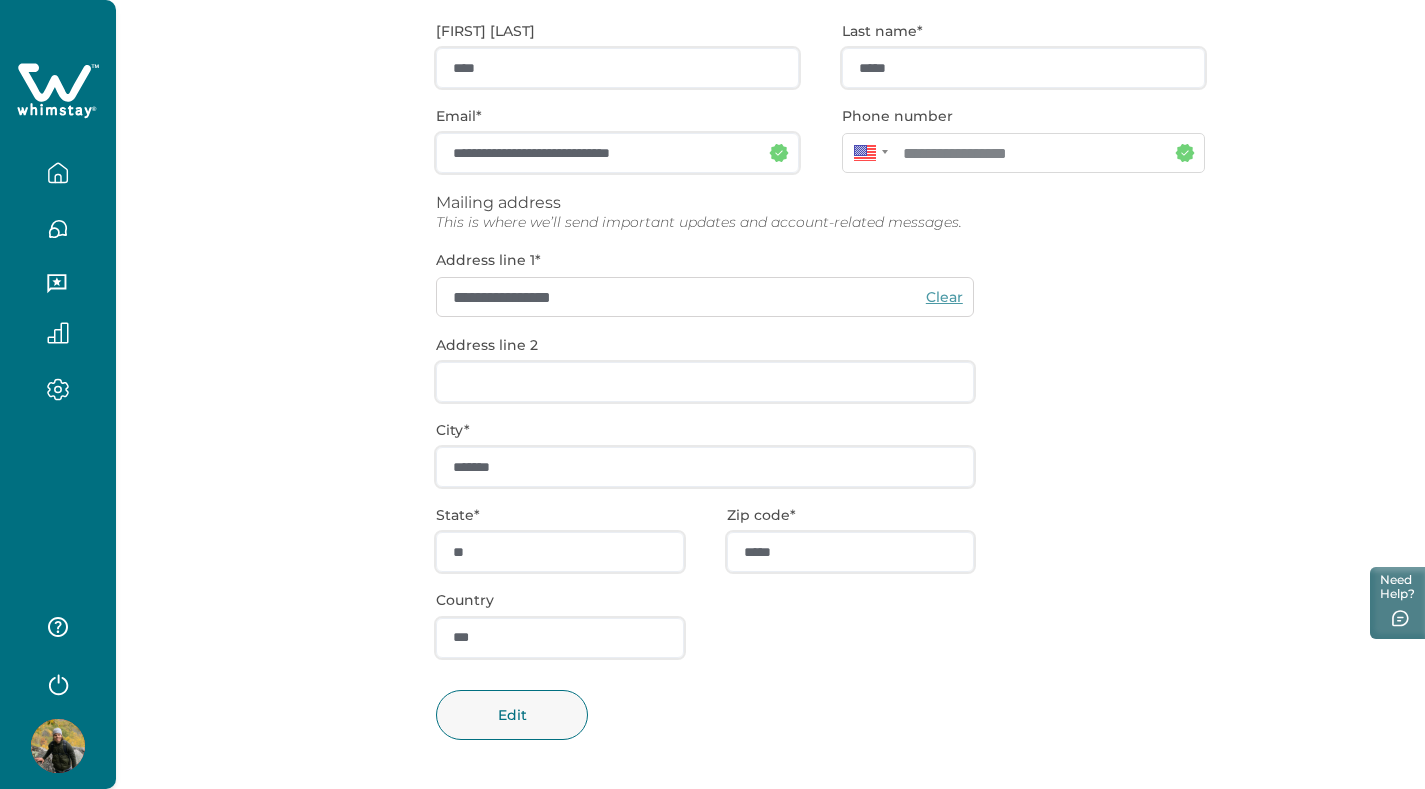 click at bounding box center (58, 173) 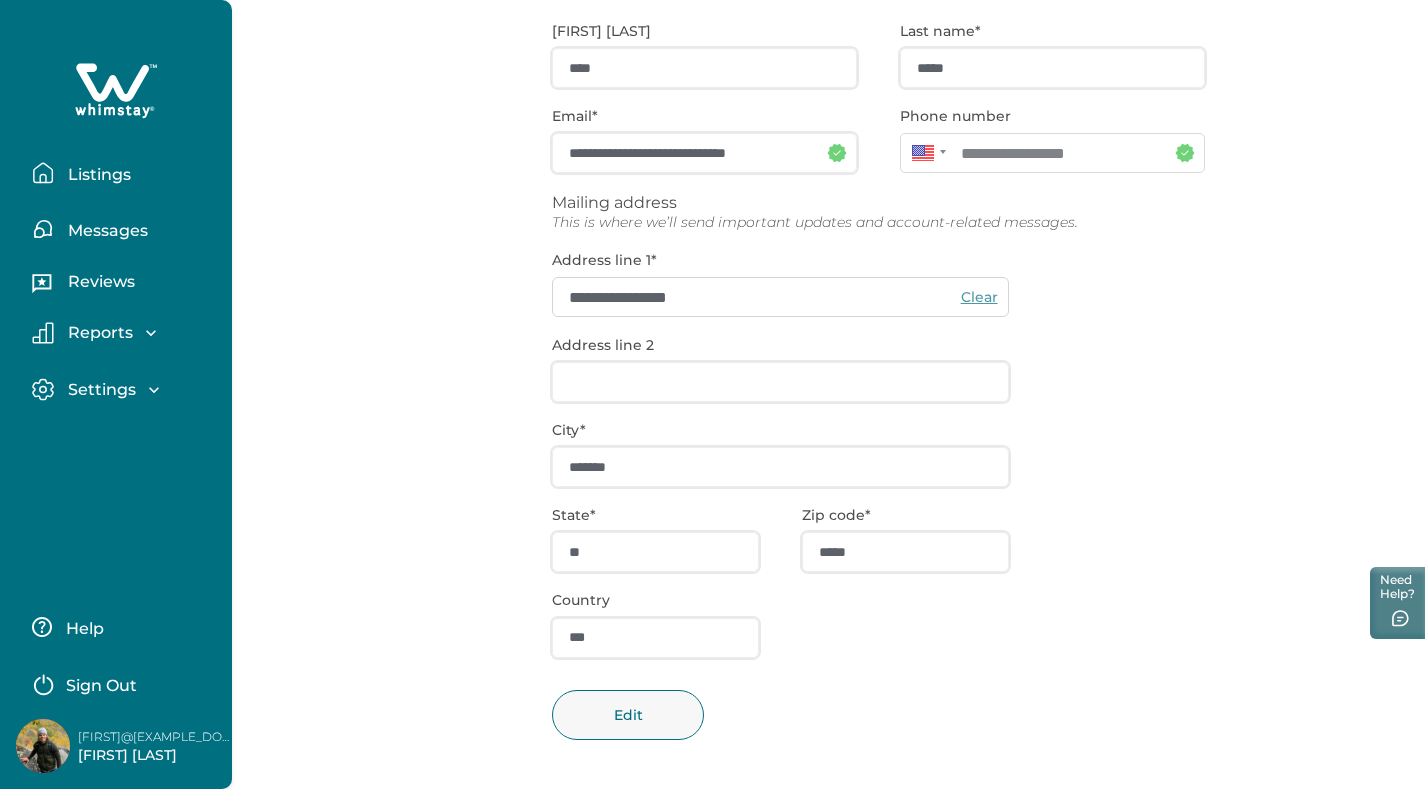 click on "Listings" at bounding box center [96, 175] 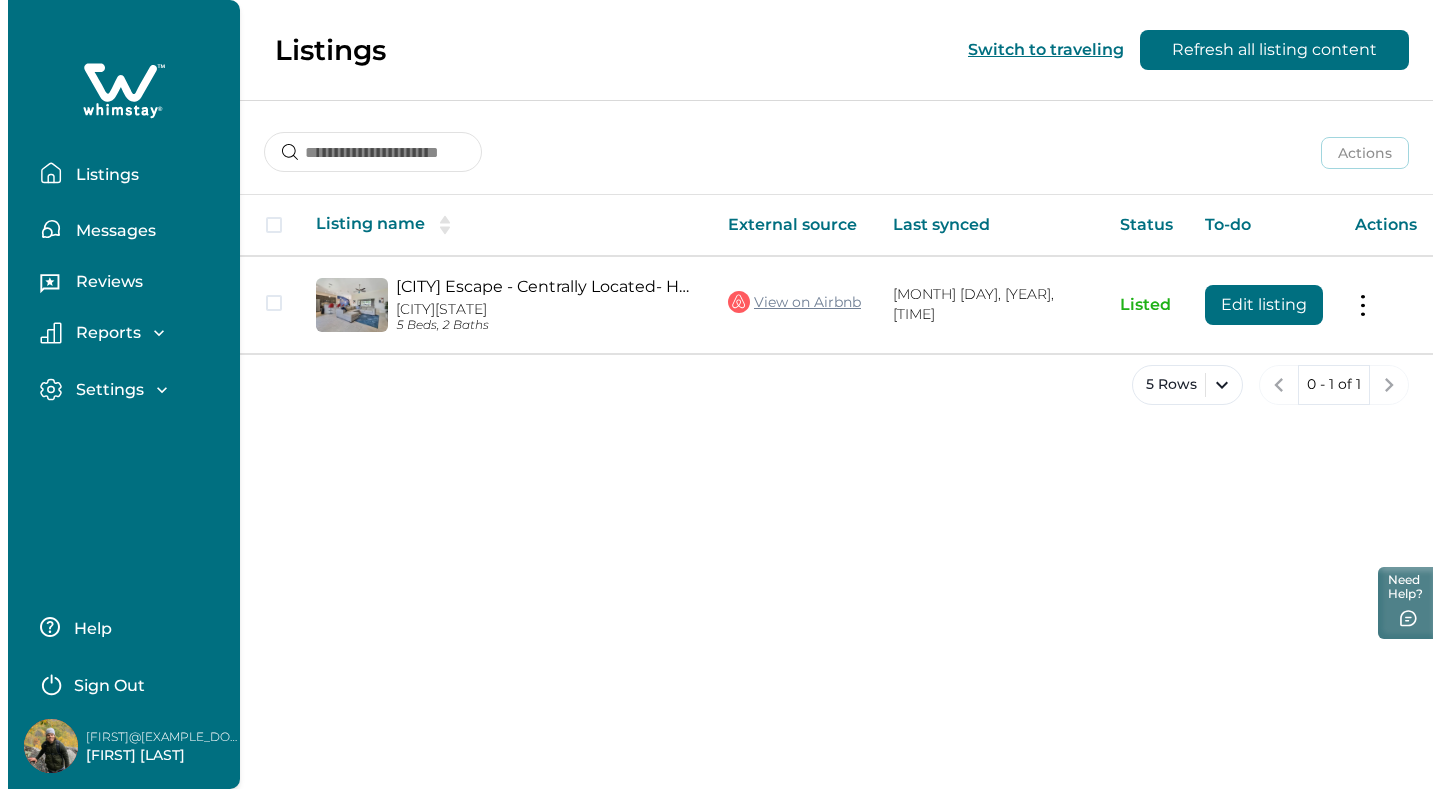 scroll, scrollTop: 0, scrollLeft: 0, axis: both 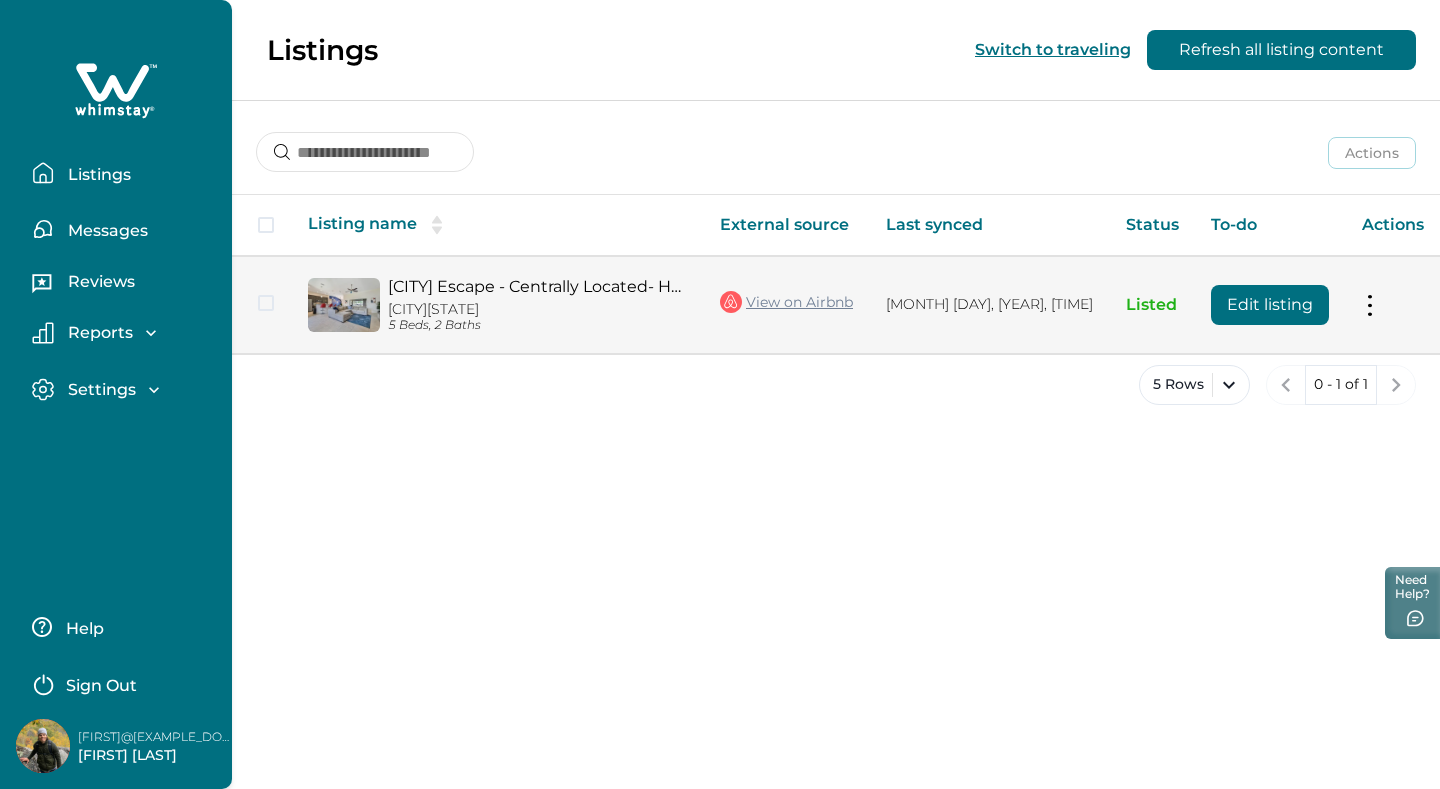 click on "[CITY] Escape - Centrally Located- Heated Pool" at bounding box center (538, 286) 